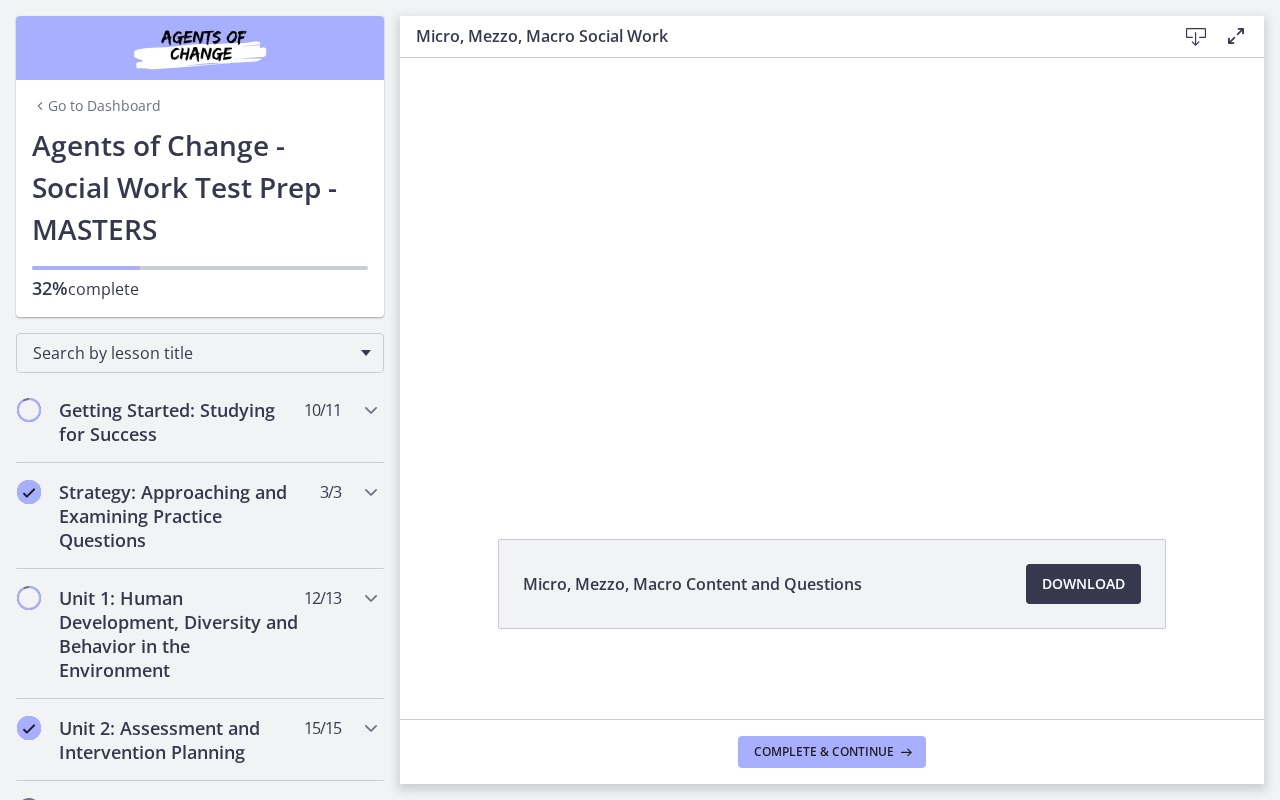 scroll, scrollTop: 0, scrollLeft: 0, axis: both 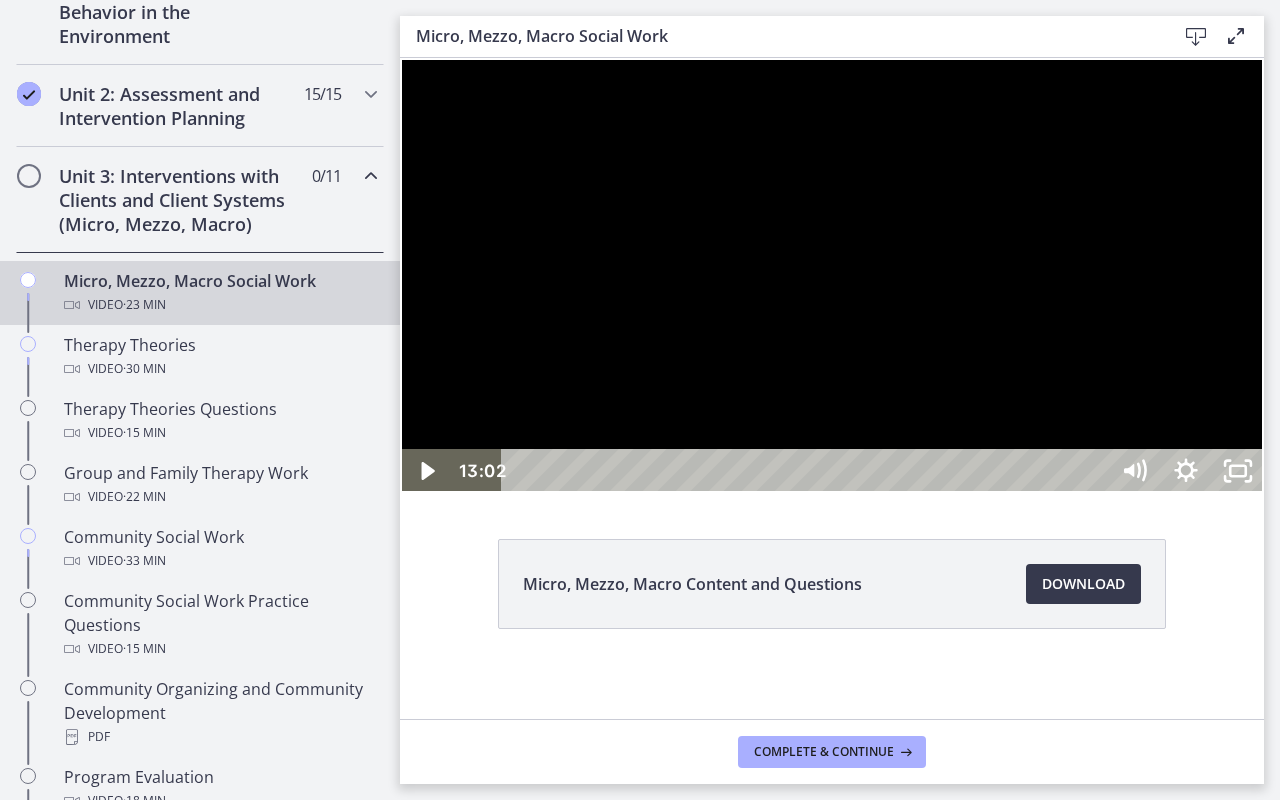 click at bounding box center (832, 275) 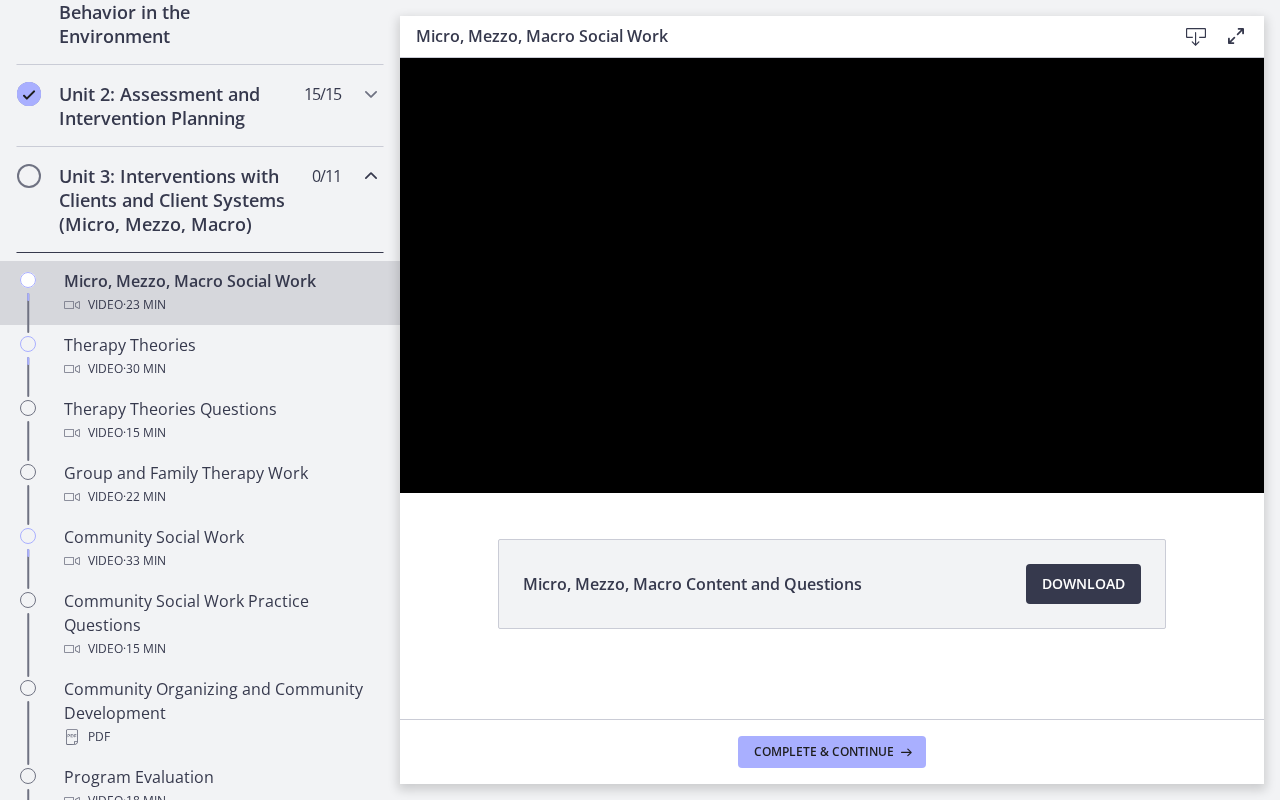 click at bounding box center (832, 275) 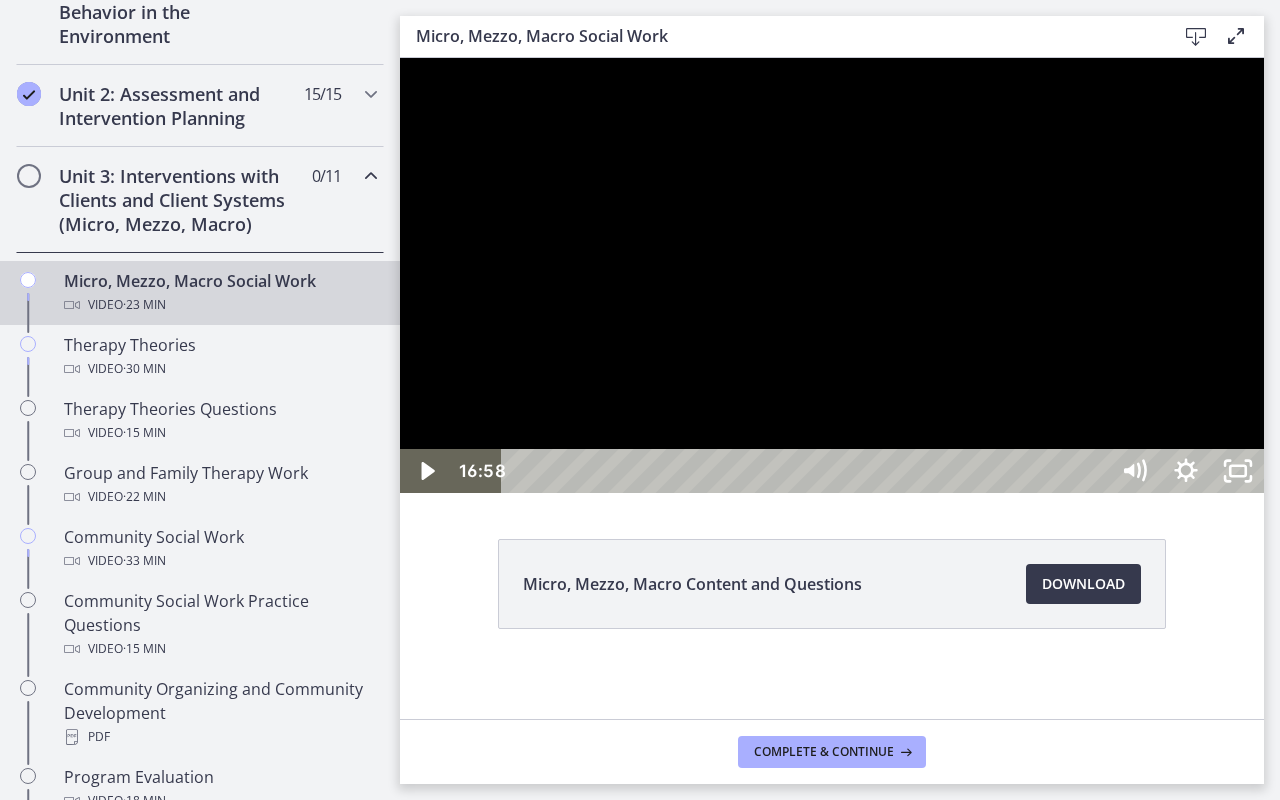 click at bounding box center [832, 275] 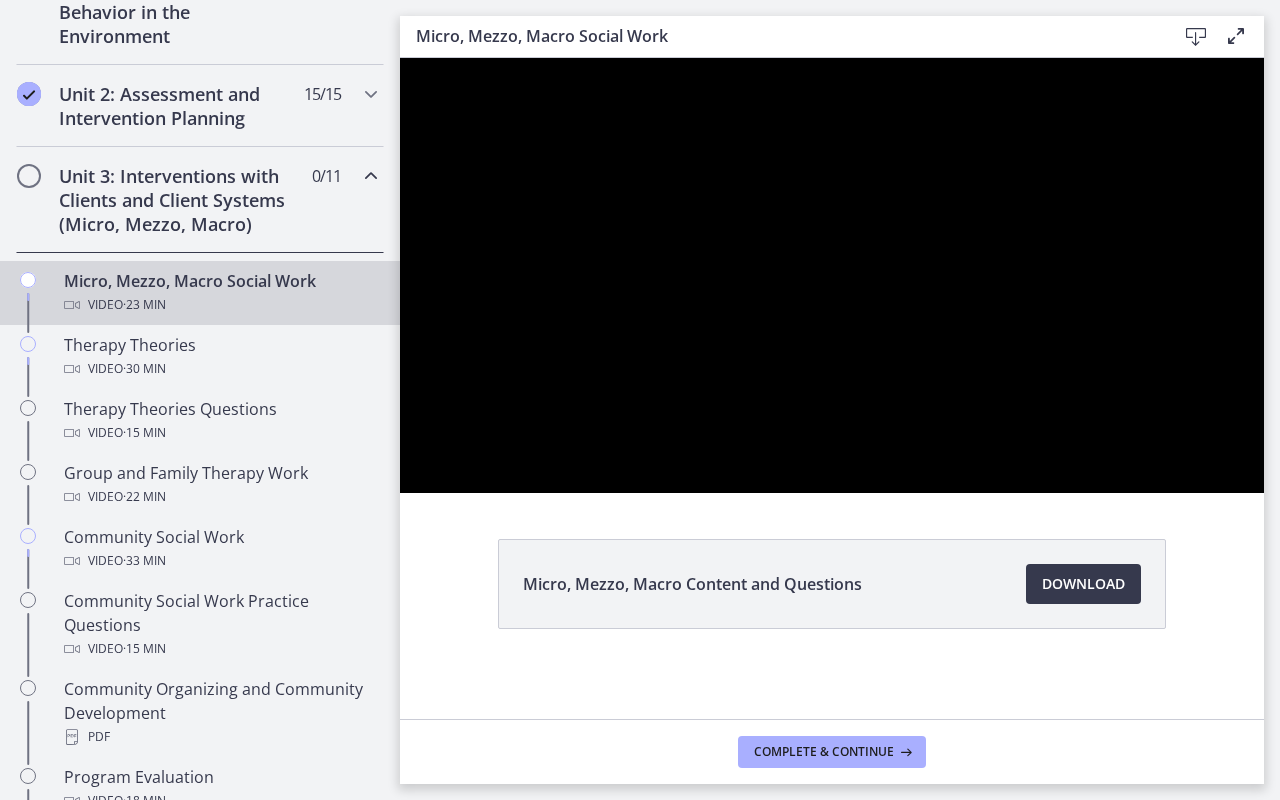 click at bounding box center [832, 275] 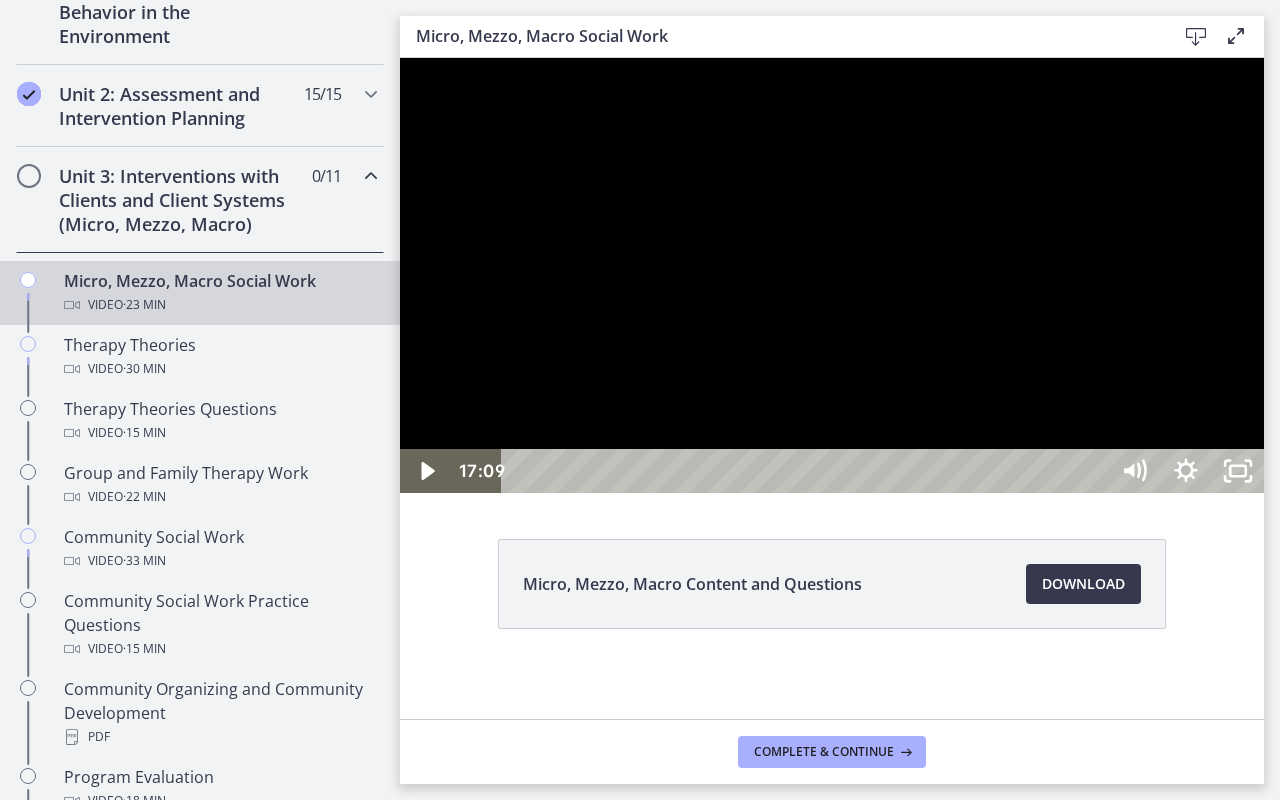 type 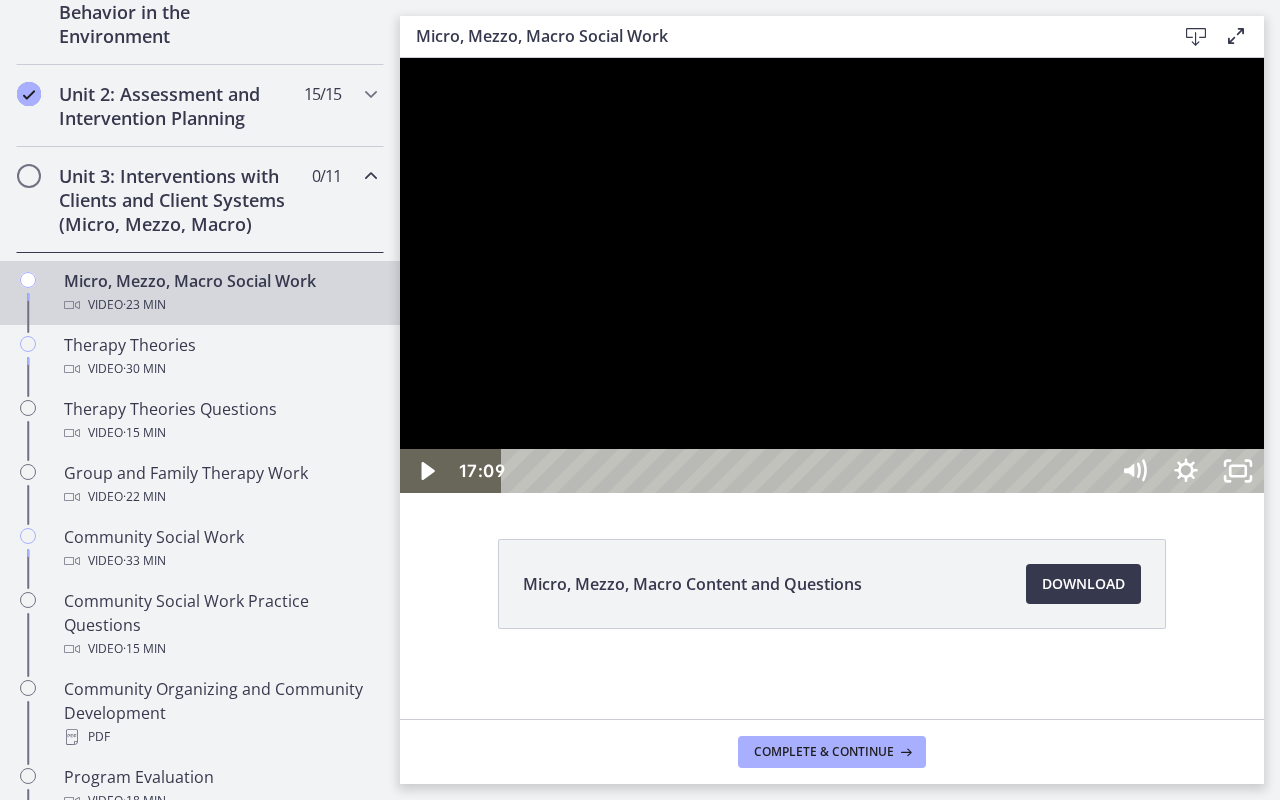 click at bounding box center (832, 275) 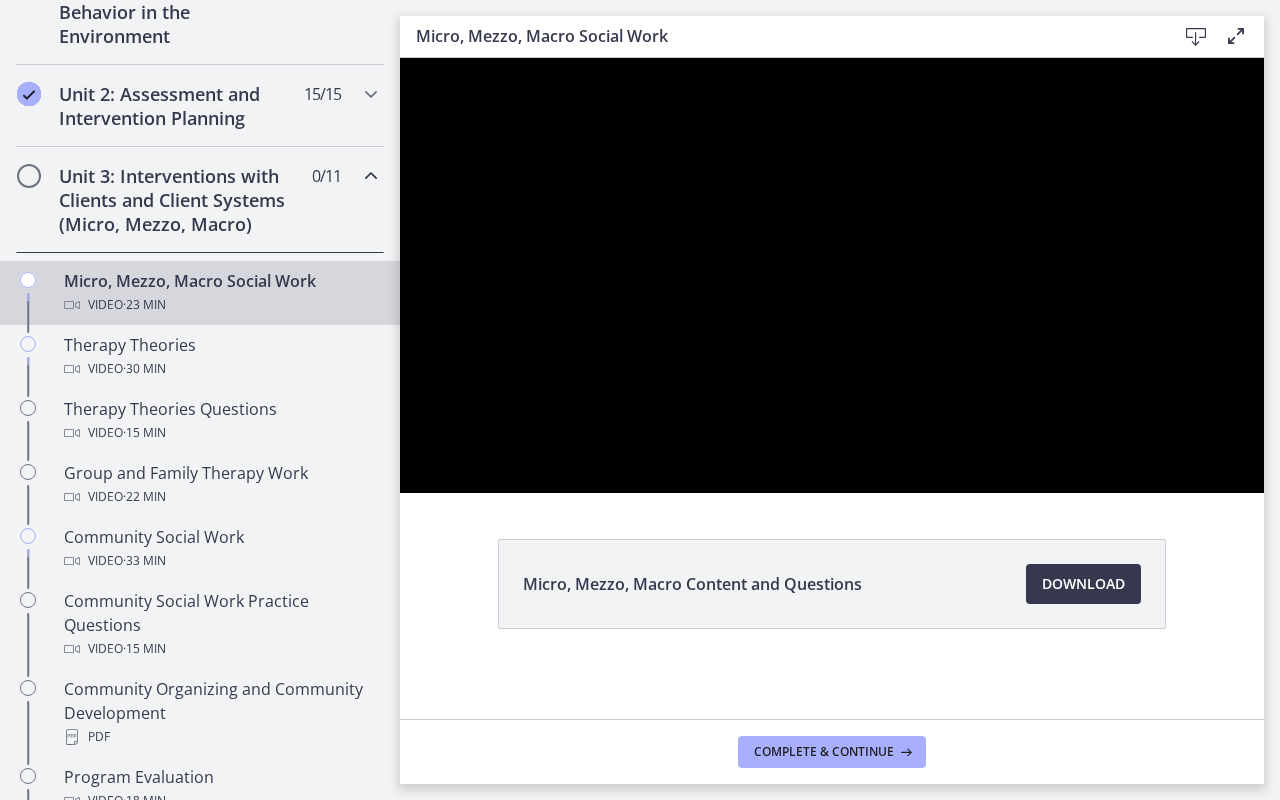 click at bounding box center (832, 275) 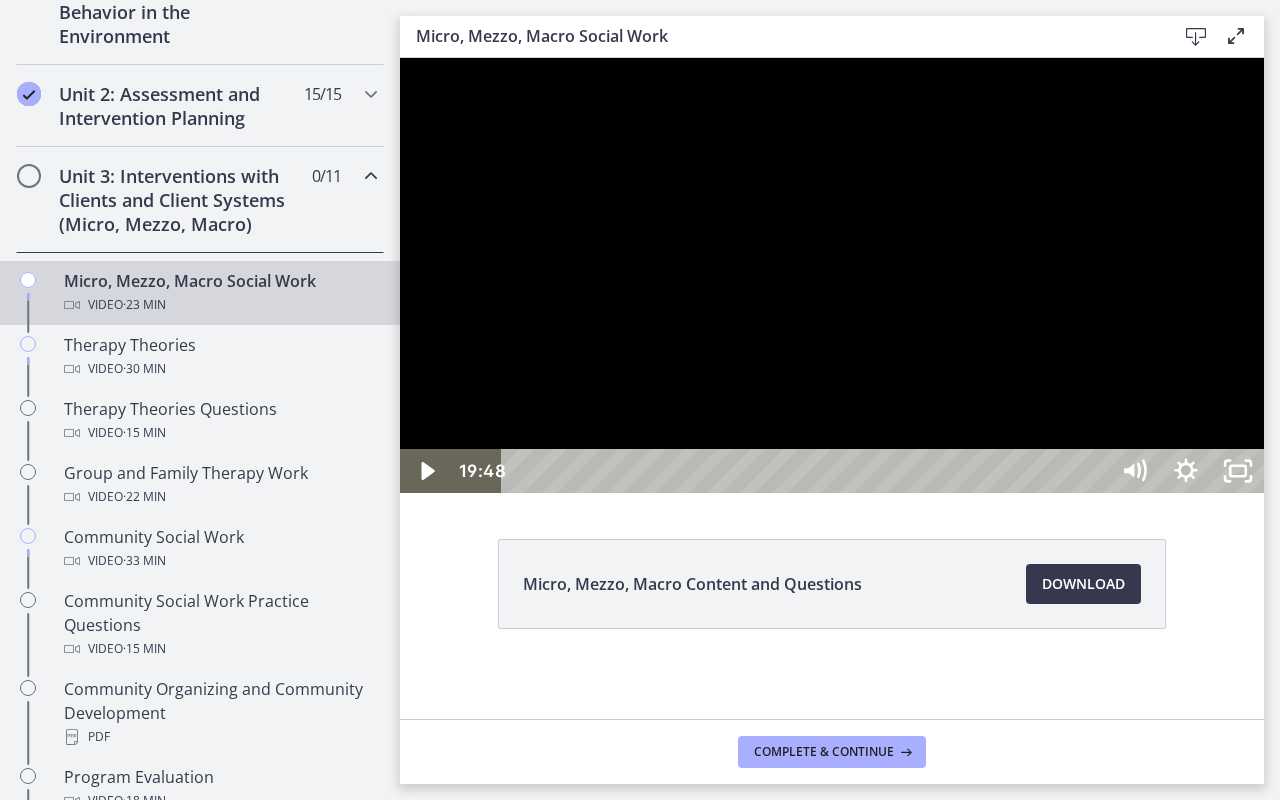 click on "22:29" at bounding box center (807, 471) 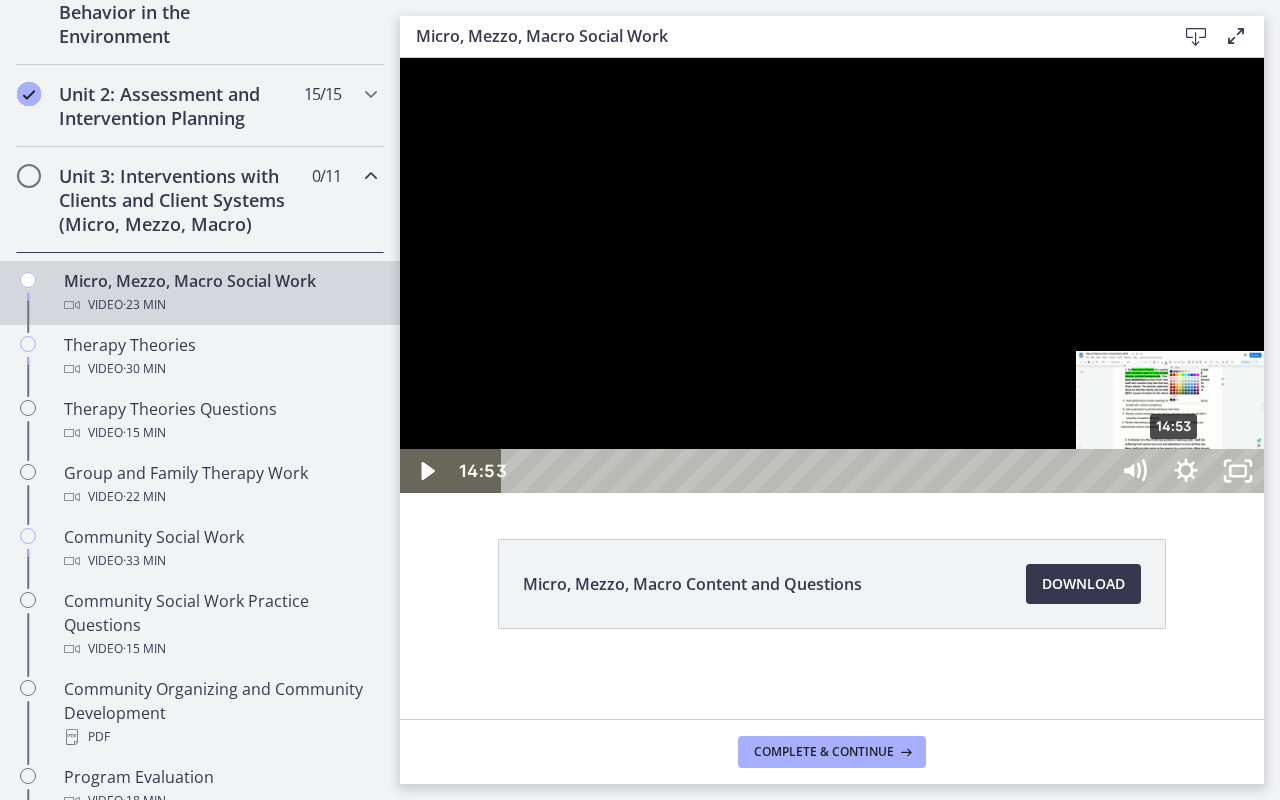 click on "14:53" at bounding box center [807, 471] 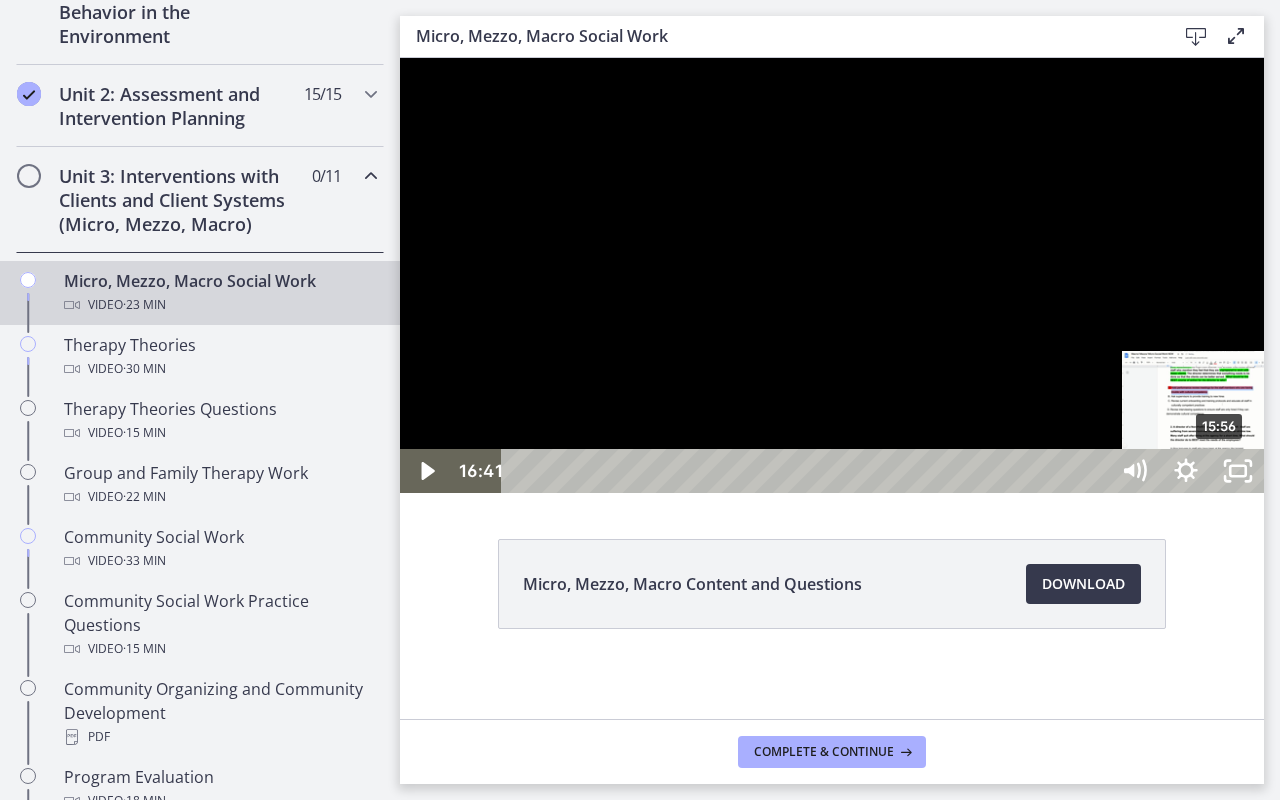 click on "15:56" at bounding box center (807, 471) 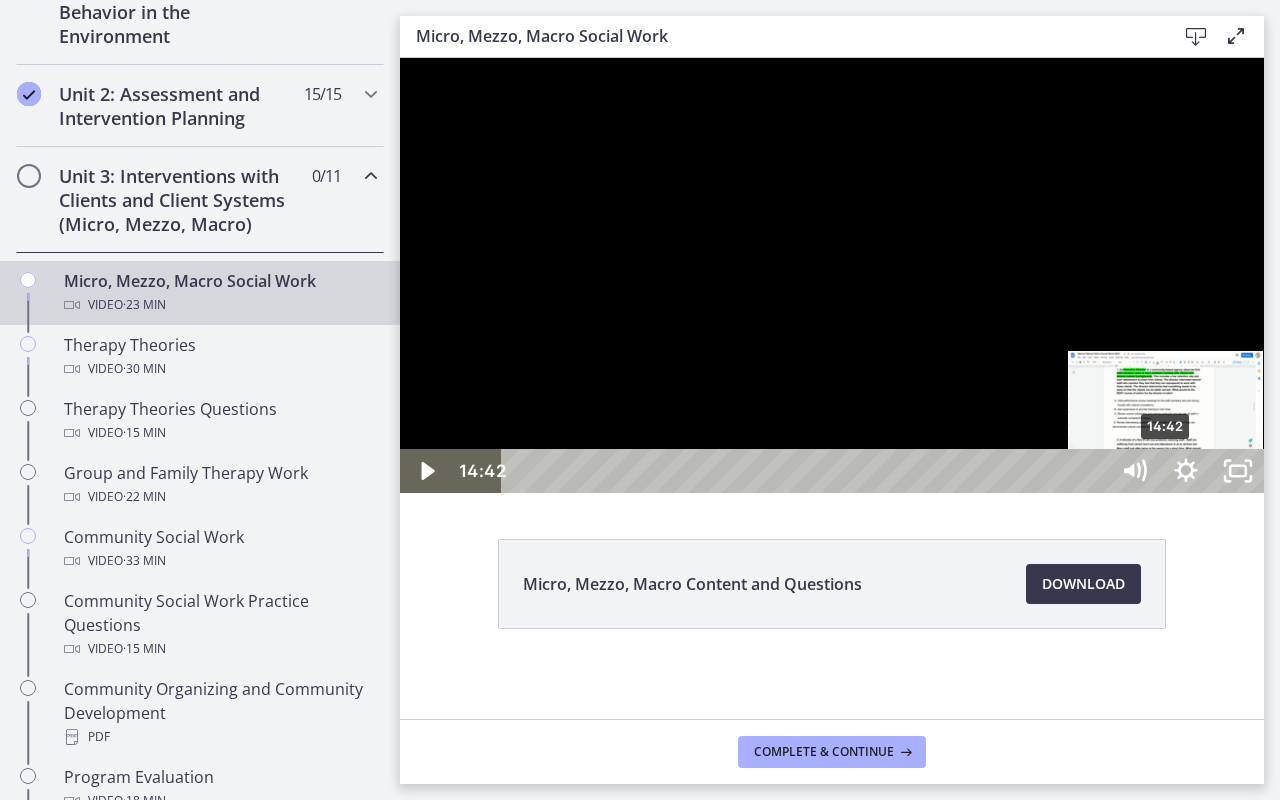 click on "14:42" at bounding box center (807, 471) 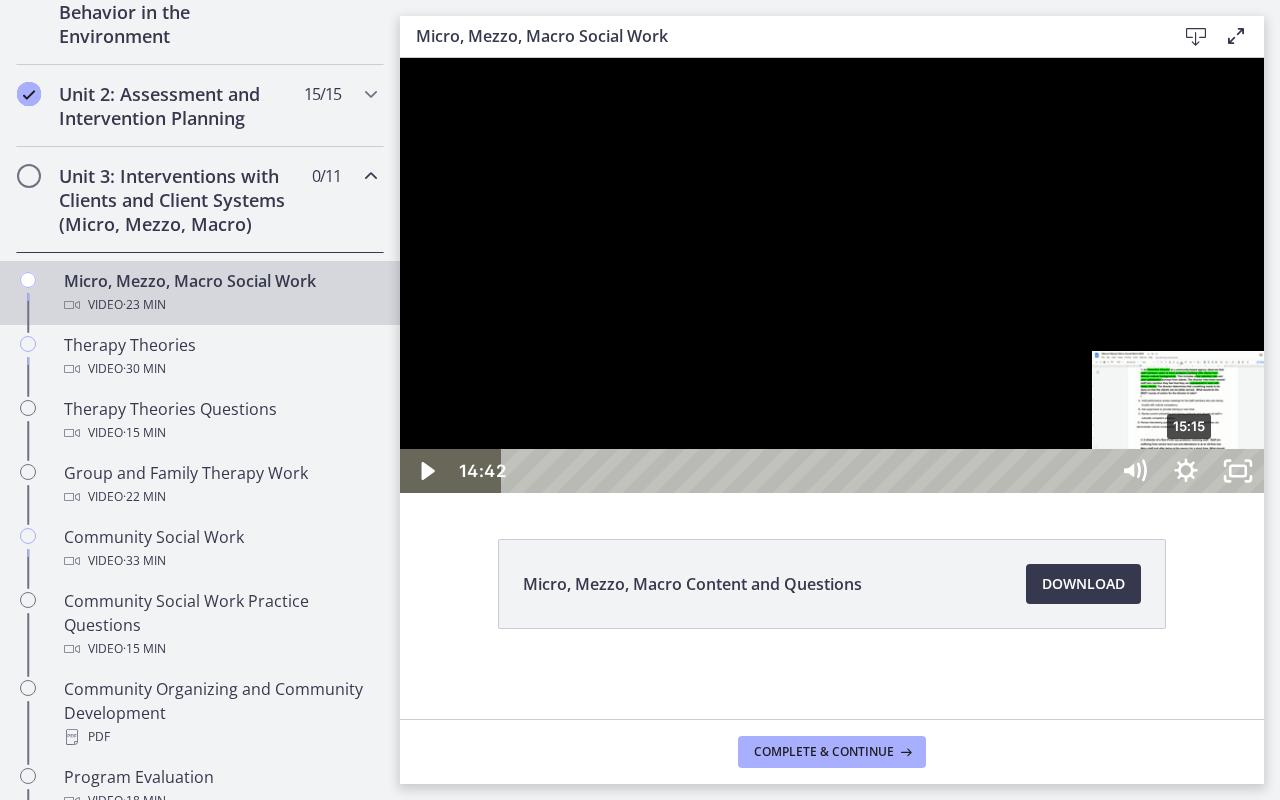 click on "15:15" at bounding box center [807, 471] 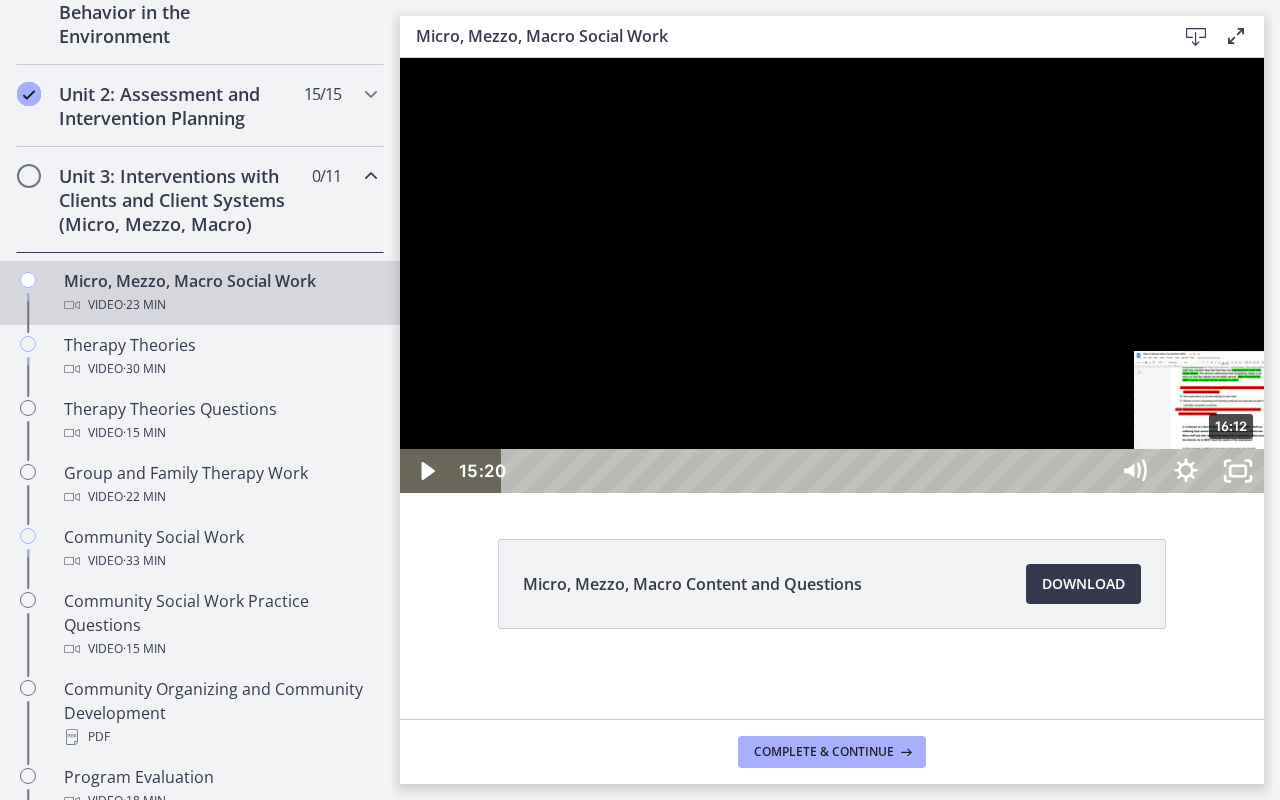 click on "16:12" at bounding box center [807, 471] 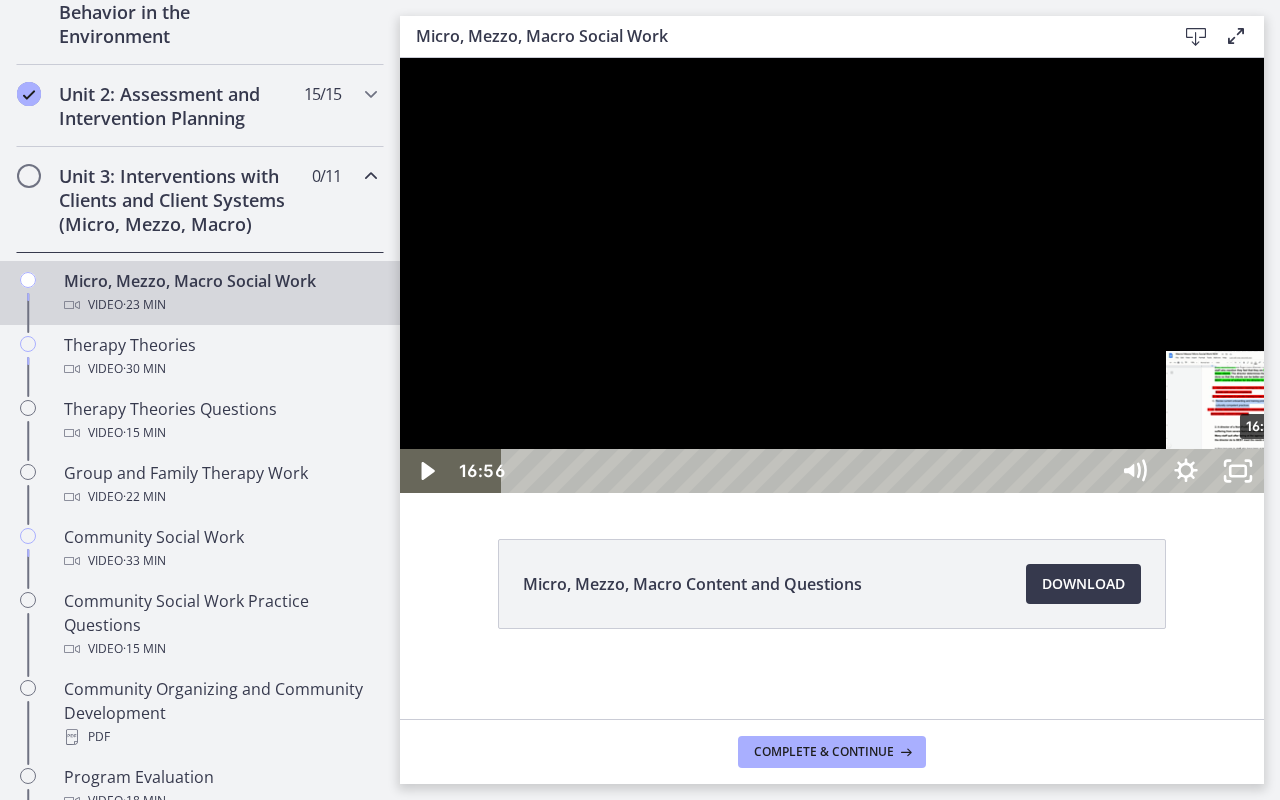 click on "16:56" at bounding box center [807, 471] 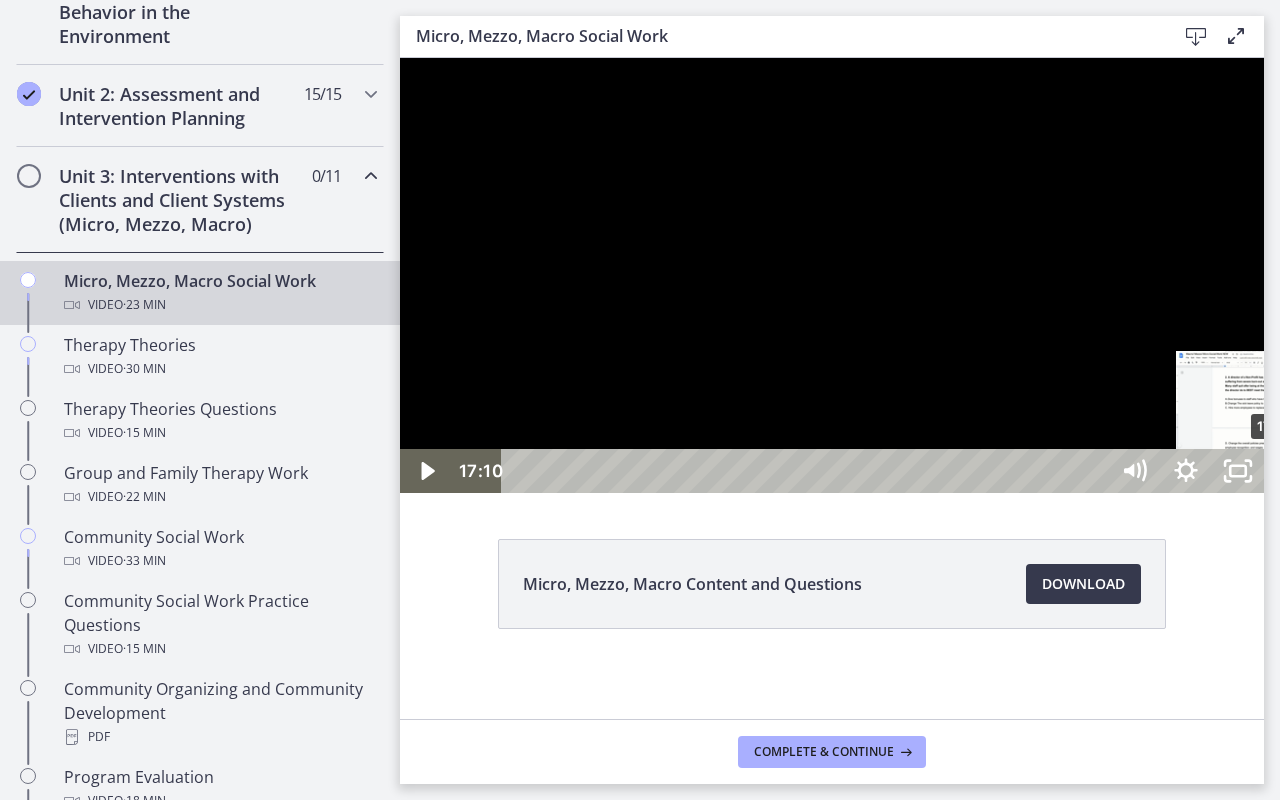 click on "17:10" at bounding box center (807, 471) 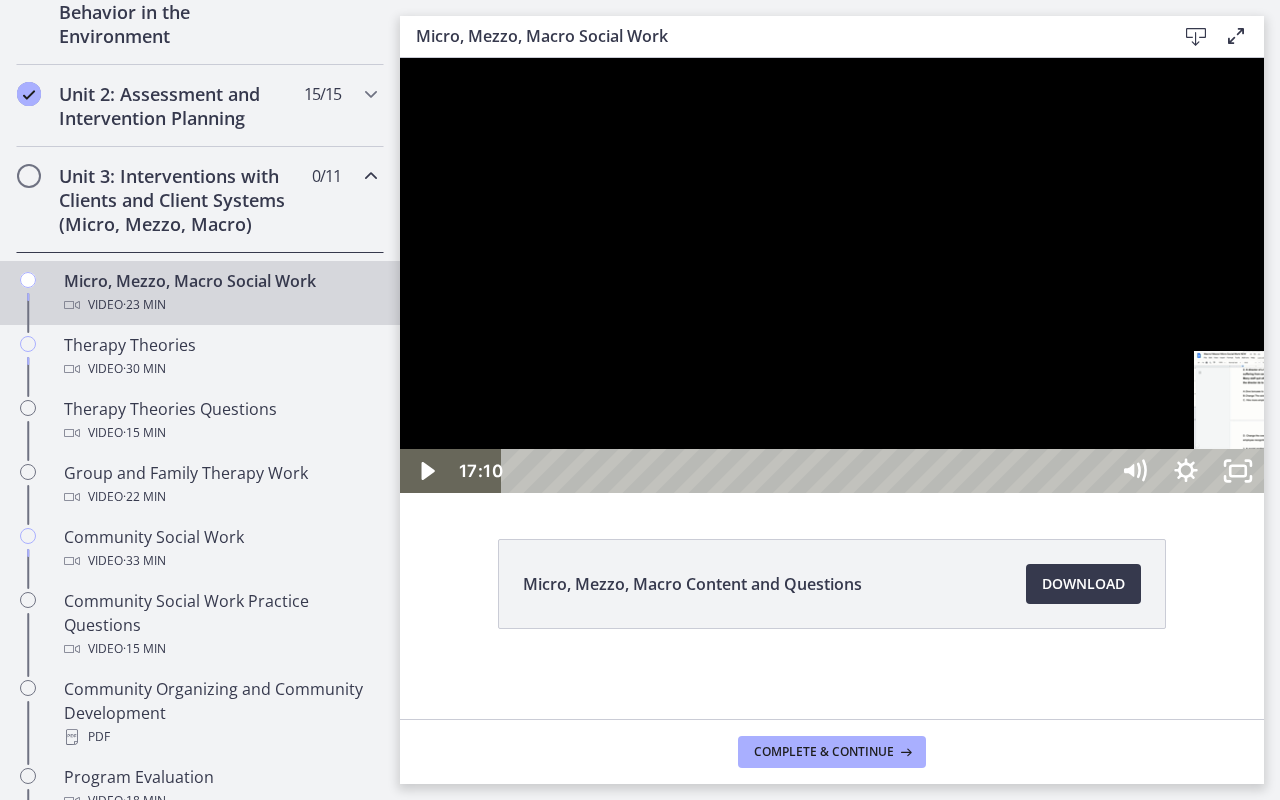 click on "17:34" at bounding box center [807, 471] 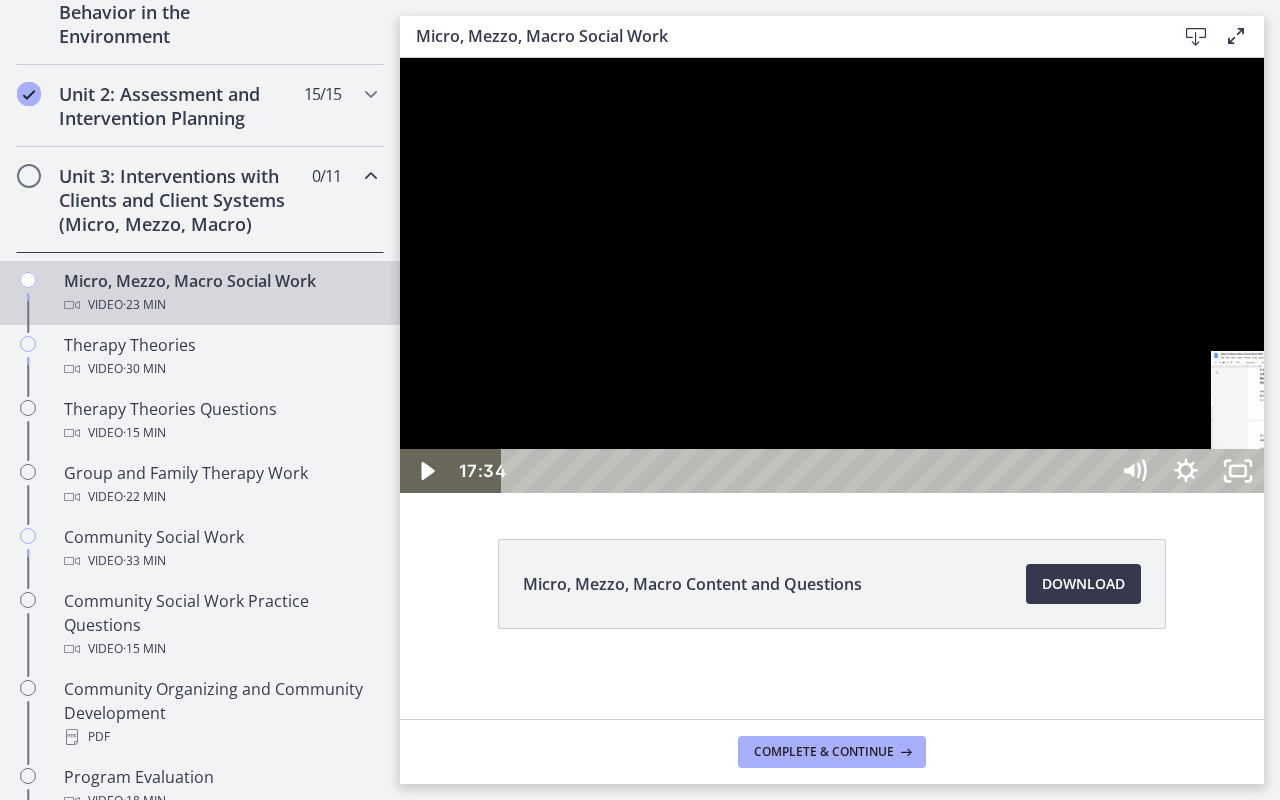 click on "17:57" at bounding box center [807, 471] 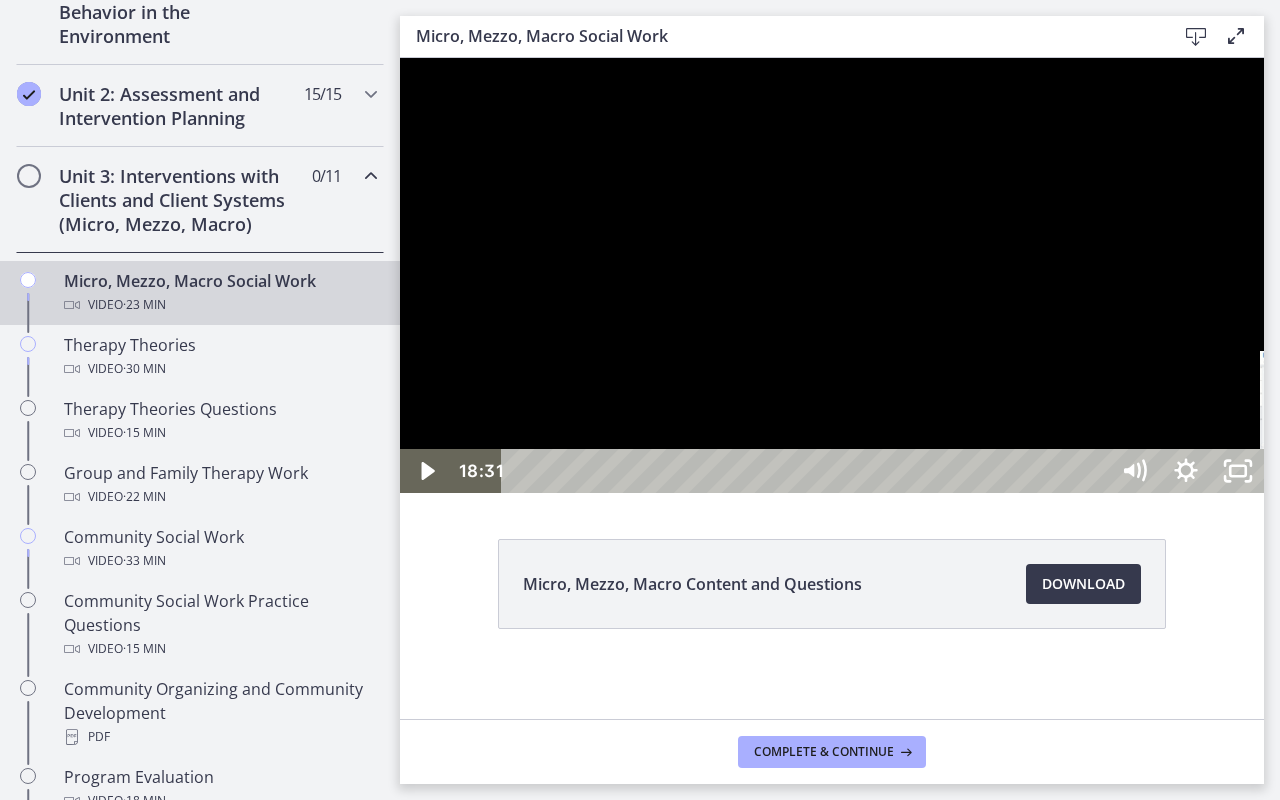 click on "19:04" at bounding box center (807, 471) 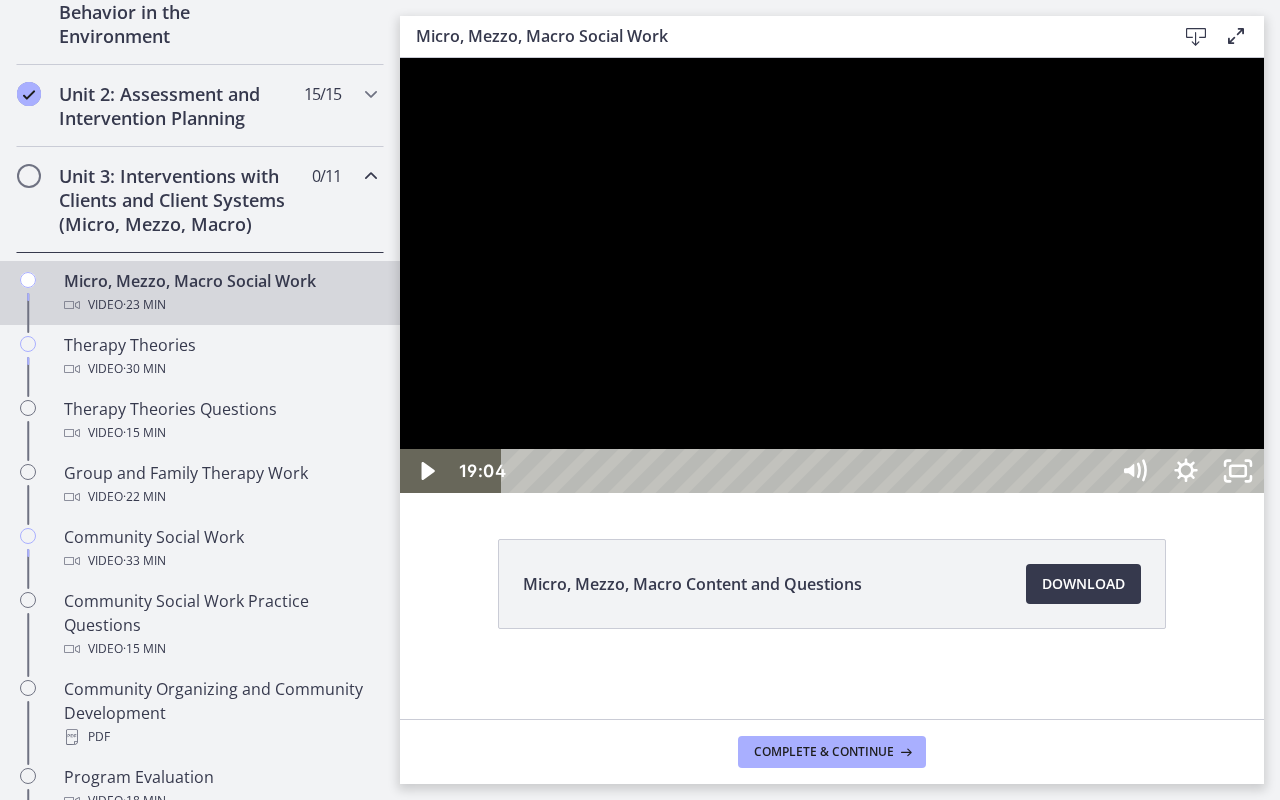 click on "19:34" at bounding box center [807, 471] 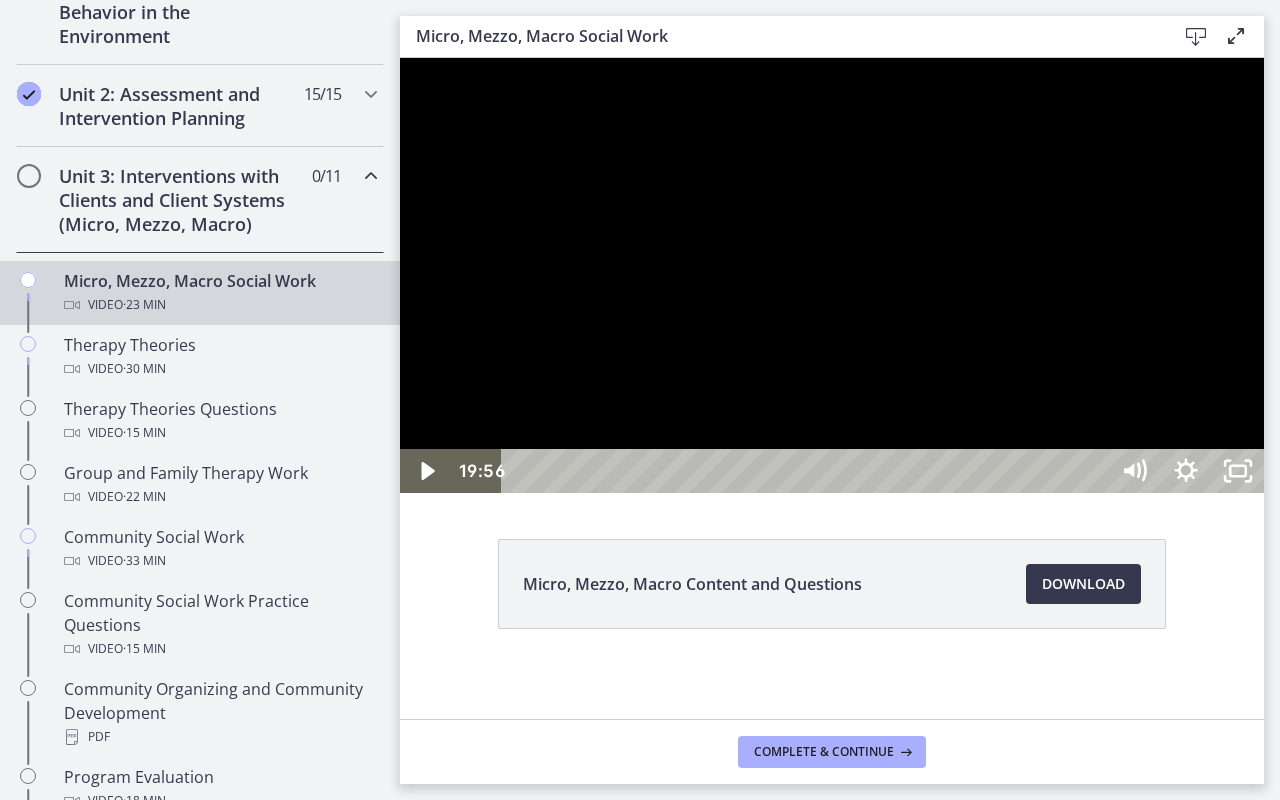 click on "19:56" at bounding box center (807, 471) 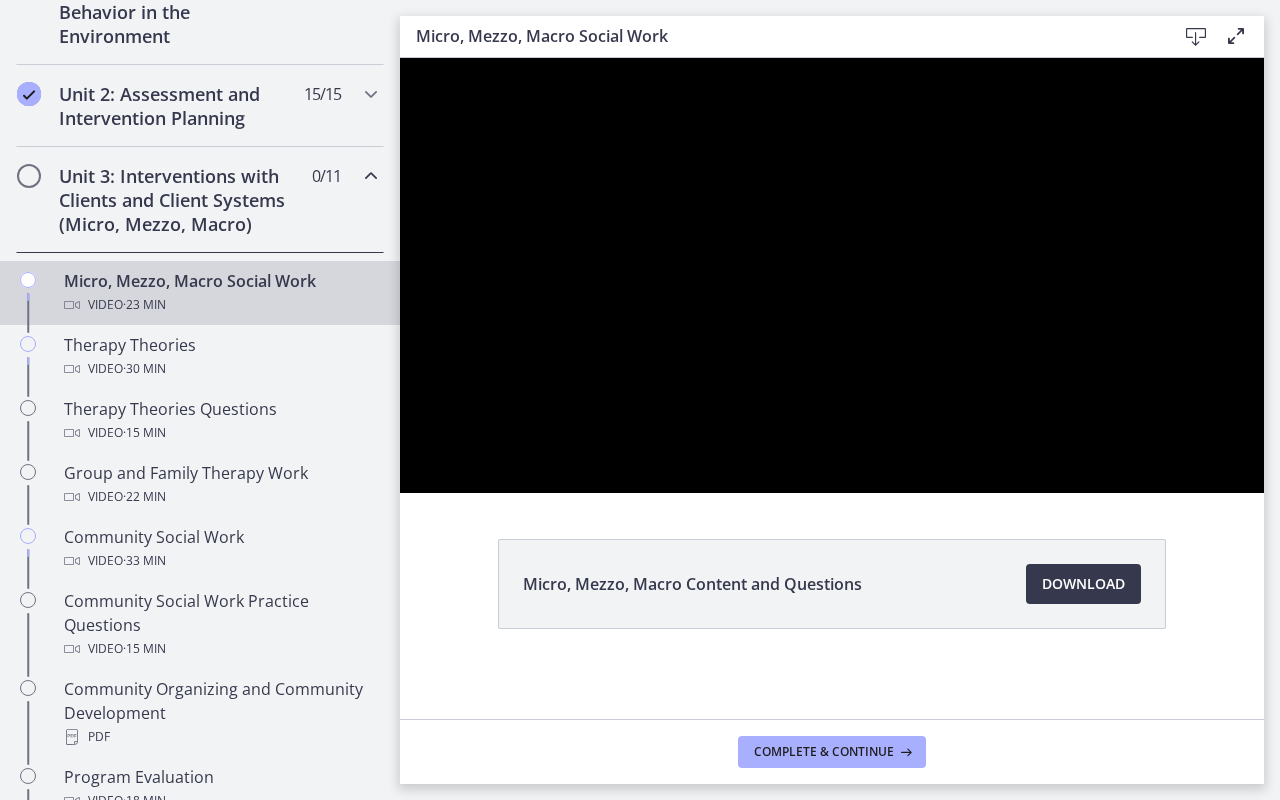 click at bounding box center (832, 275) 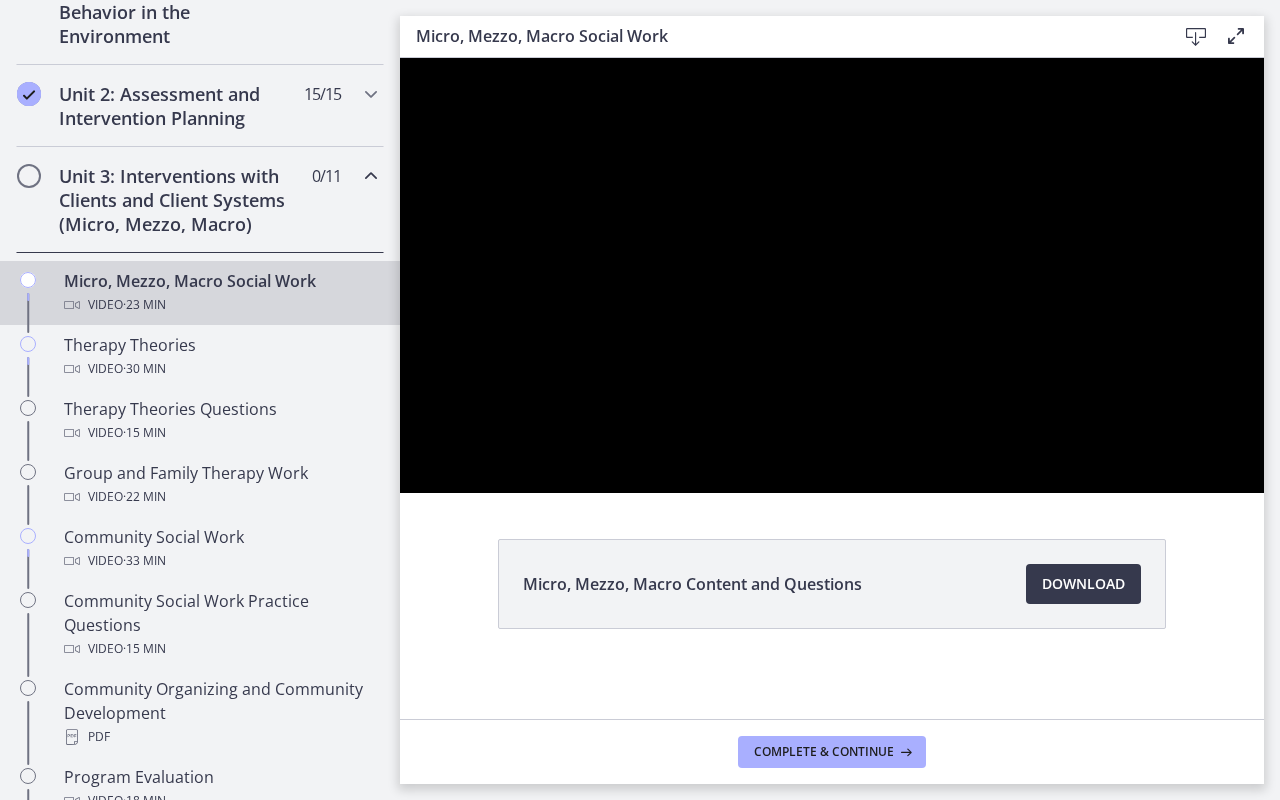 click at bounding box center [832, 275] 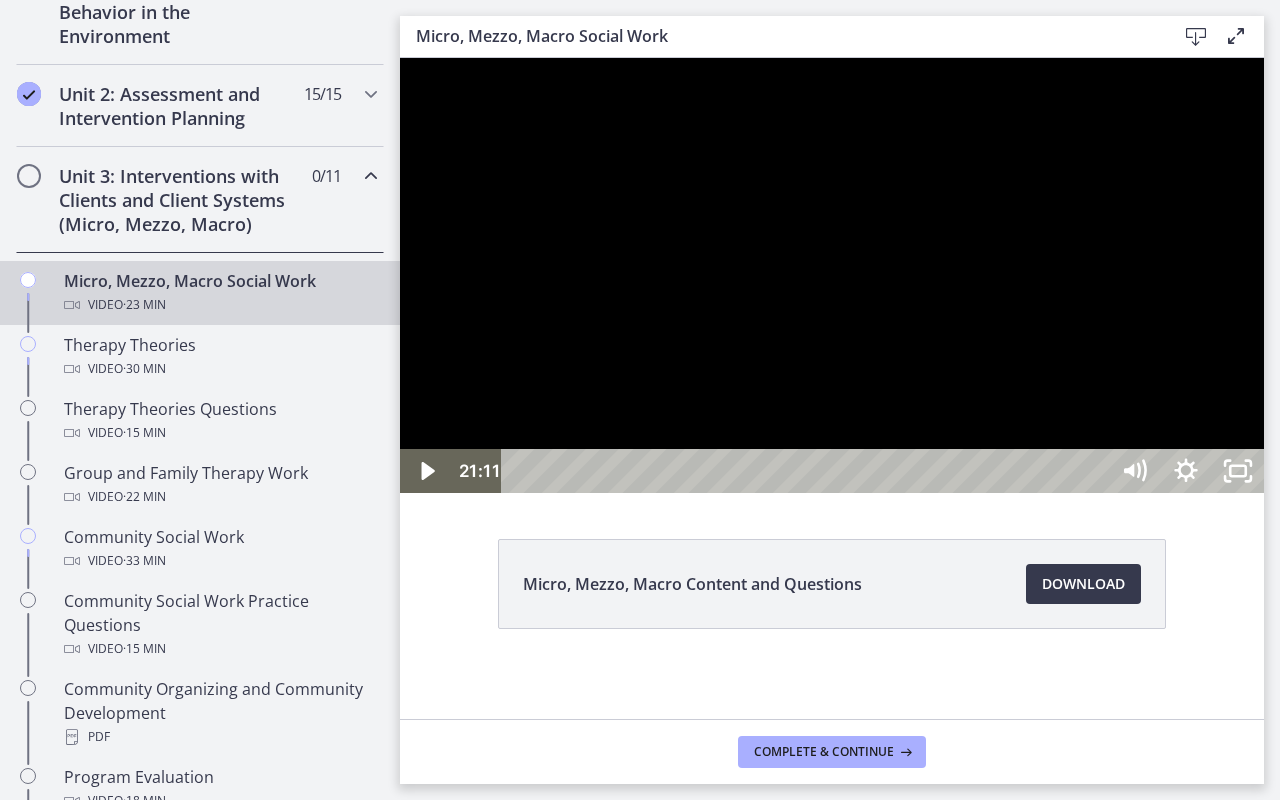 click at bounding box center (832, 275) 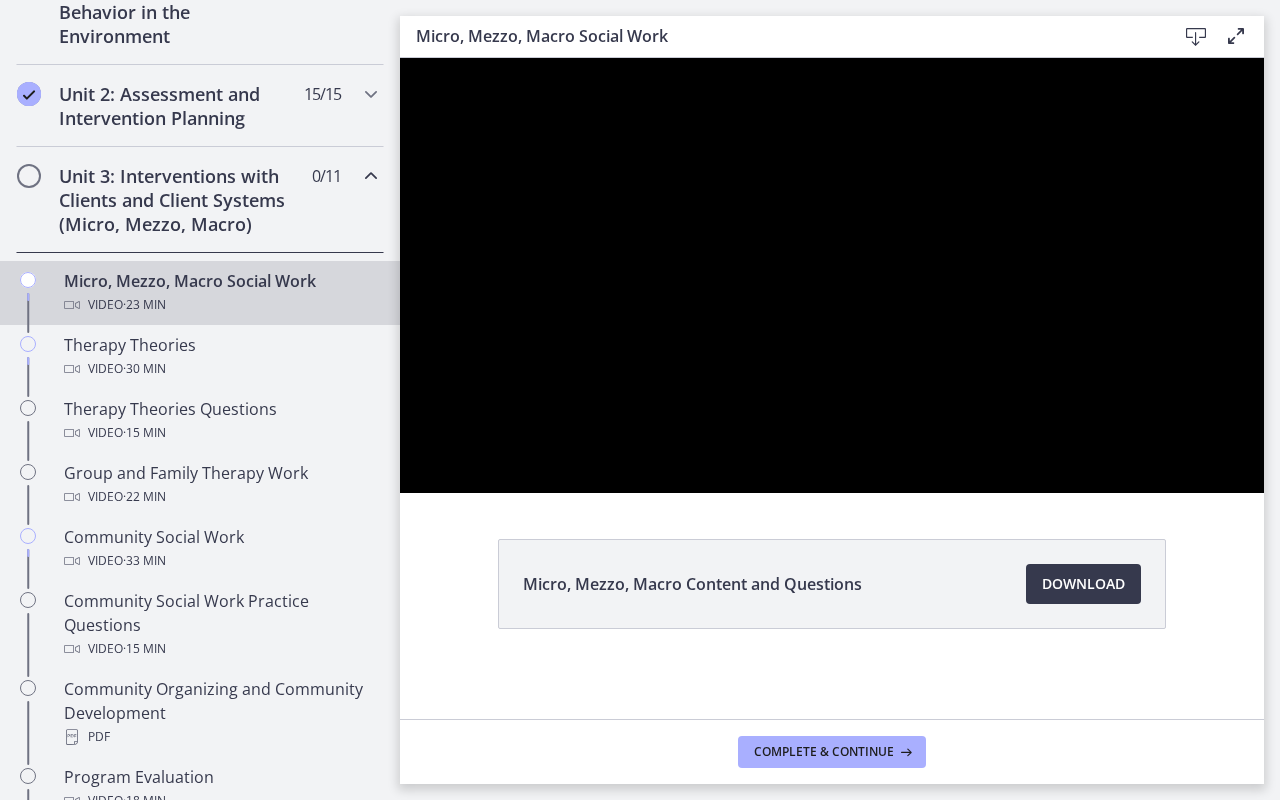 click at bounding box center (832, 275) 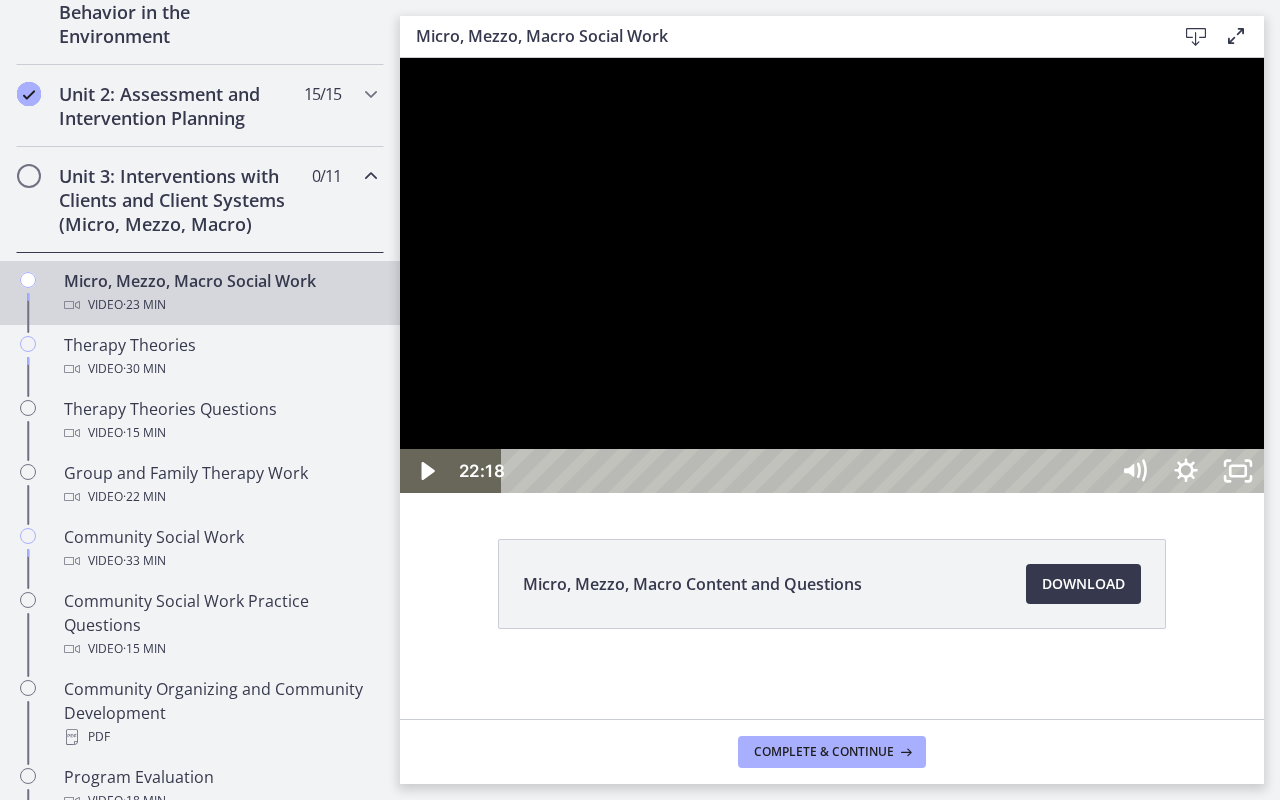 click on "19:34" at bounding box center (807, 471) 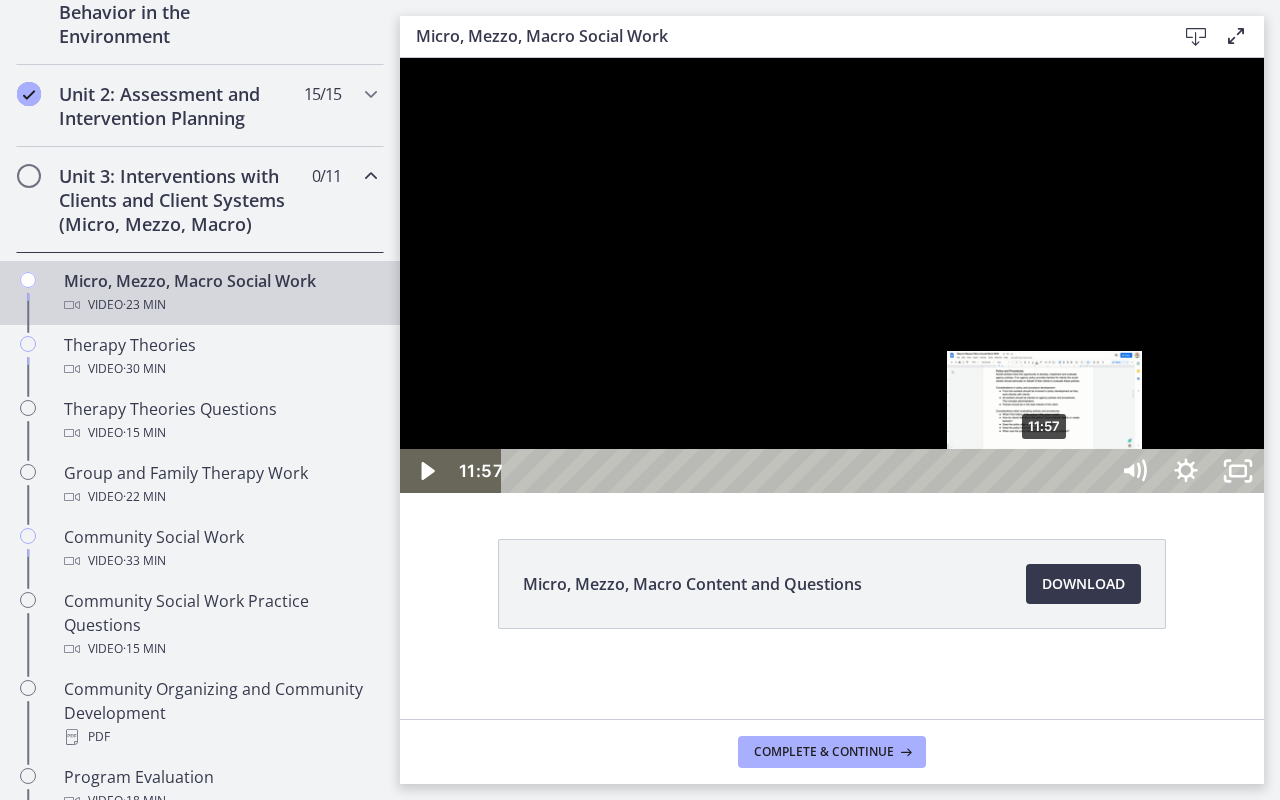 click on "11:57" at bounding box center (807, 471) 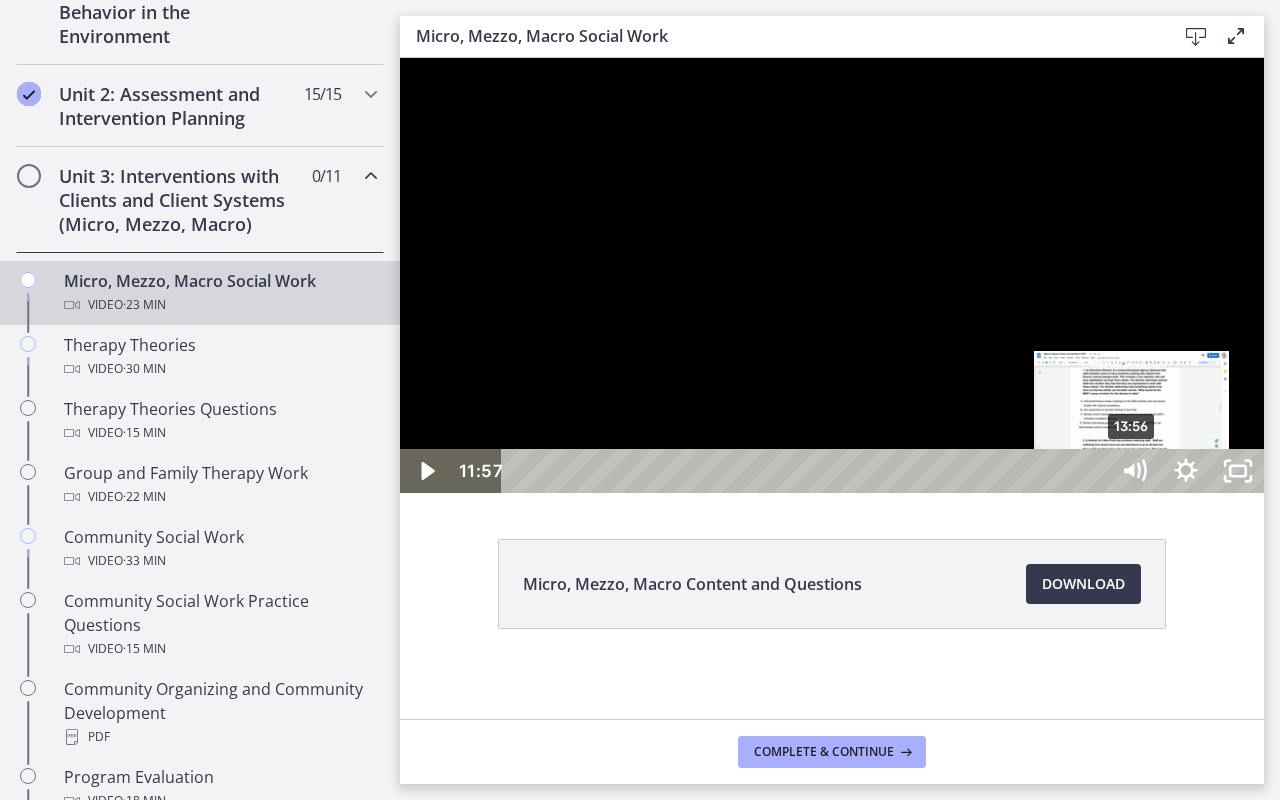 click on "13:56" at bounding box center (807, 471) 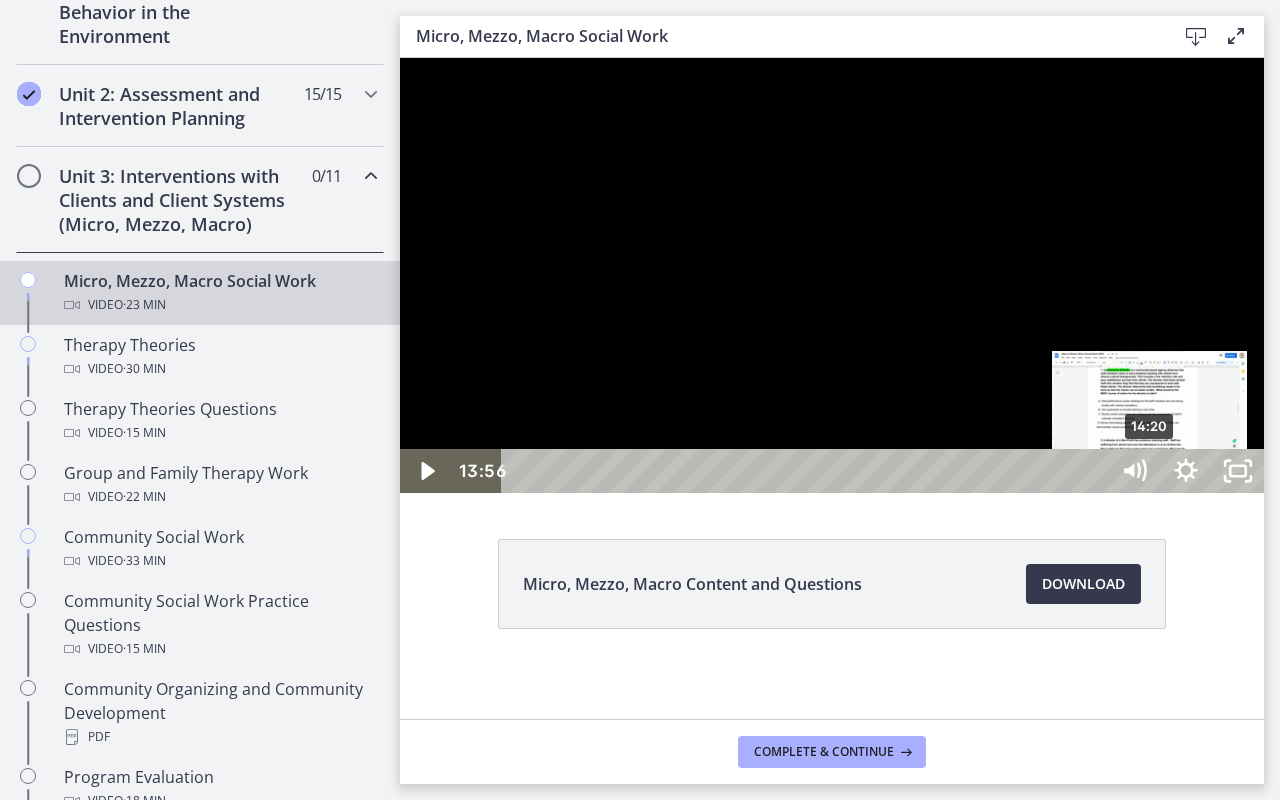 click on "14:20" at bounding box center (807, 471) 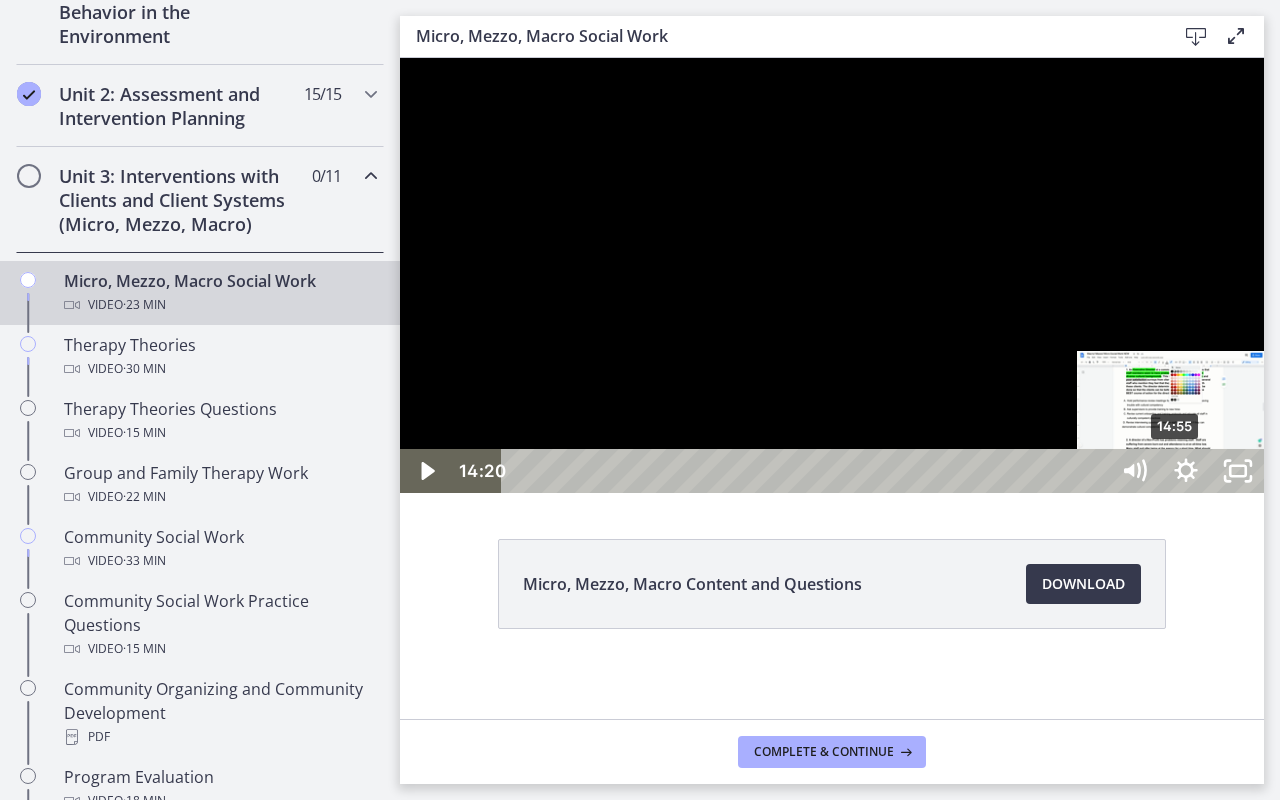 click on "14:55" at bounding box center [807, 471] 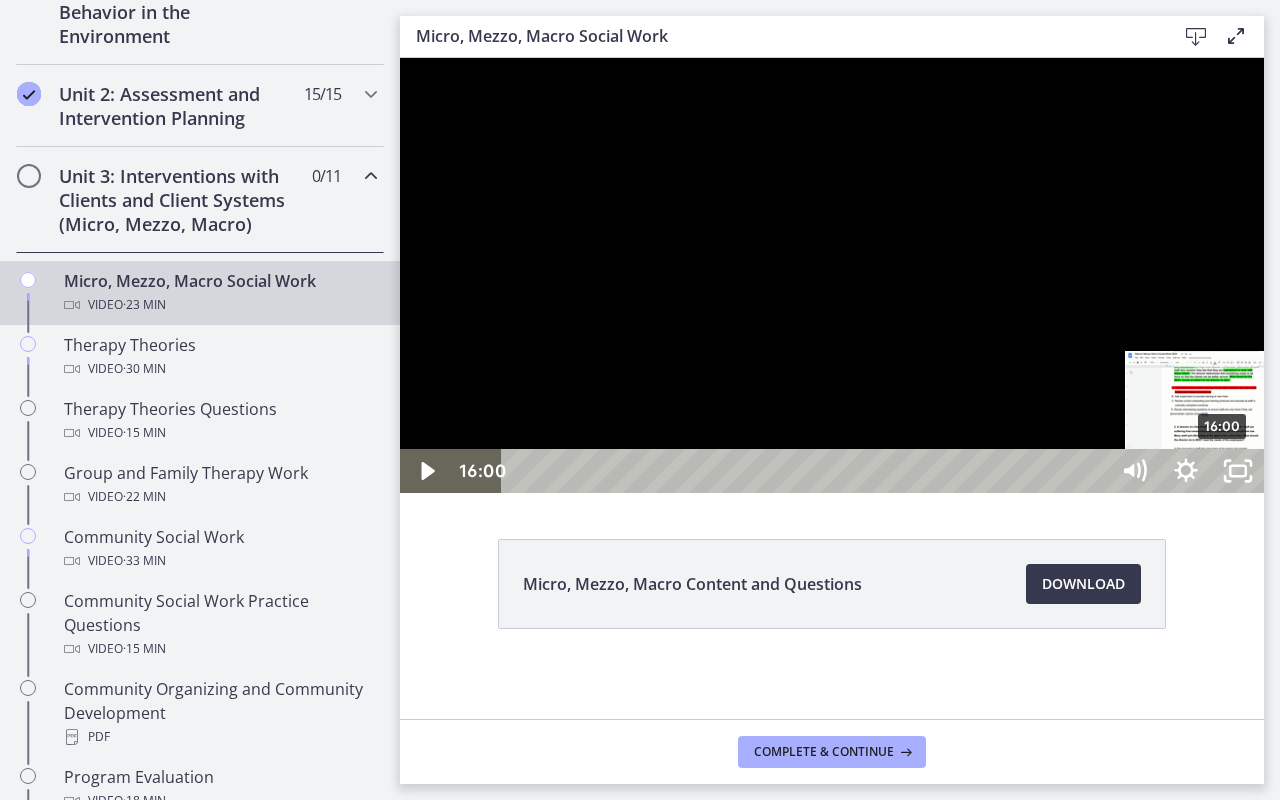 click on "16:00" at bounding box center [807, 471] 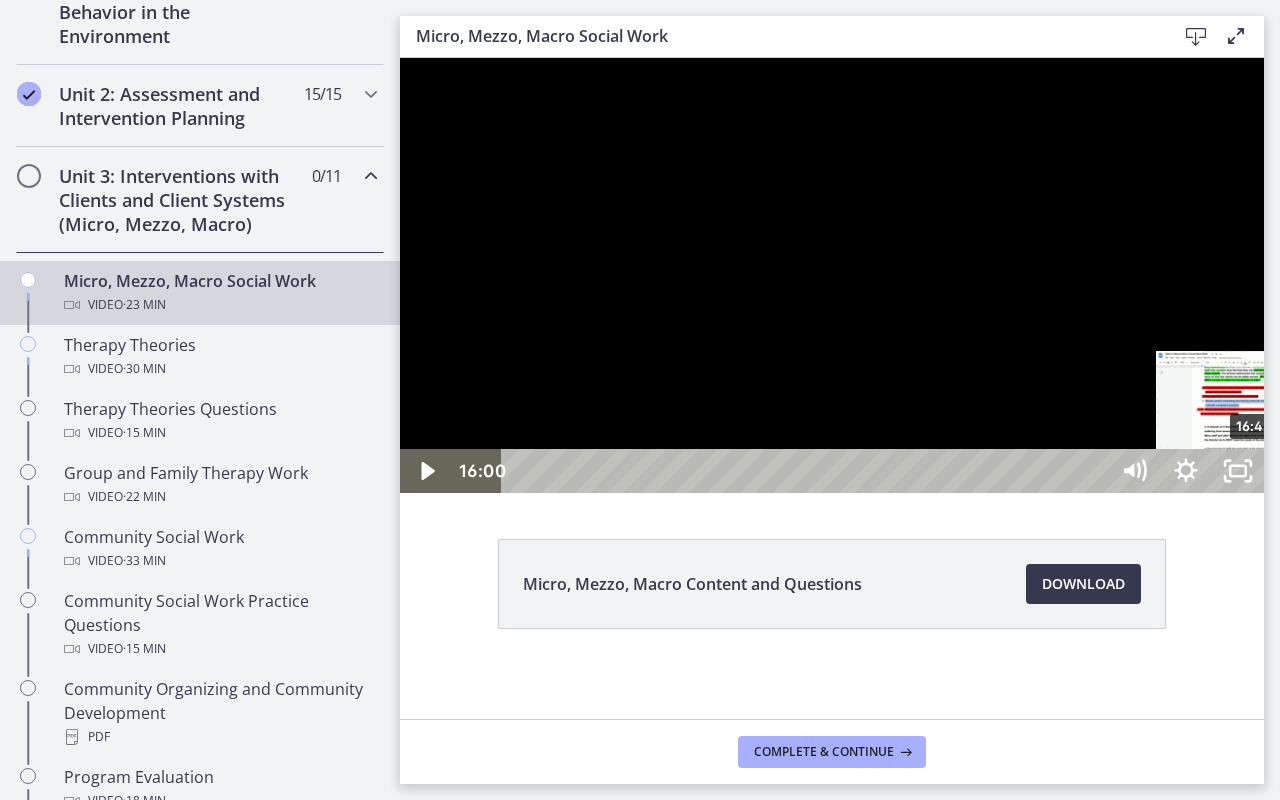 click on "16:42" at bounding box center (807, 471) 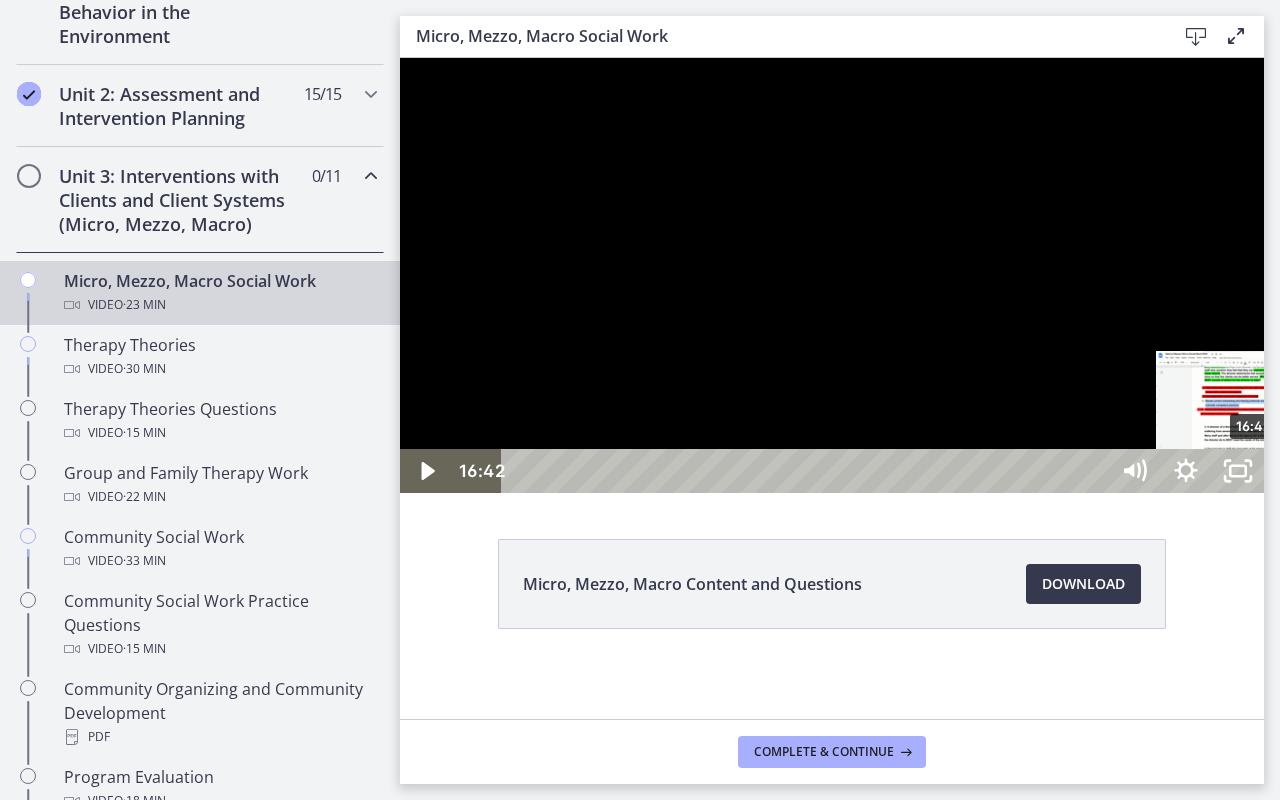 click at bounding box center [1253, 471] 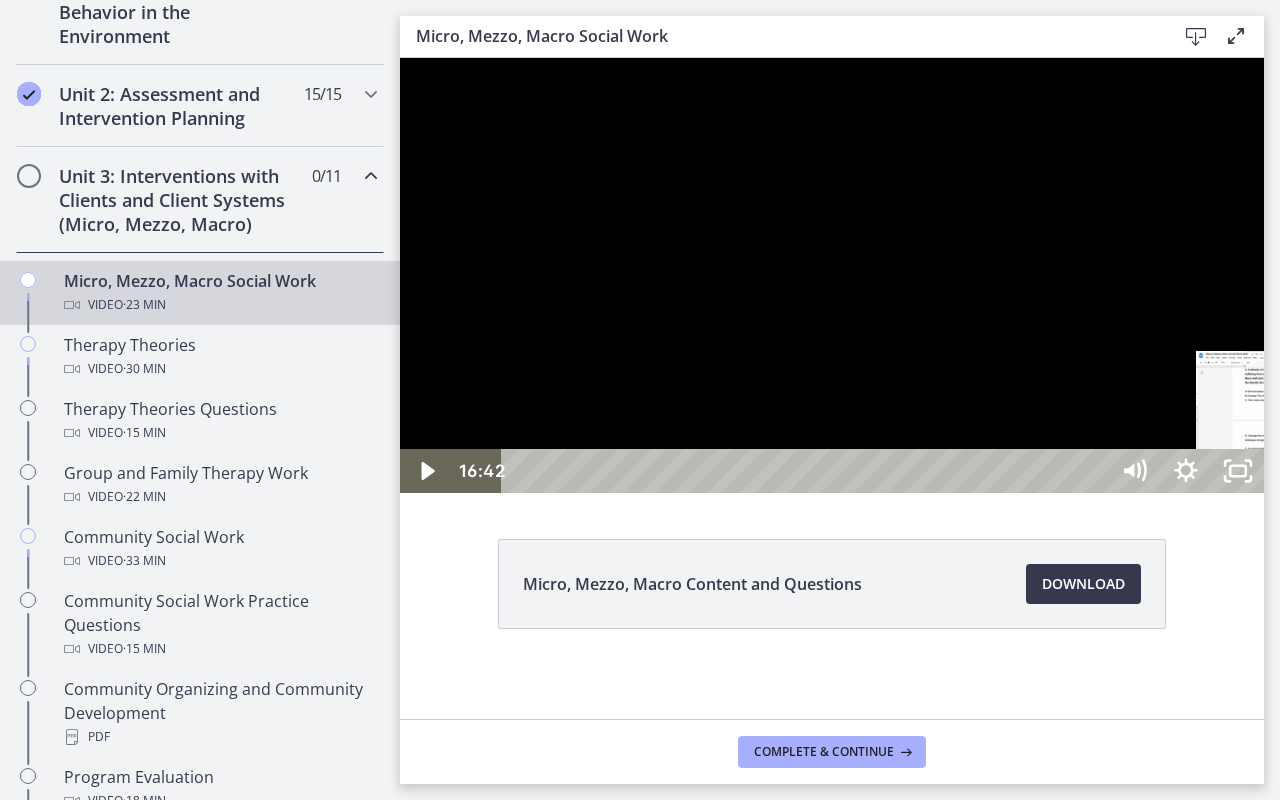 click on "17:37" at bounding box center (807, 471) 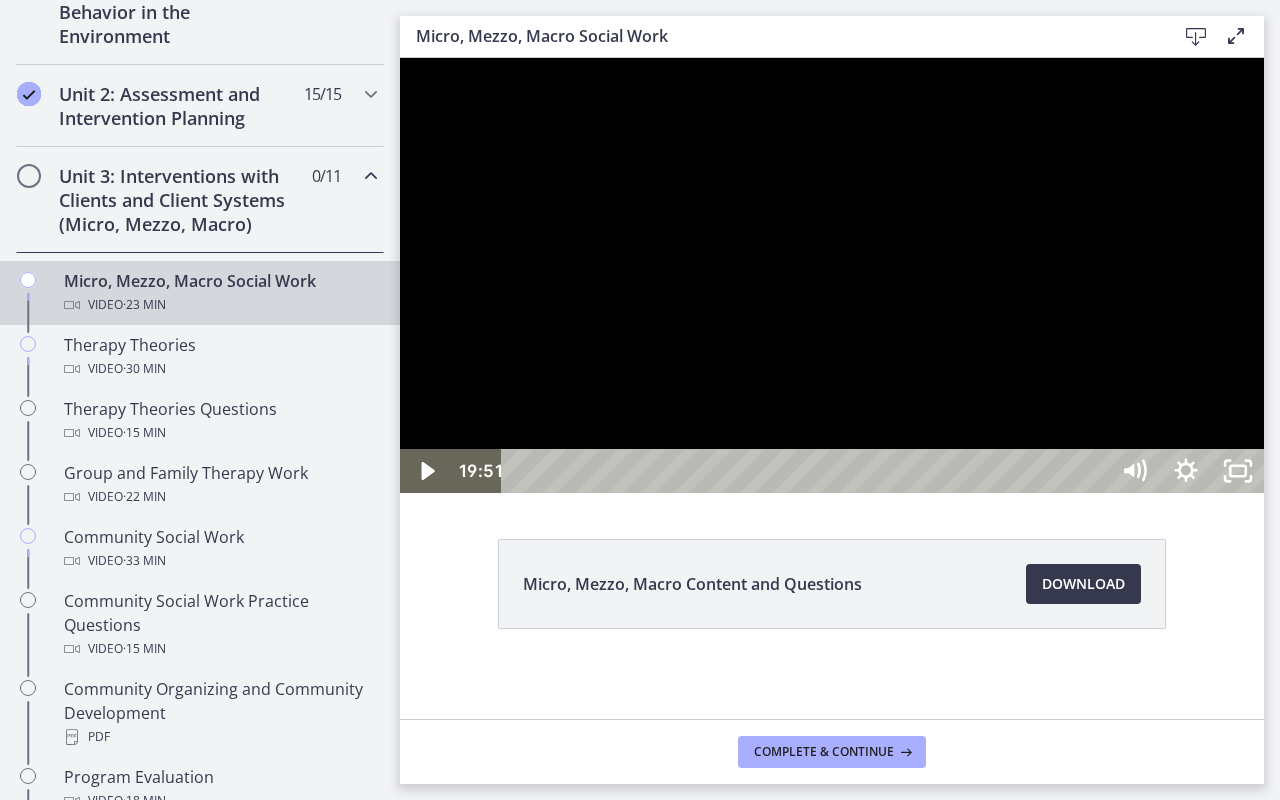 click on "19:51" at bounding box center [807, 471] 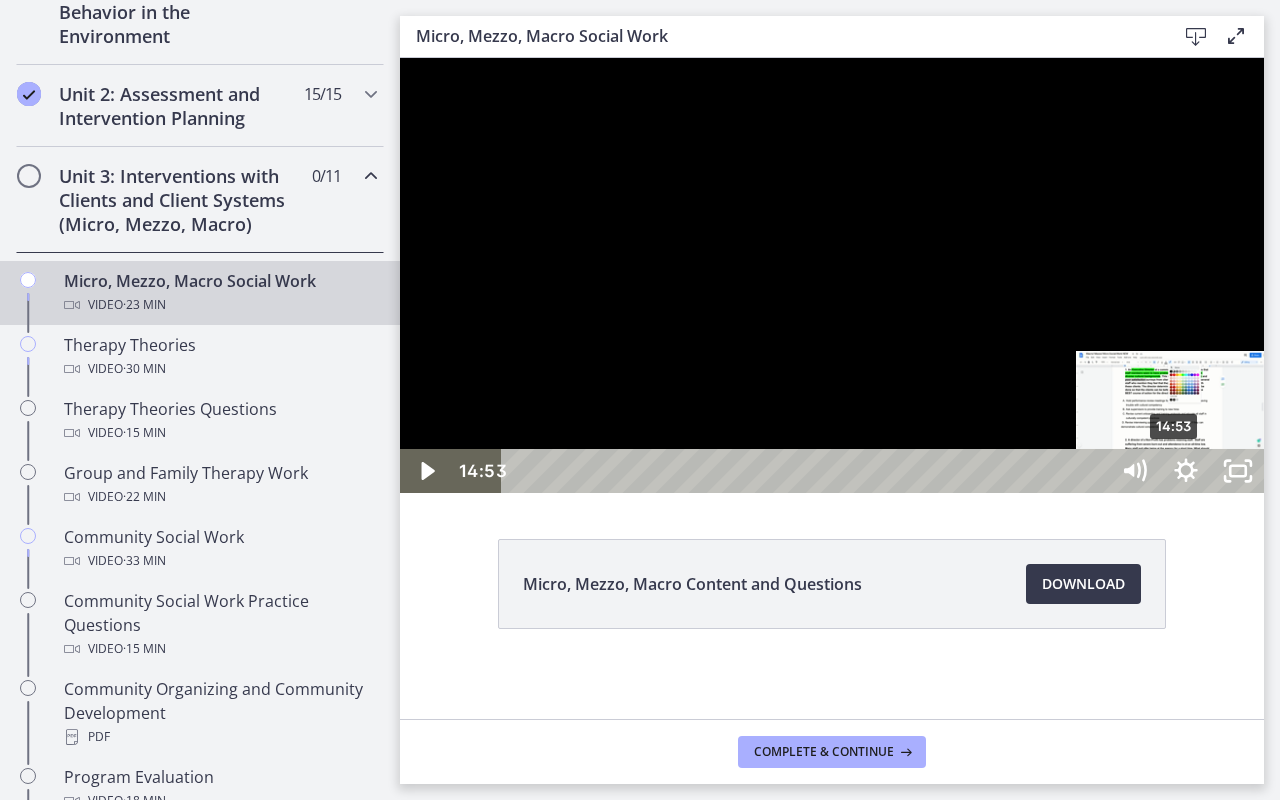 click on "14:53" at bounding box center (807, 471) 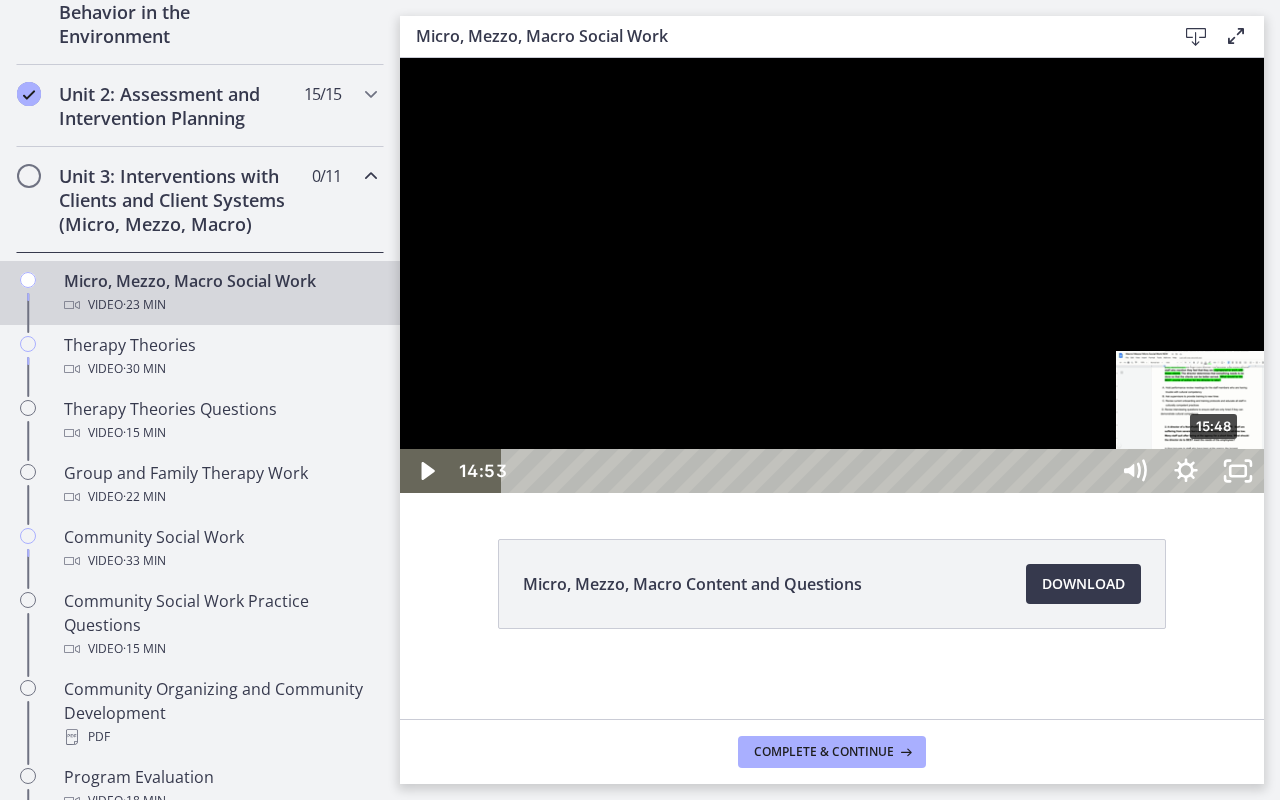 click on "15:48" at bounding box center [807, 471] 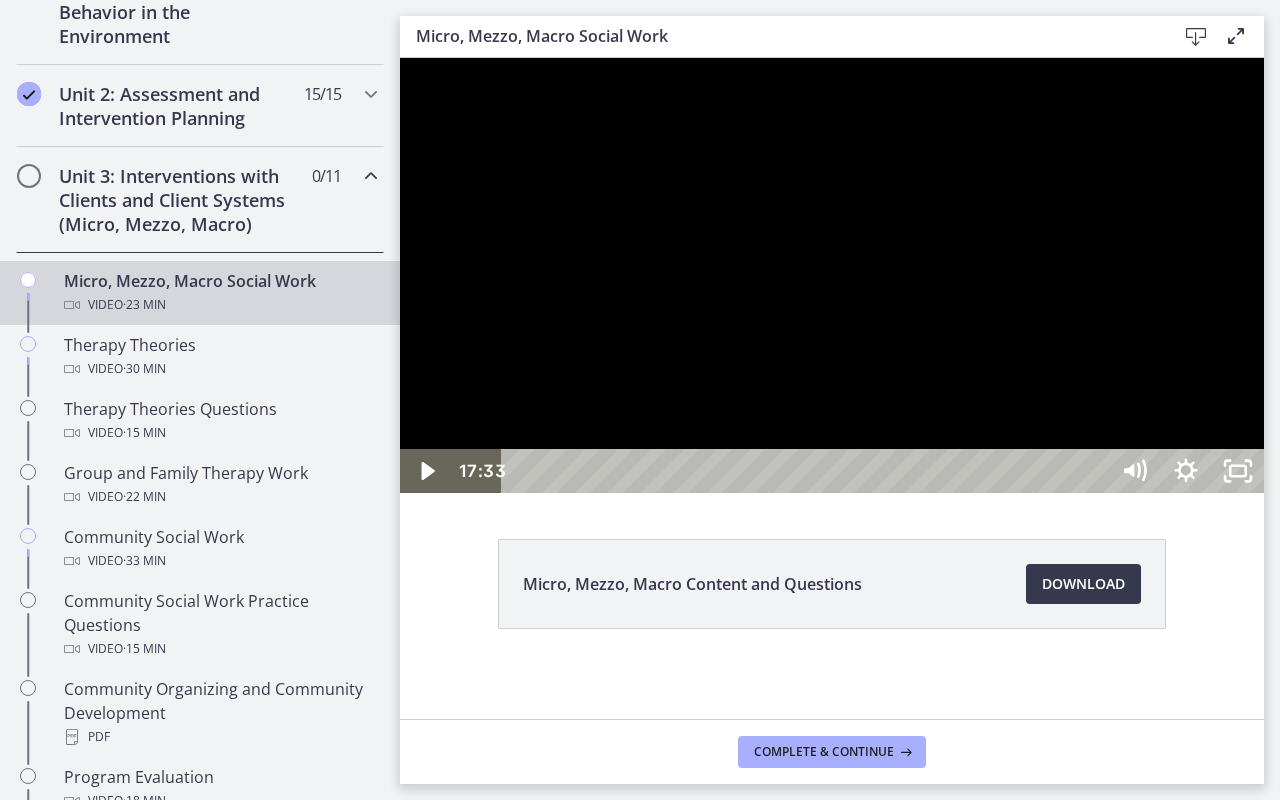 click at bounding box center [832, 275] 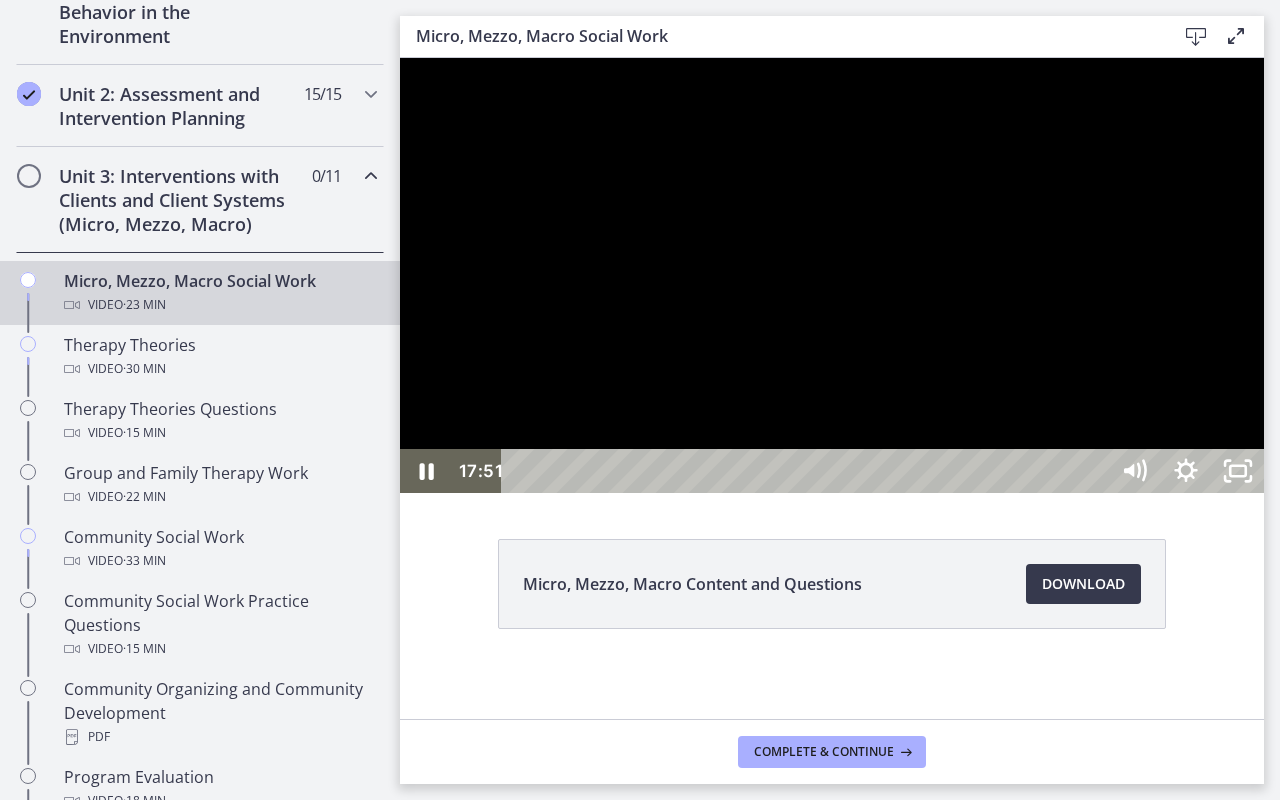 click on "21:02" at bounding box center [807, 471] 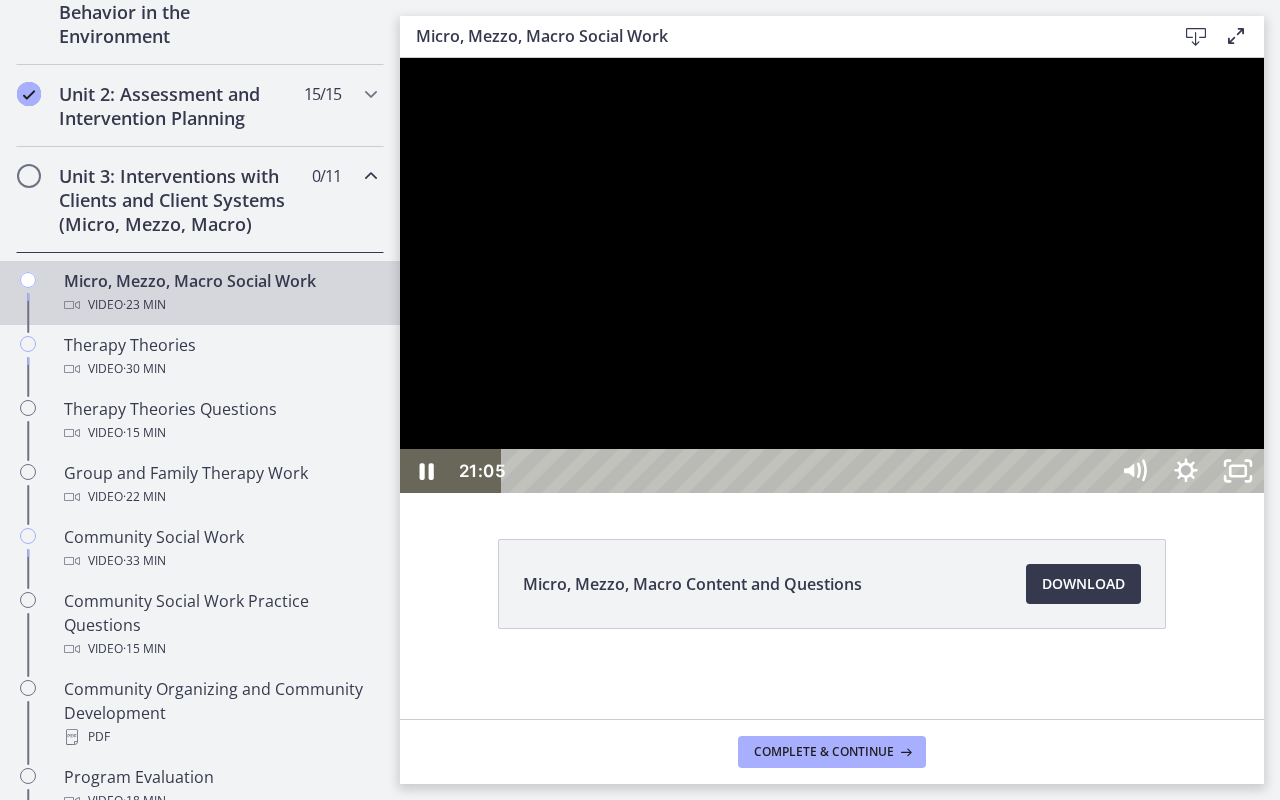 click on "22:30" at bounding box center [807, 471] 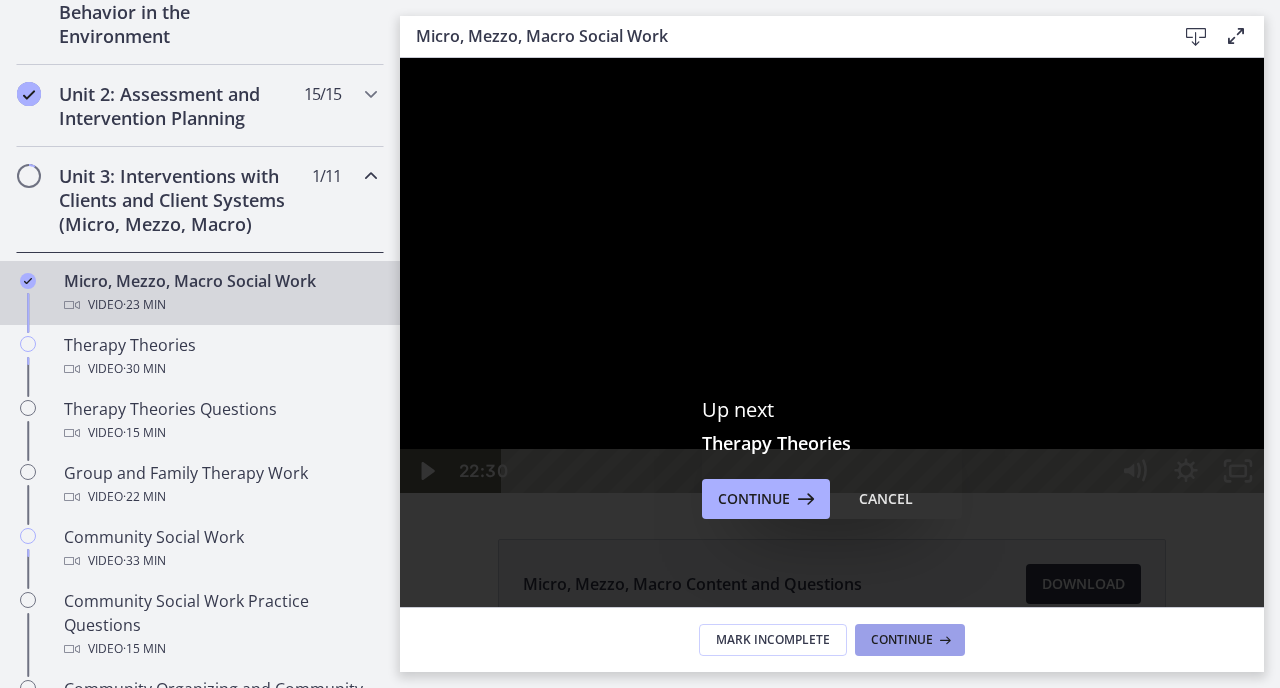 click at bounding box center (943, 640) 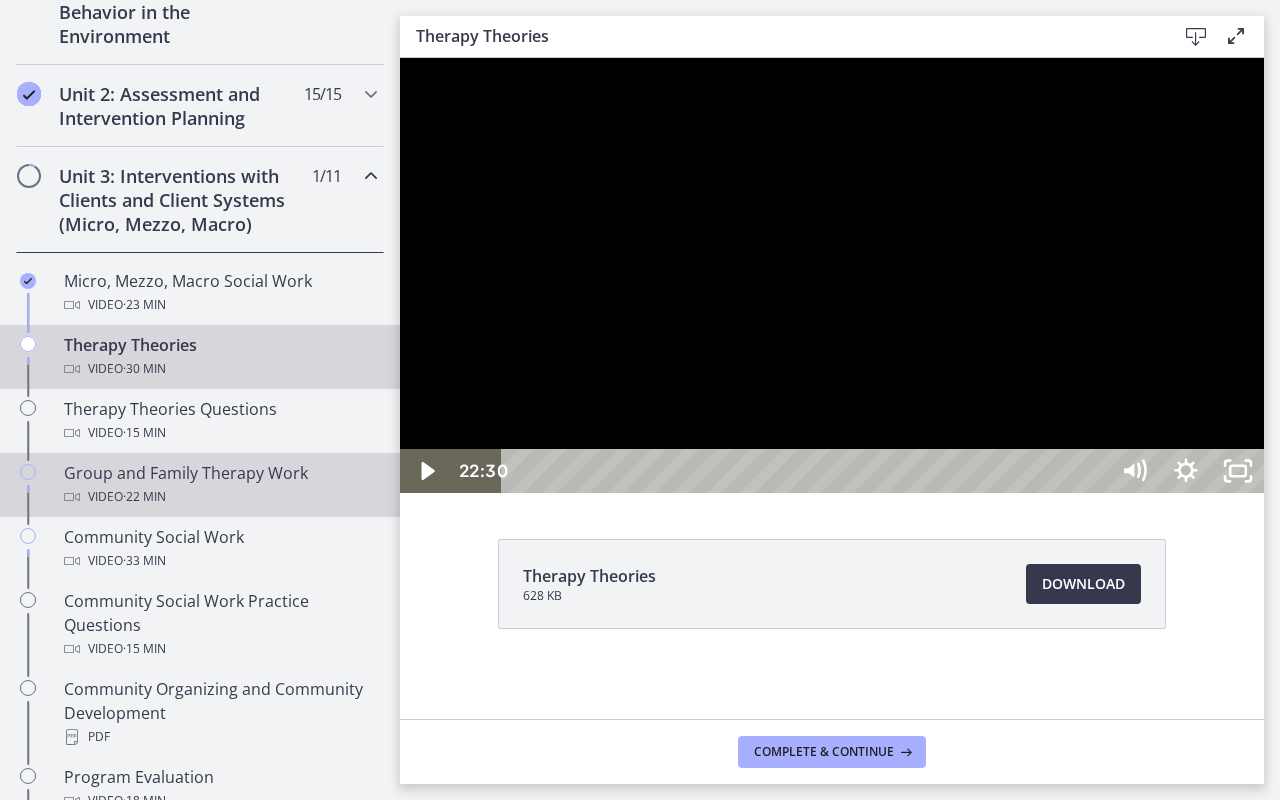 click on "Video
·  22 min" at bounding box center (220, 497) 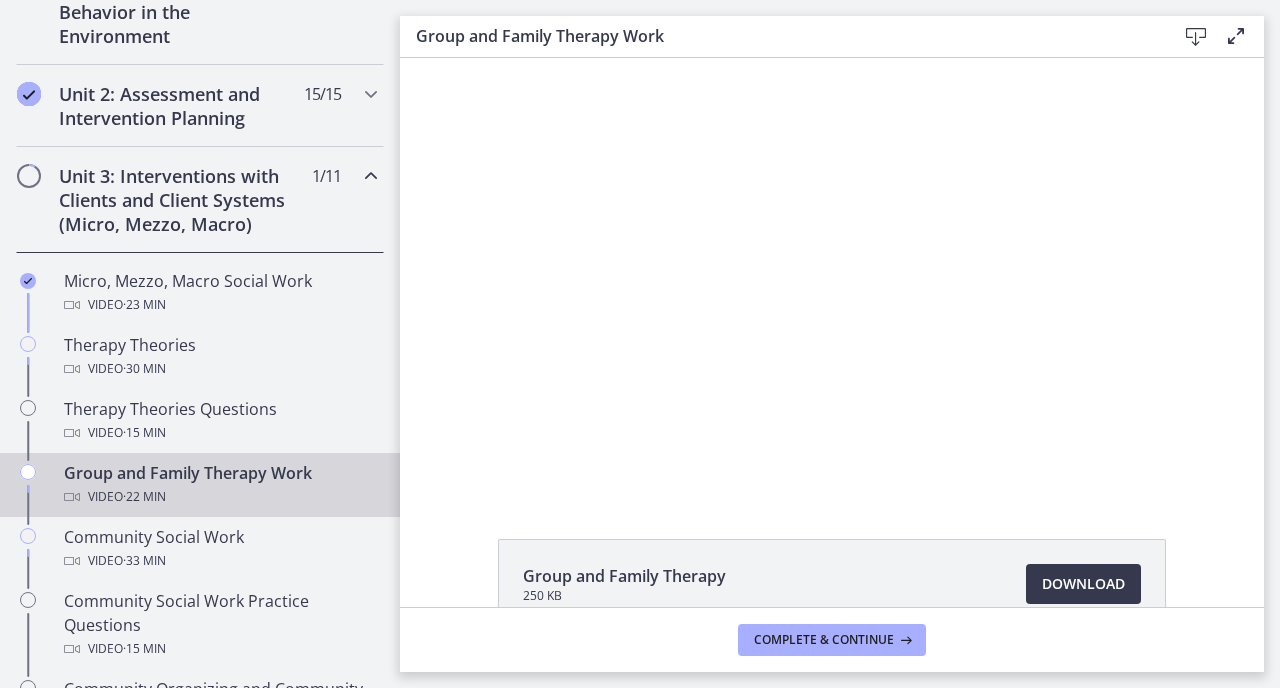 scroll, scrollTop: 0, scrollLeft: 0, axis: both 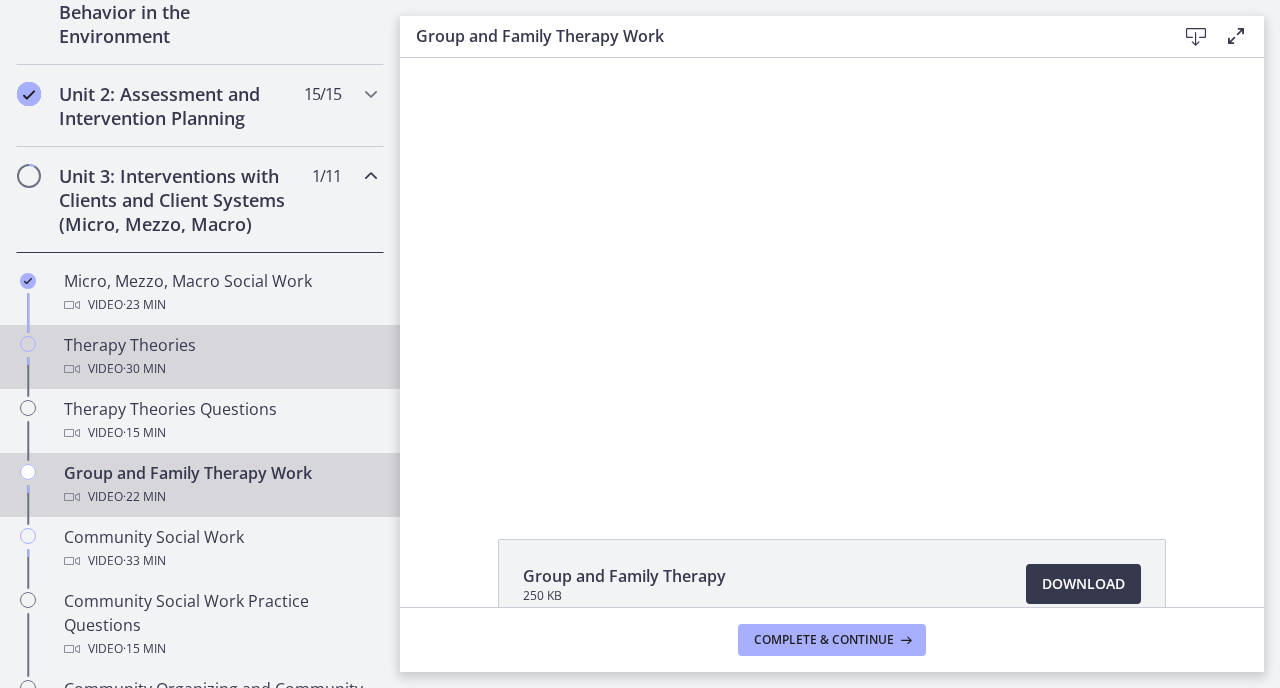 click on "Therapy Theories
Video
·  30 min" at bounding box center [220, 357] 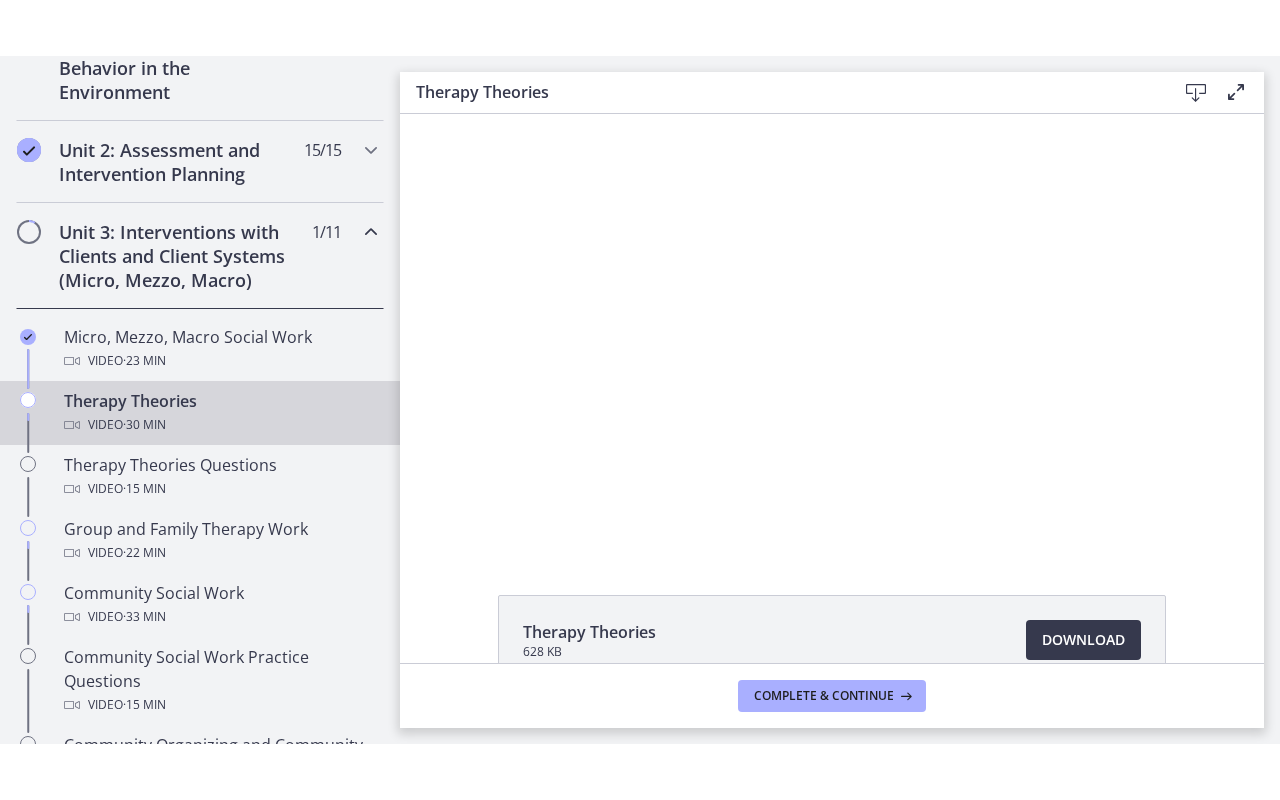 scroll, scrollTop: 0, scrollLeft: 0, axis: both 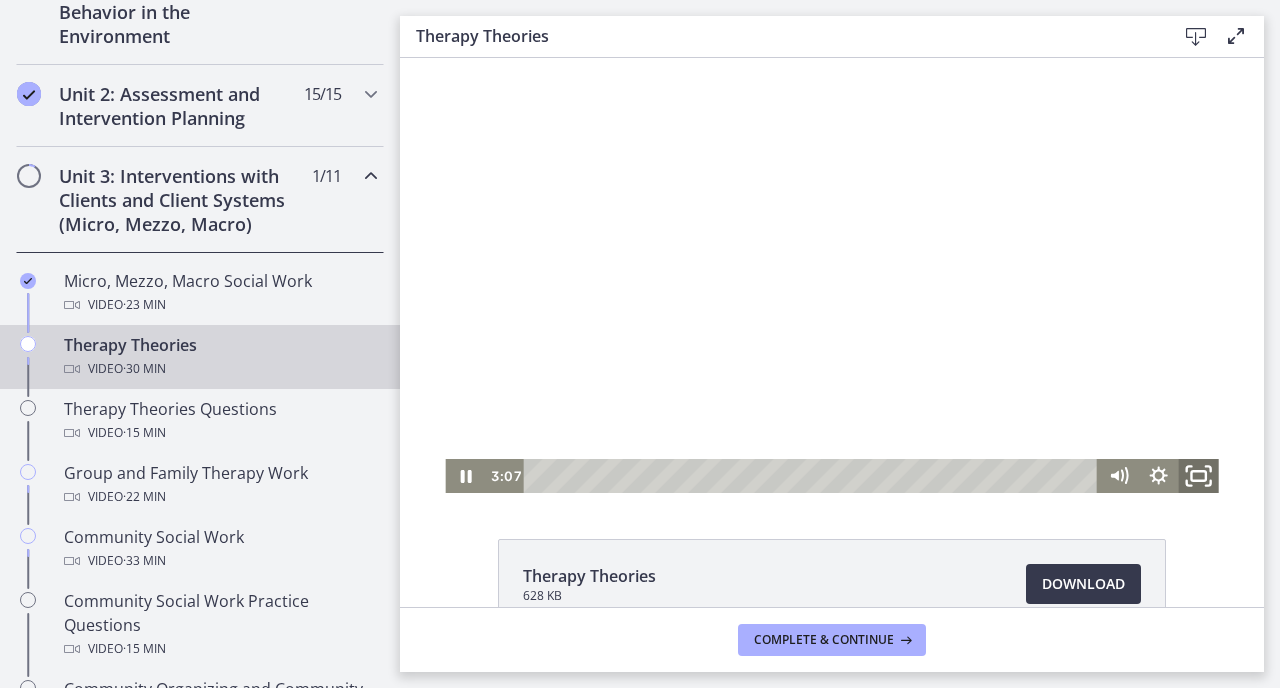 click 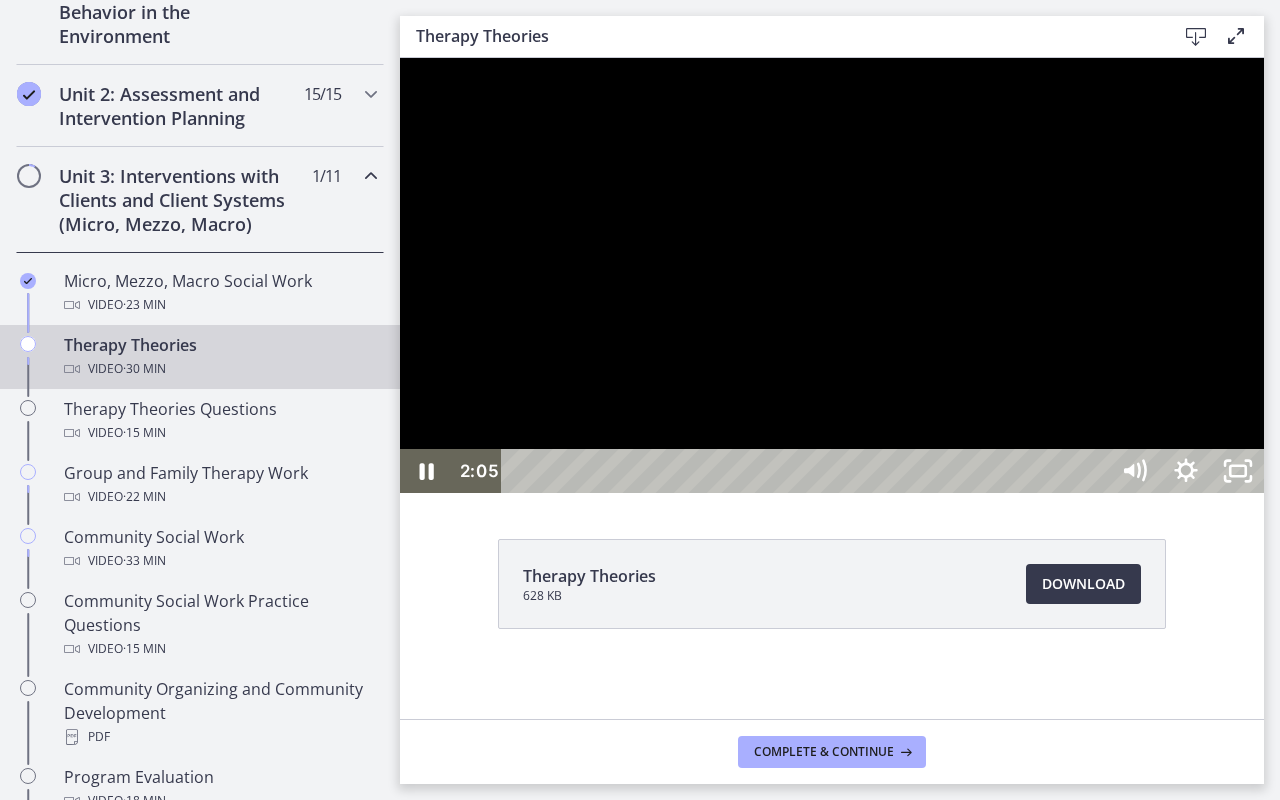 click at bounding box center [832, 275] 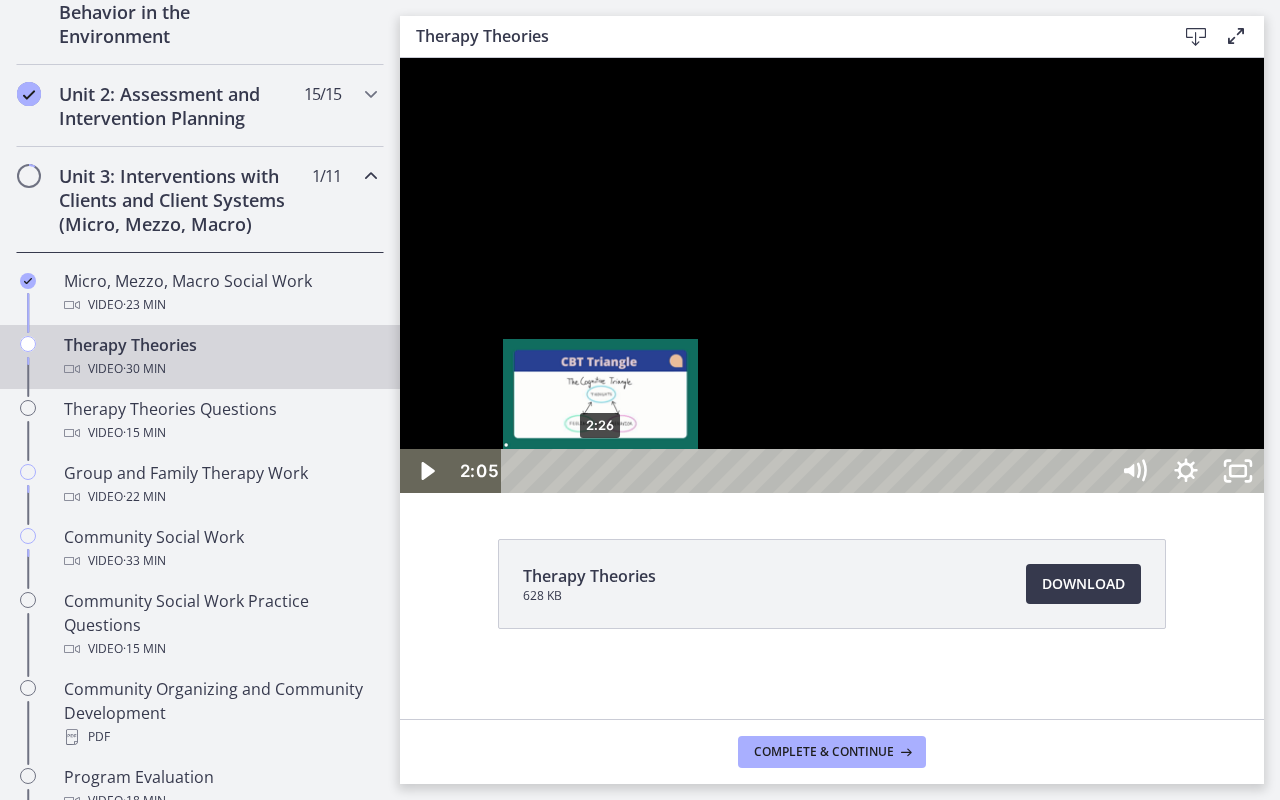 click on "2:26" at bounding box center [807, 471] 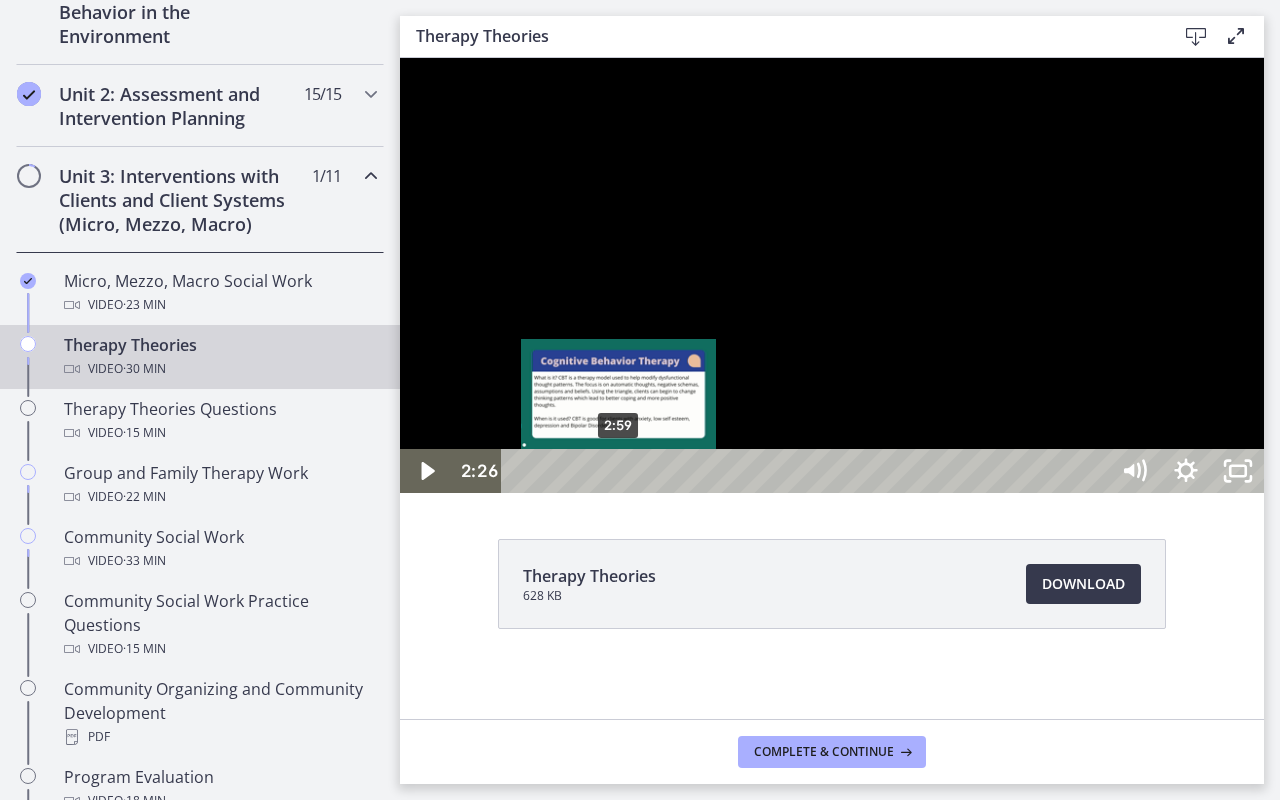 click on "2:59" at bounding box center [807, 471] 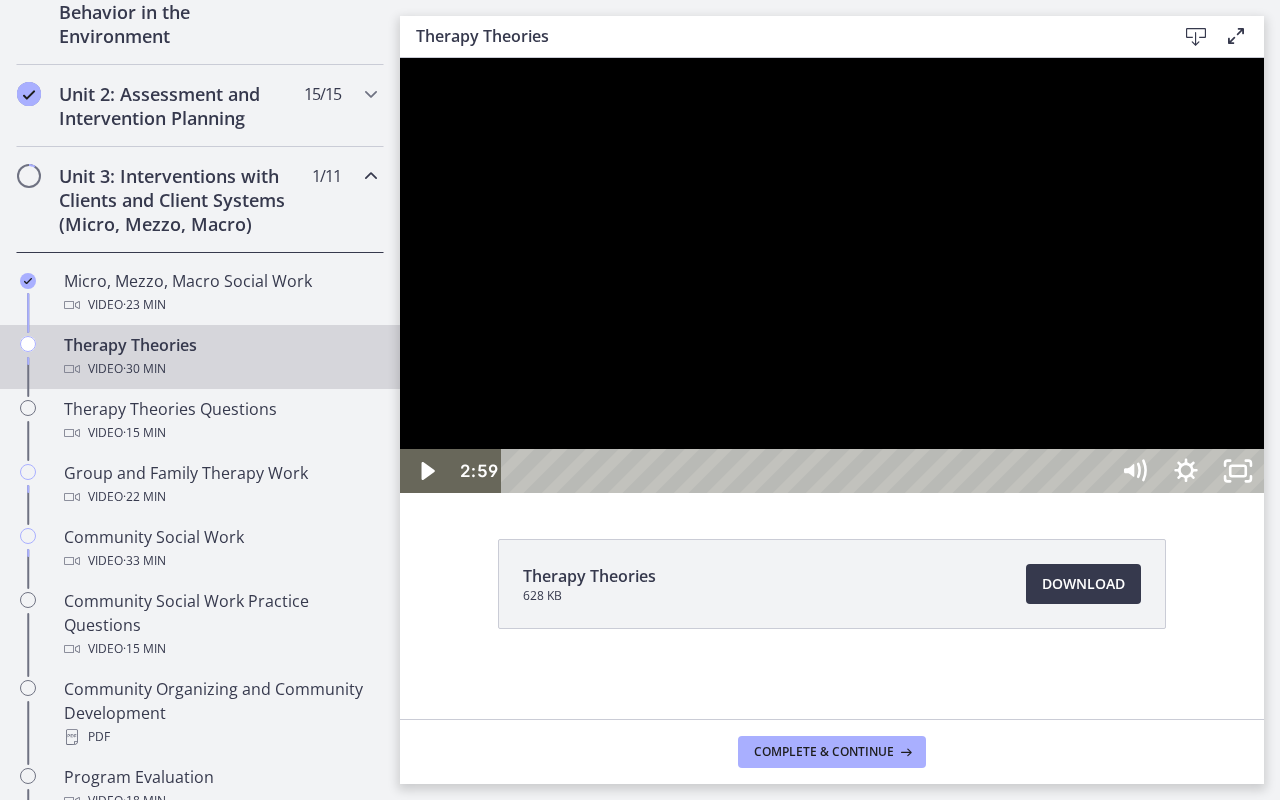 click at bounding box center (832, 275) 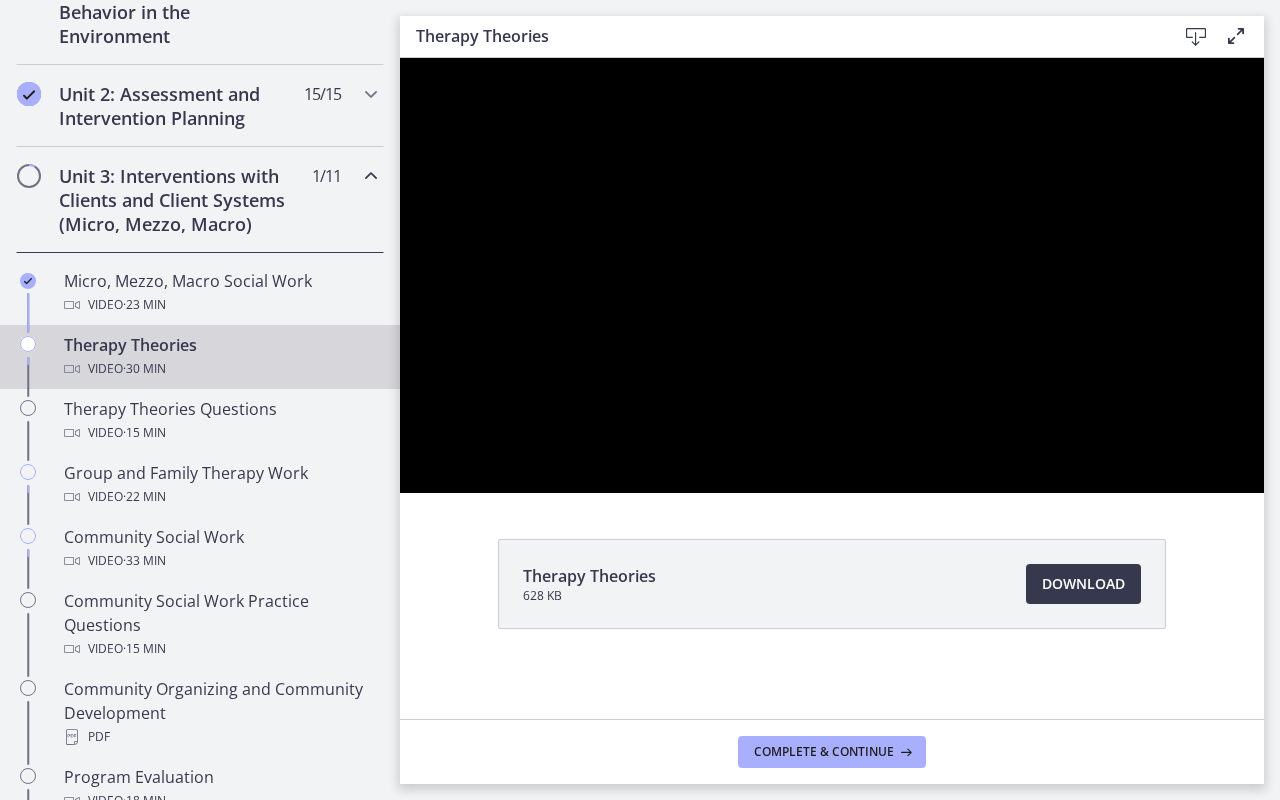 click at bounding box center [832, 275] 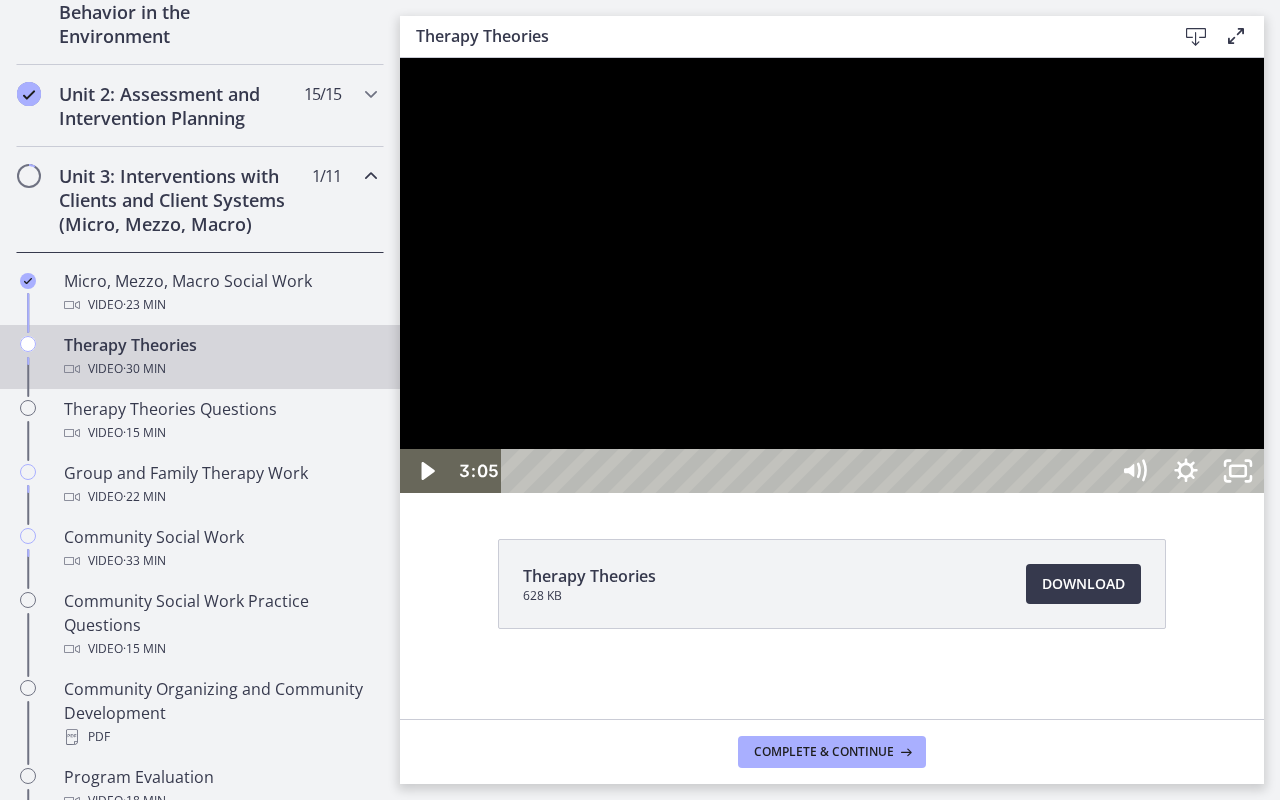 click at bounding box center [832, 275] 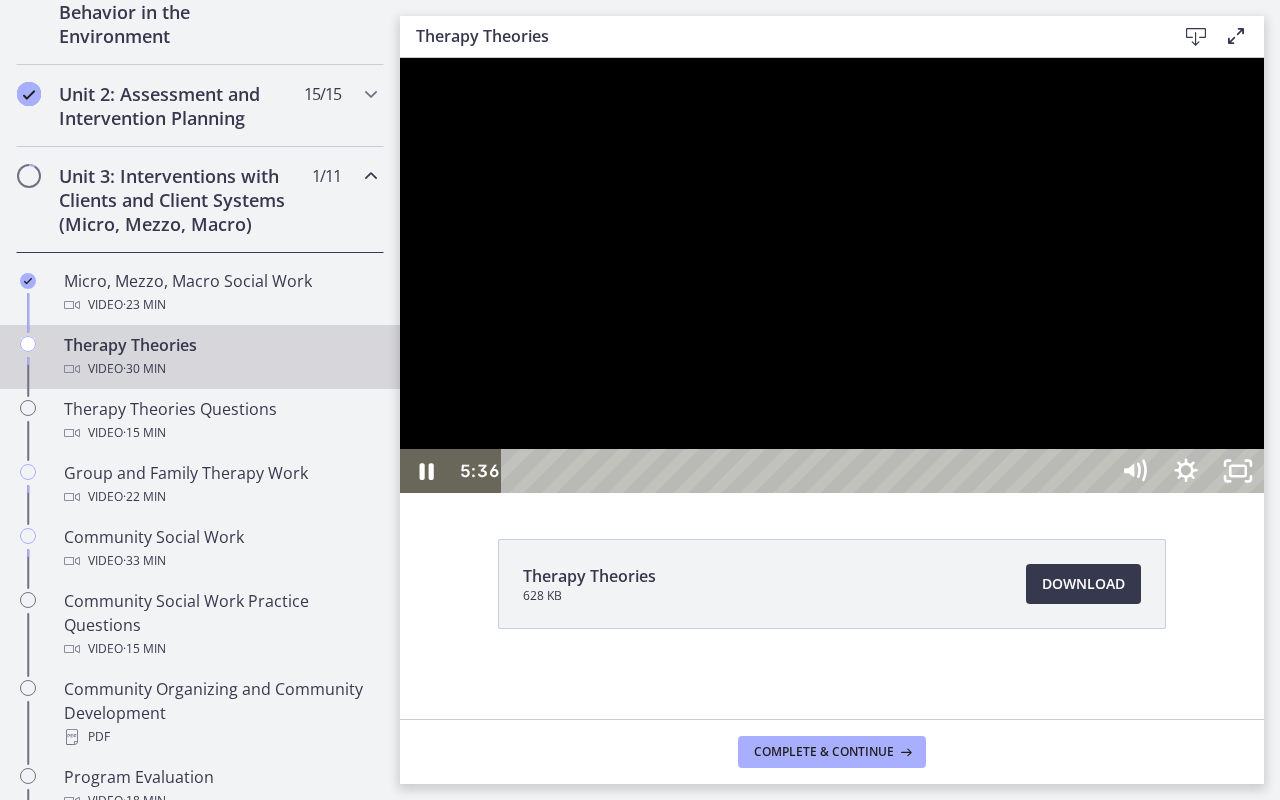 click at bounding box center [832, 275] 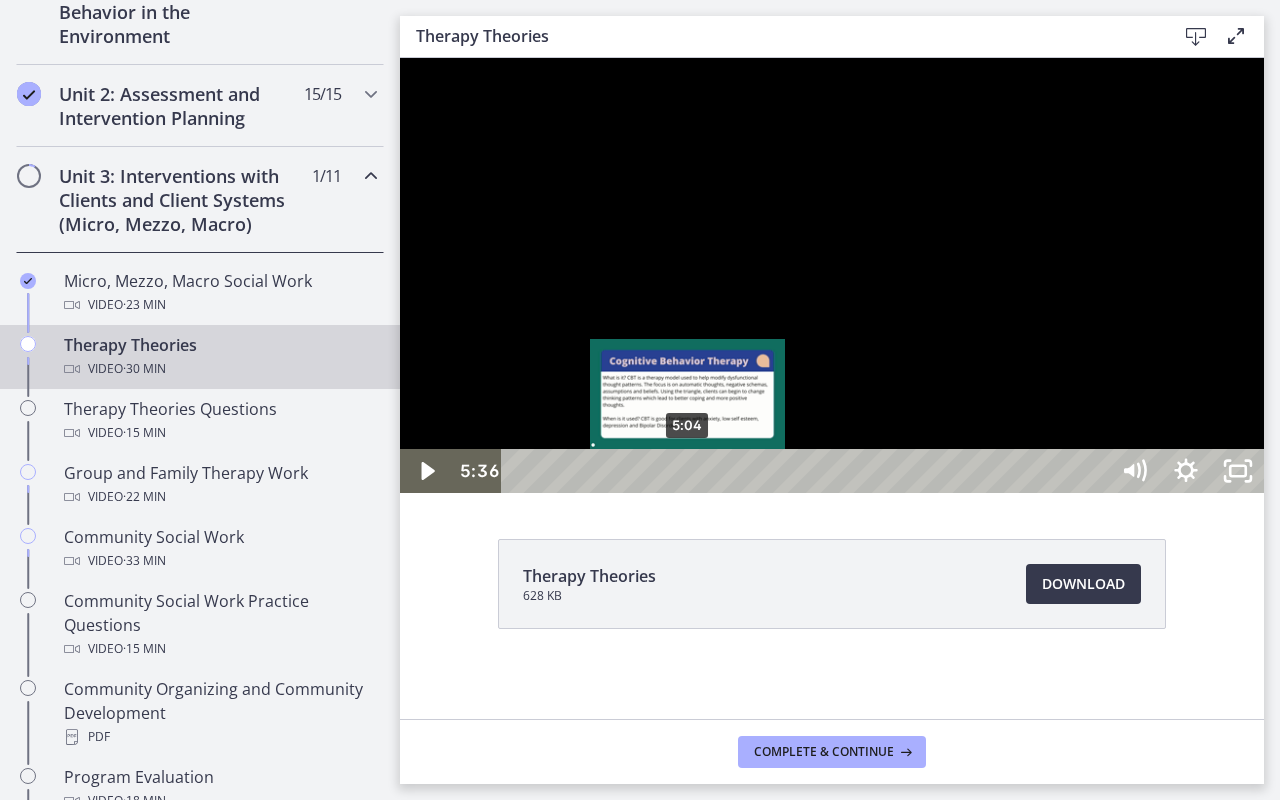 click on "5:04" at bounding box center (807, 471) 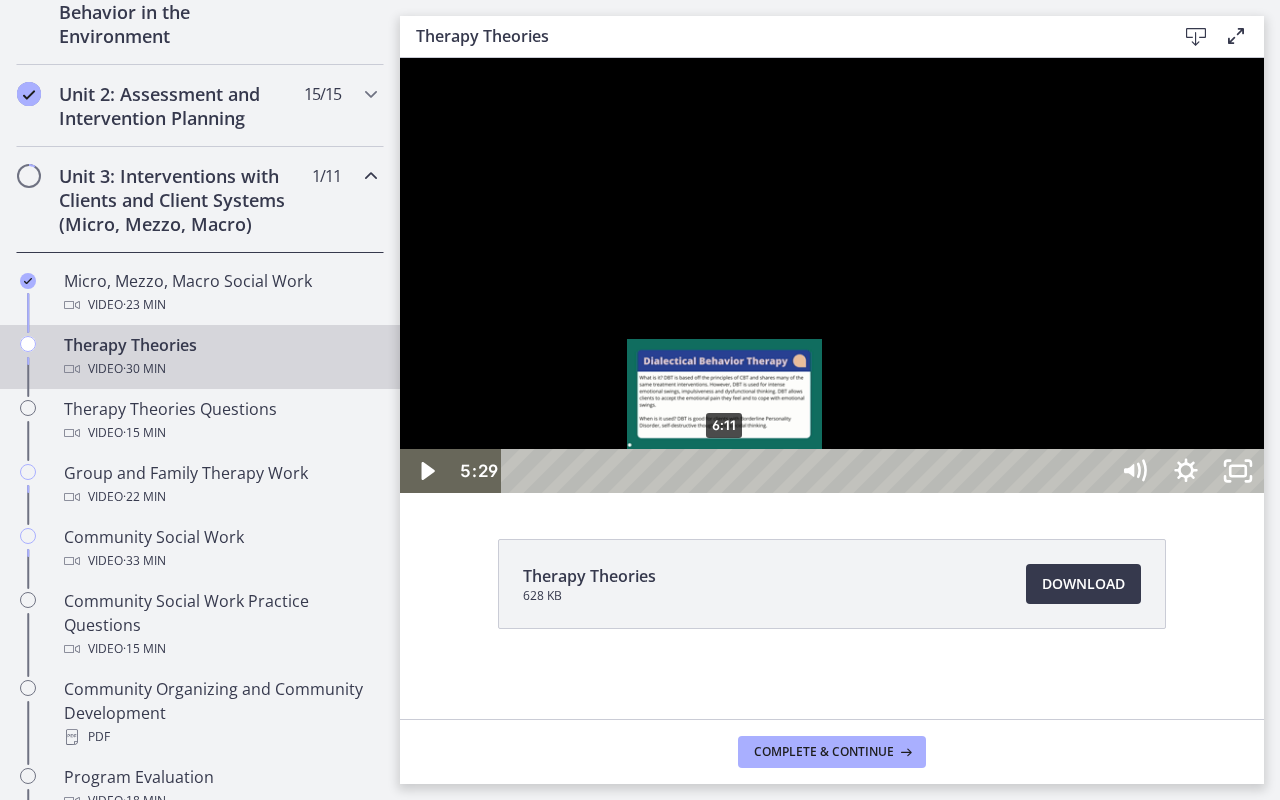 click on "6:11" at bounding box center [807, 471] 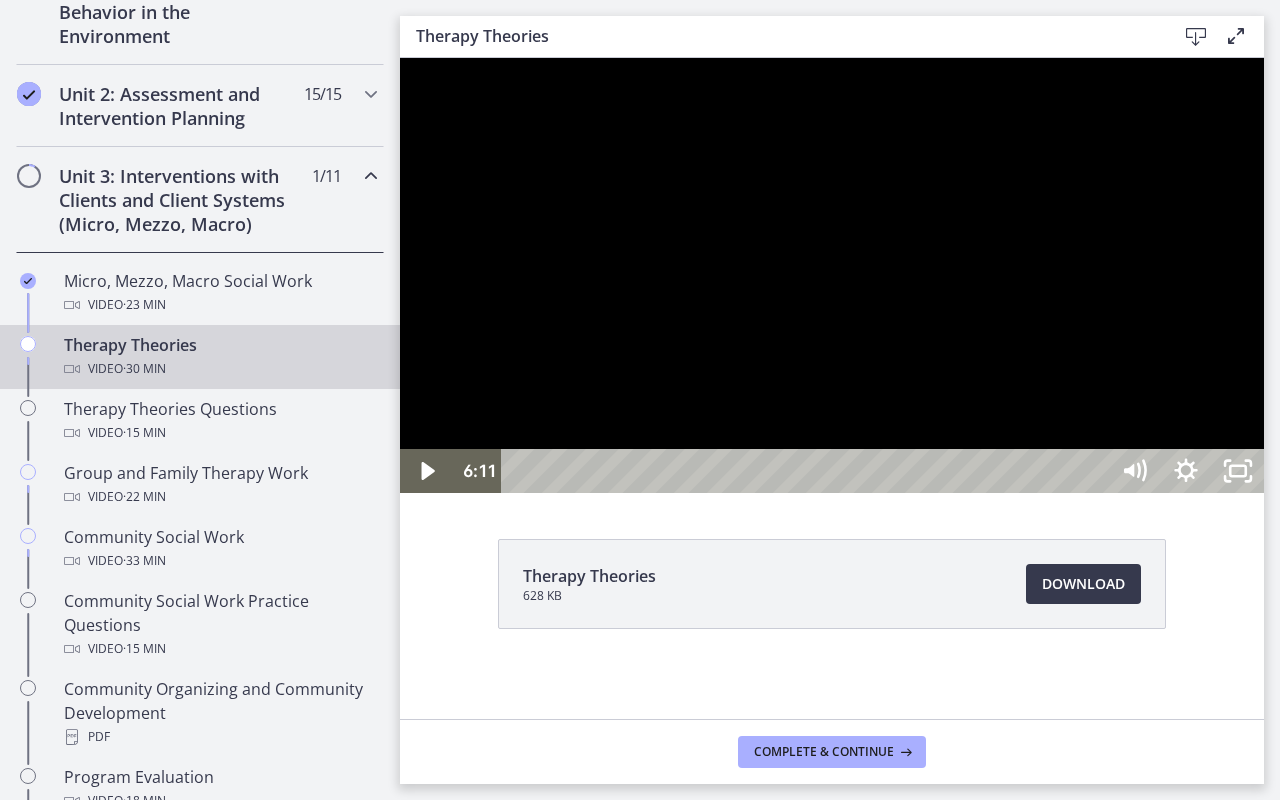click at bounding box center (832, 275) 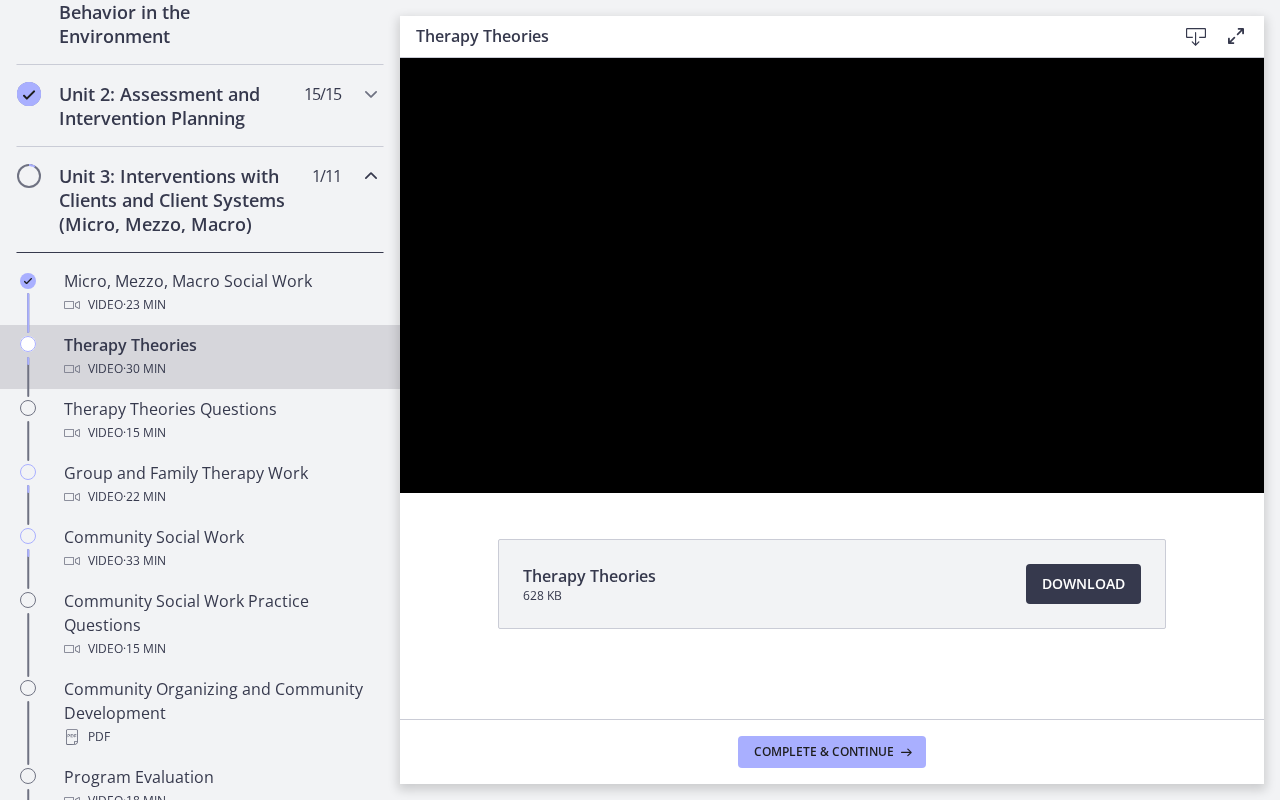 click at bounding box center [832, 275] 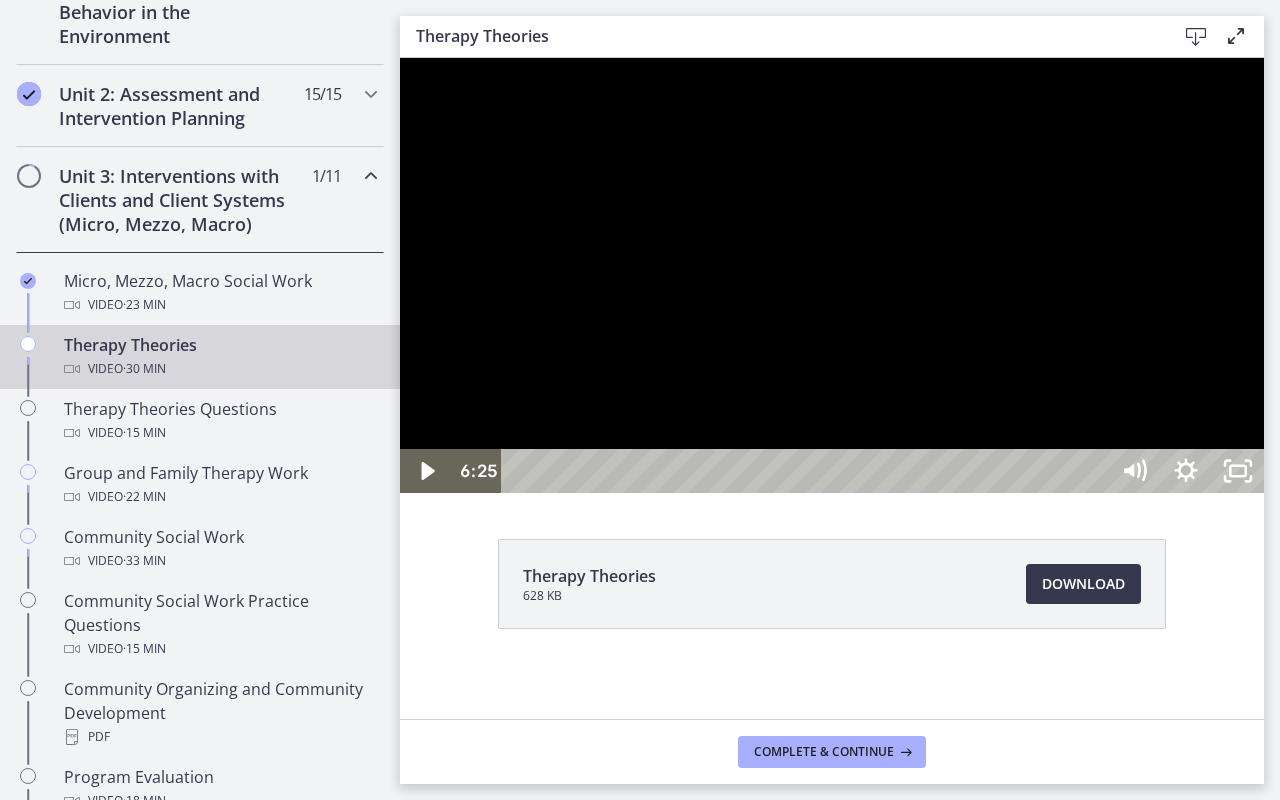 click at bounding box center [832, 275] 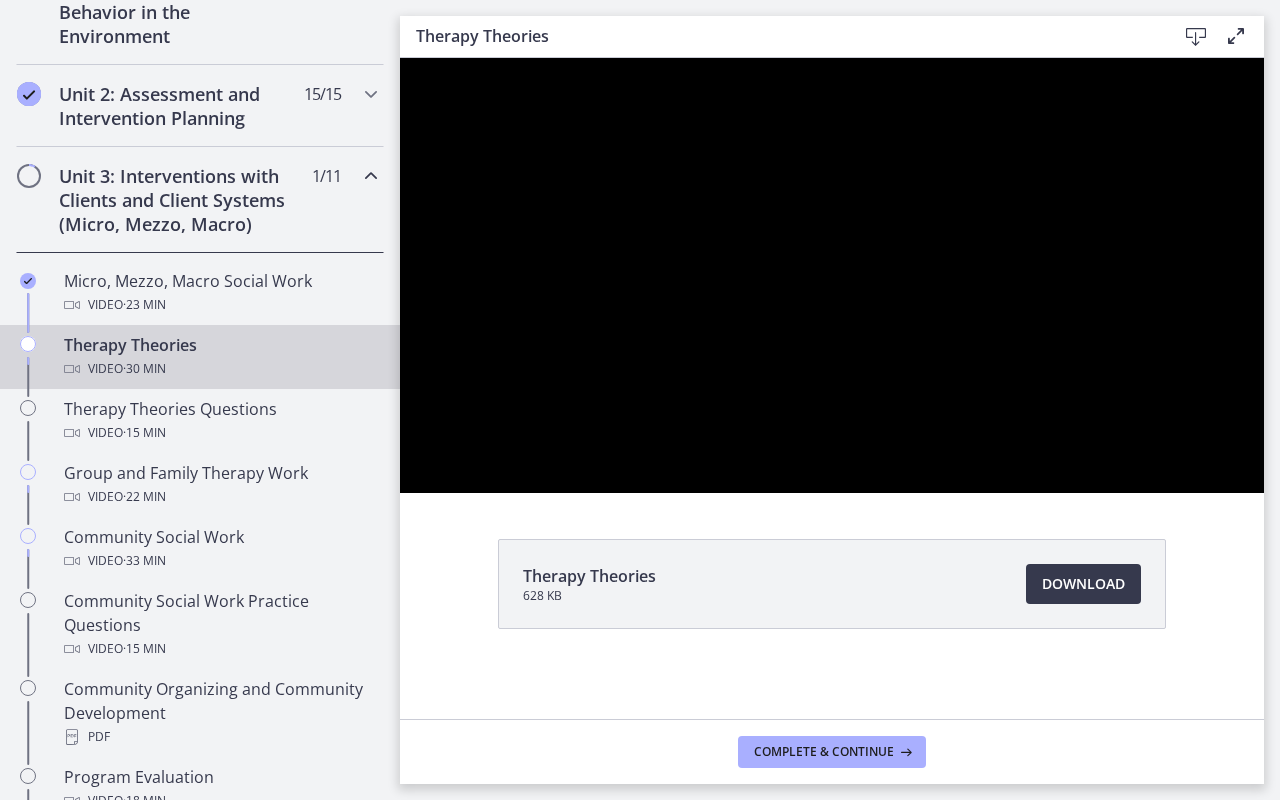 click at bounding box center [832, 275] 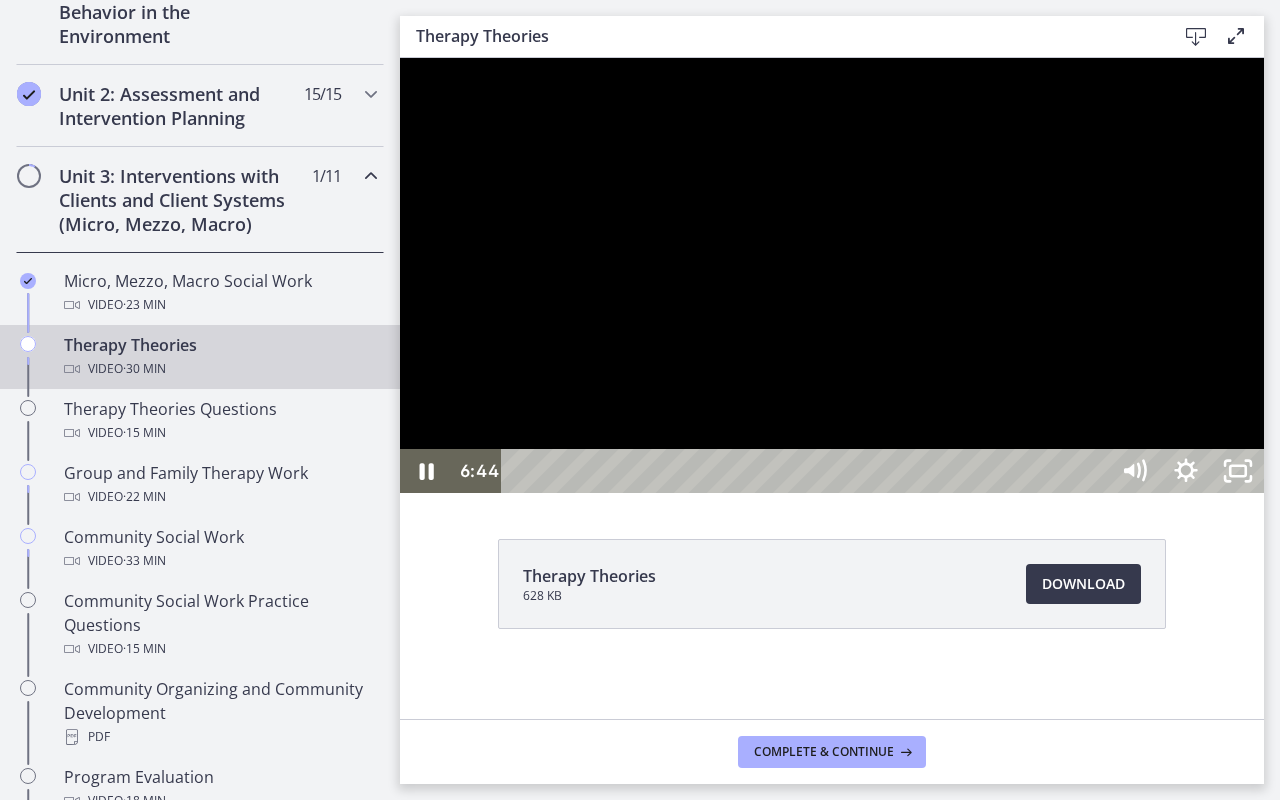 click at bounding box center [832, 275] 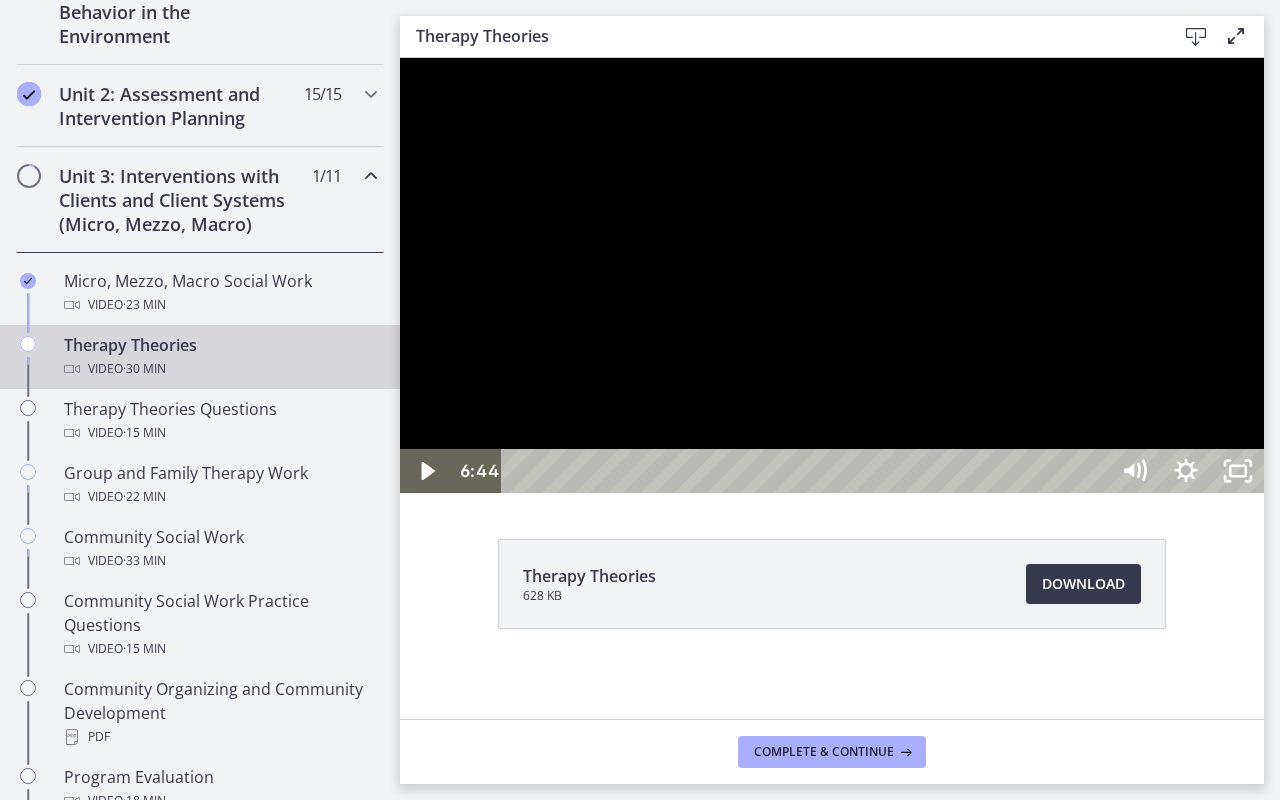 click at bounding box center (832, 275) 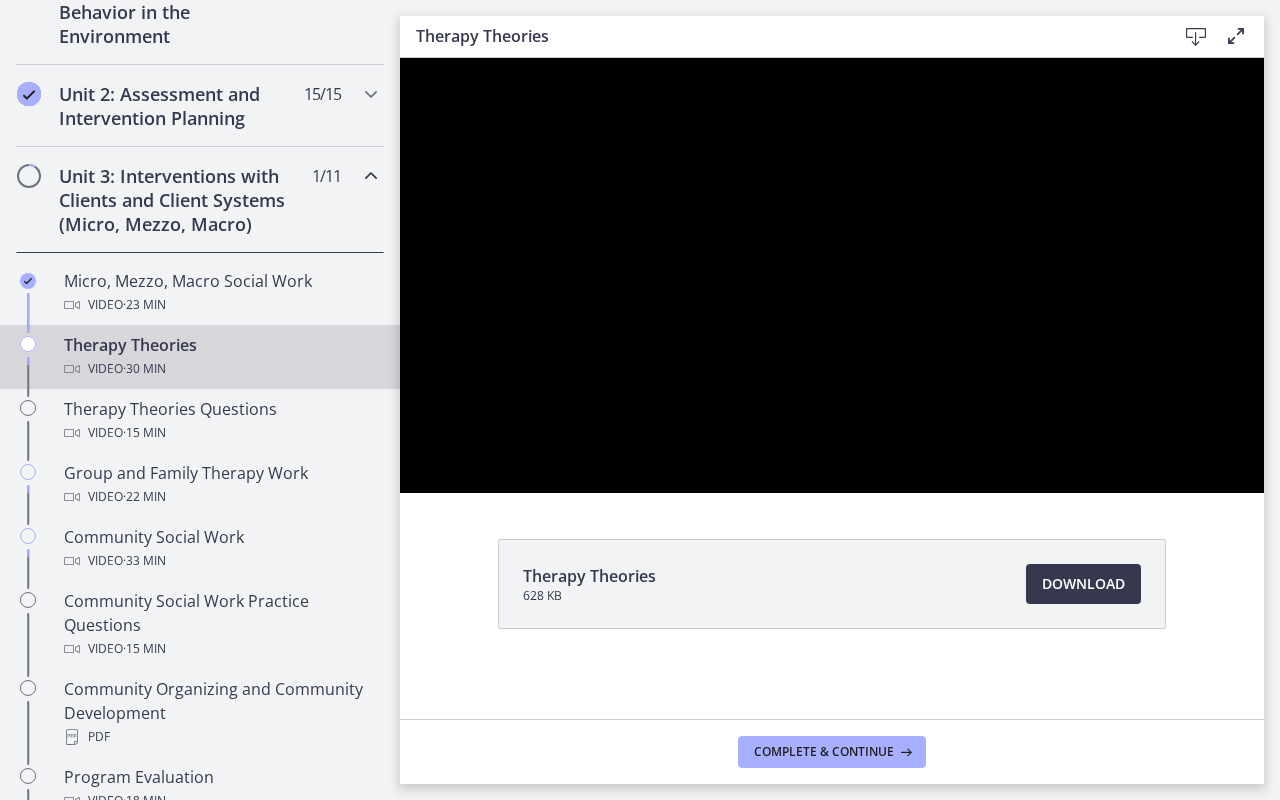 click at bounding box center (832, 275) 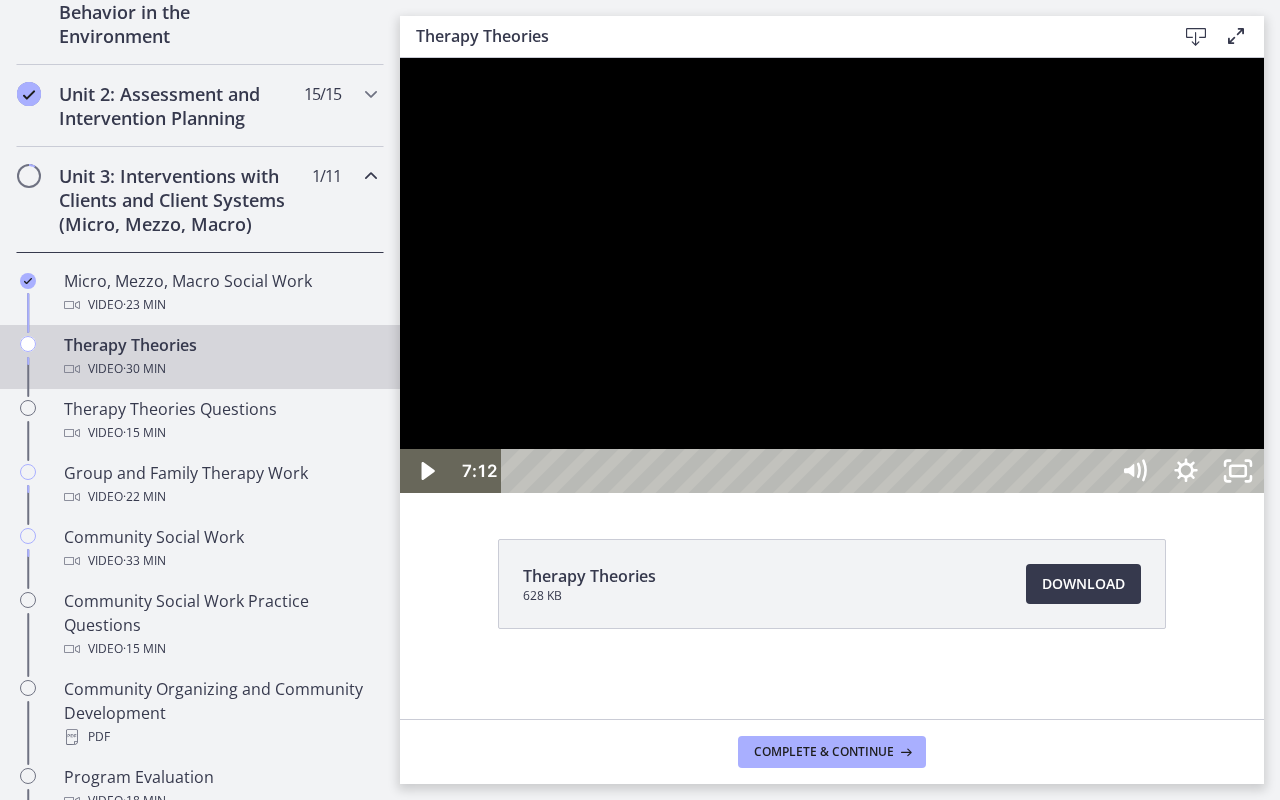 type 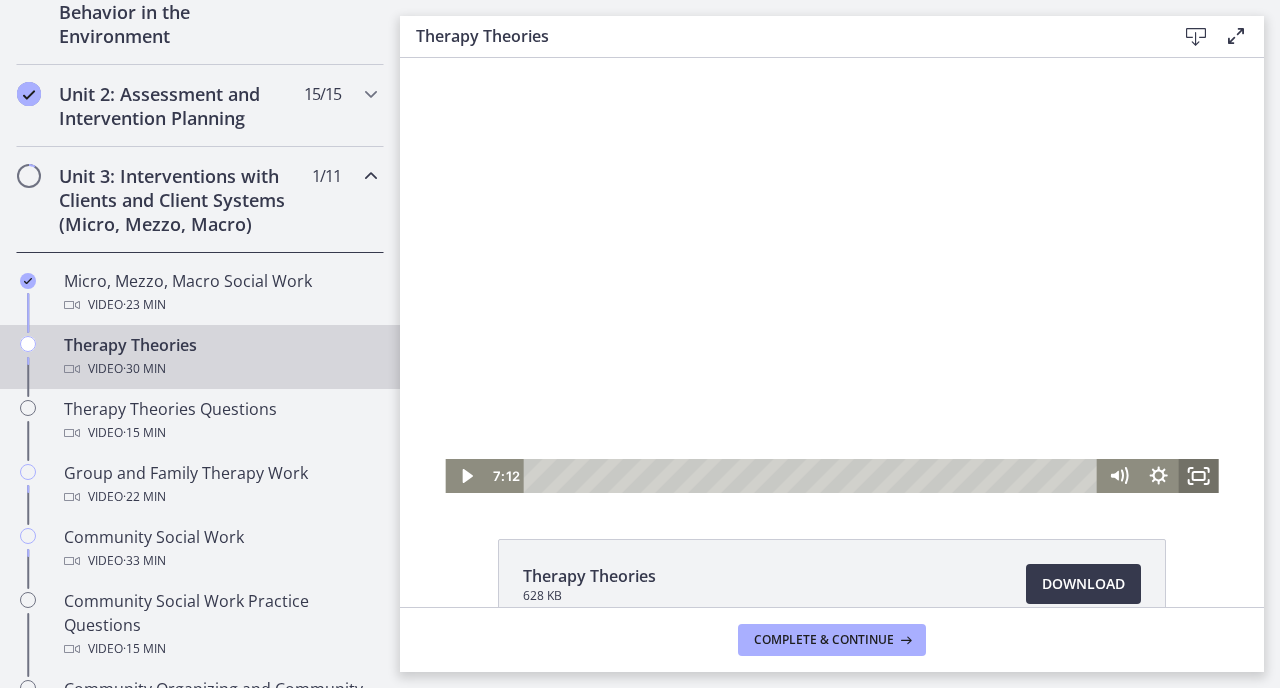 click 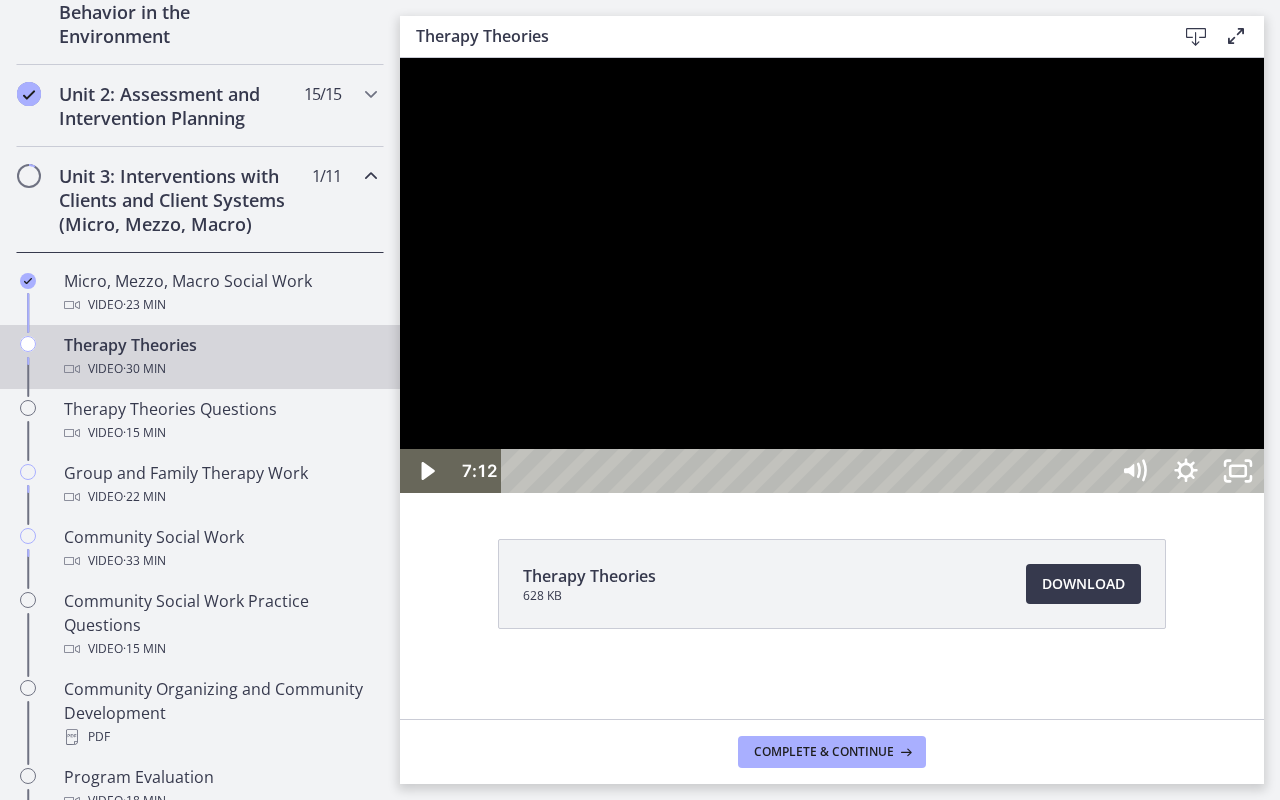 click at bounding box center (832, 275) 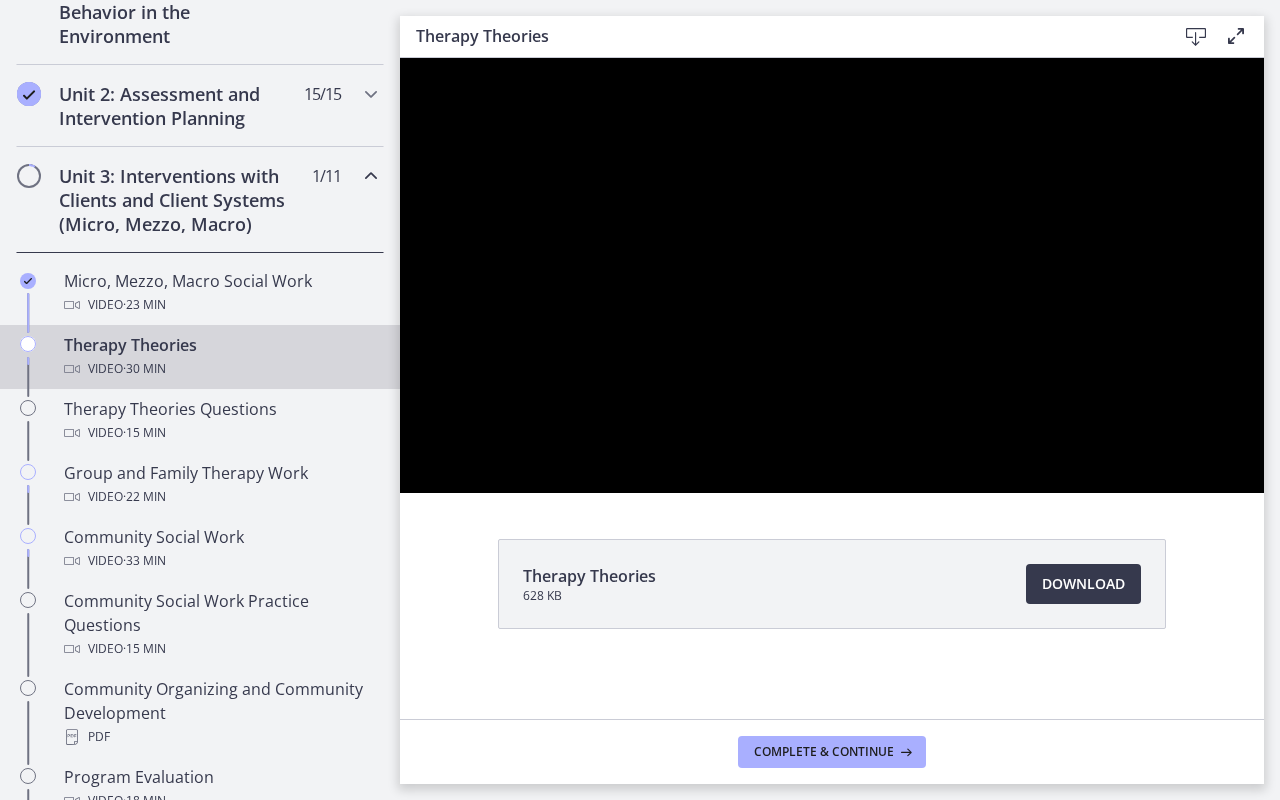 click at bounding box center [832, 275] 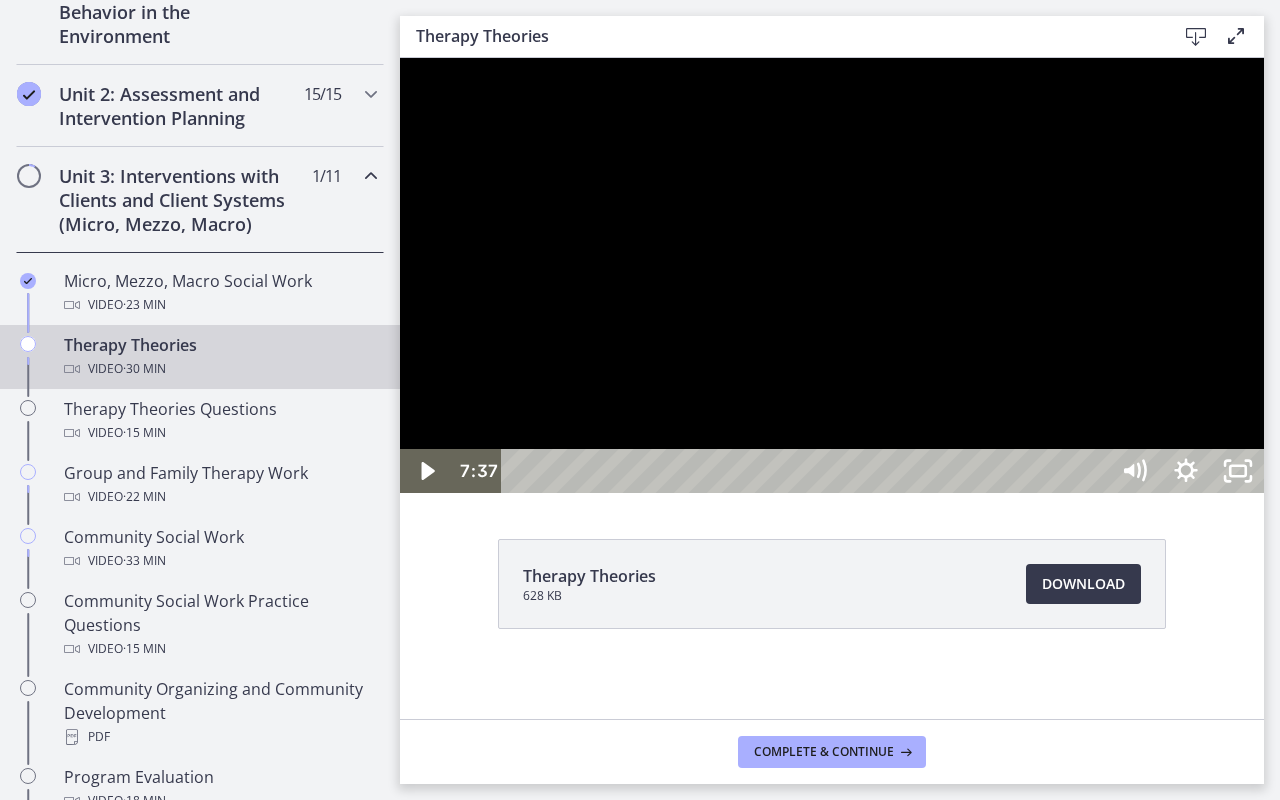 drag, startPoint x: 1667, startPoint y: 849, endPoint x: 1667, endPoint y: 737, distance: 112 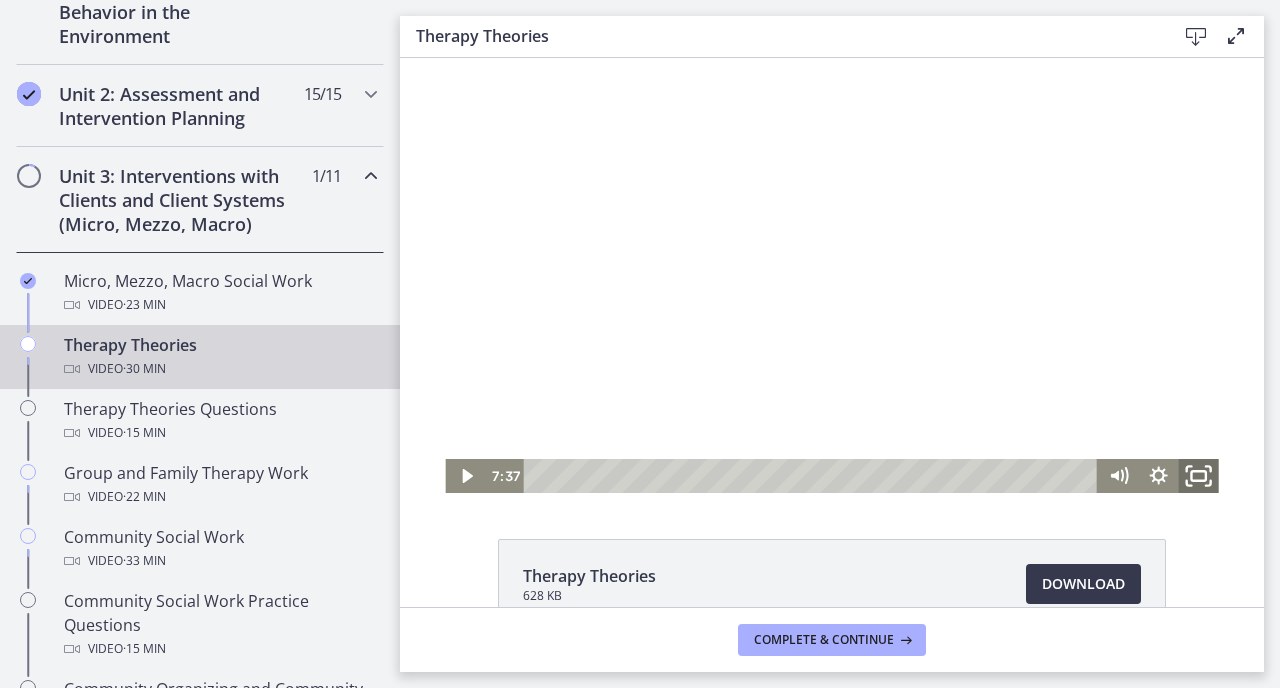 click 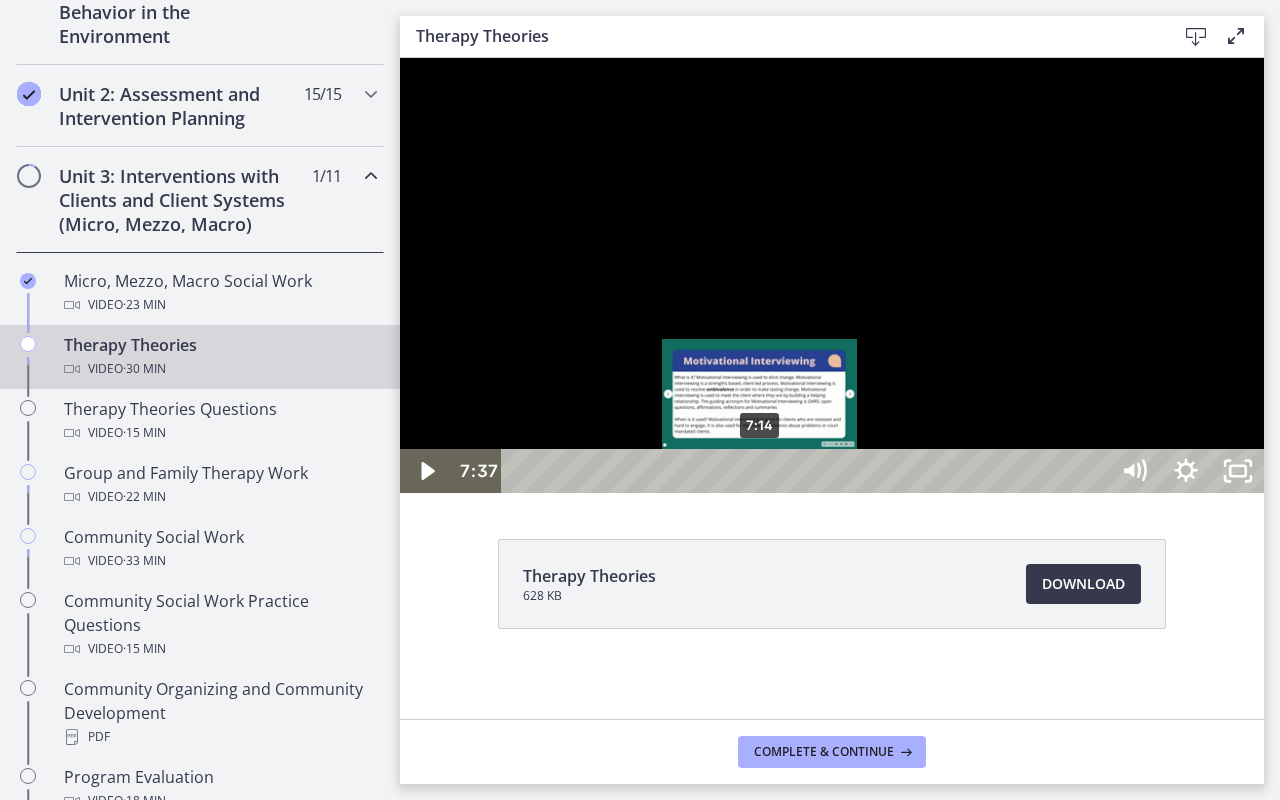 click on "7:14" at bounding box center (807, 471) 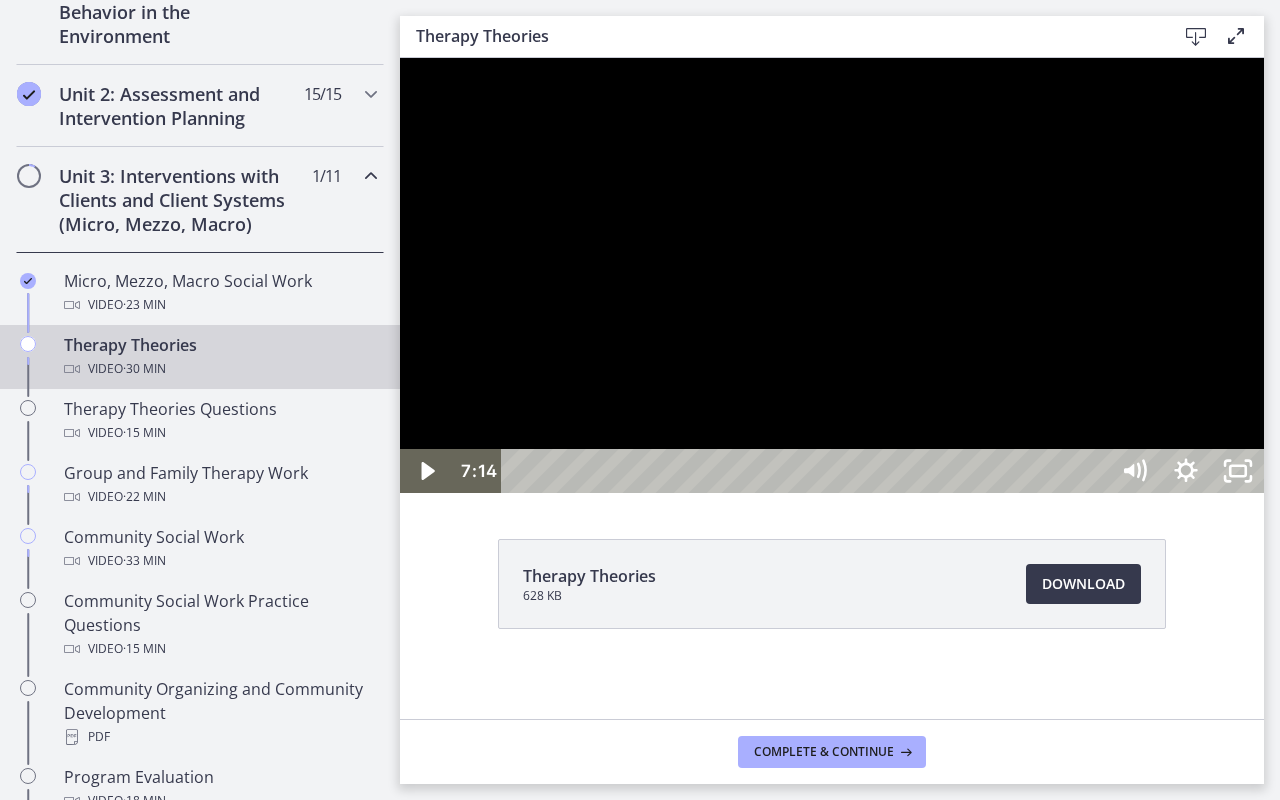 click at bounding box center [832, 275] 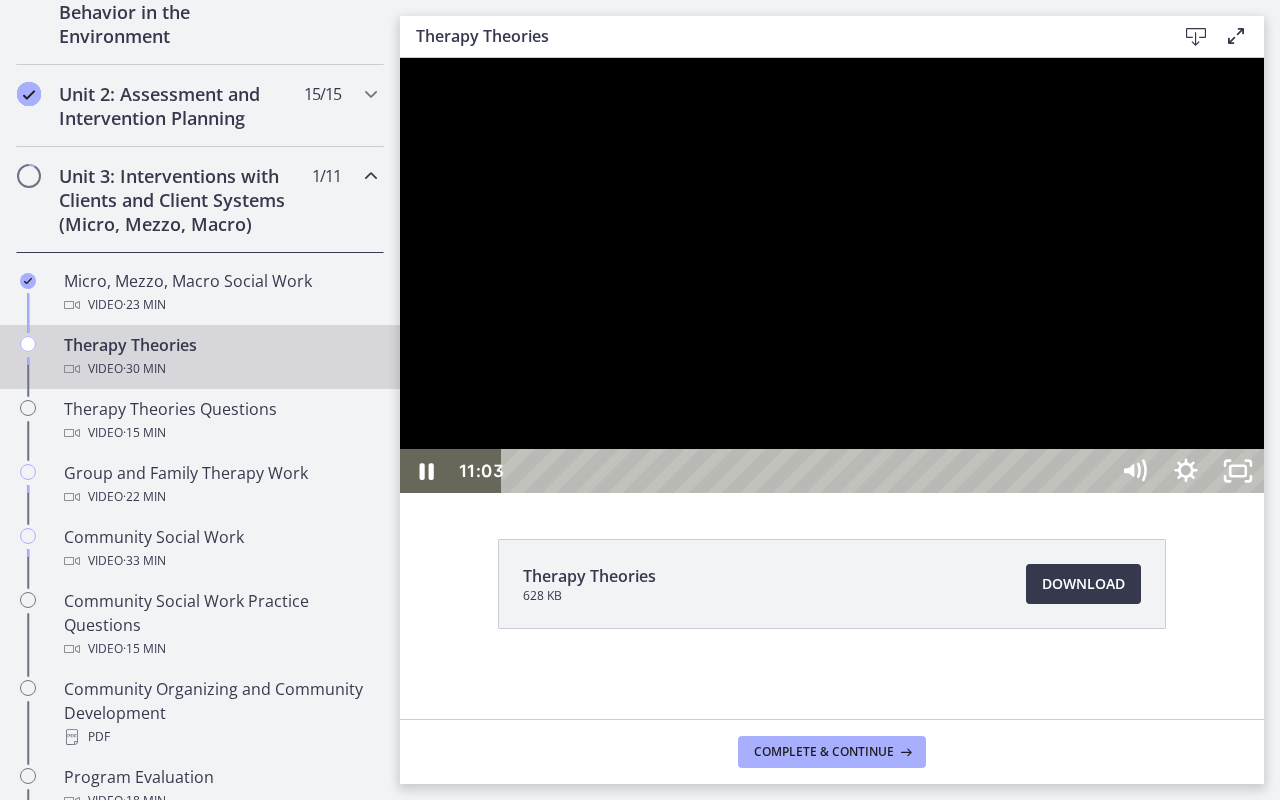 click at bounding box center [832, 275] 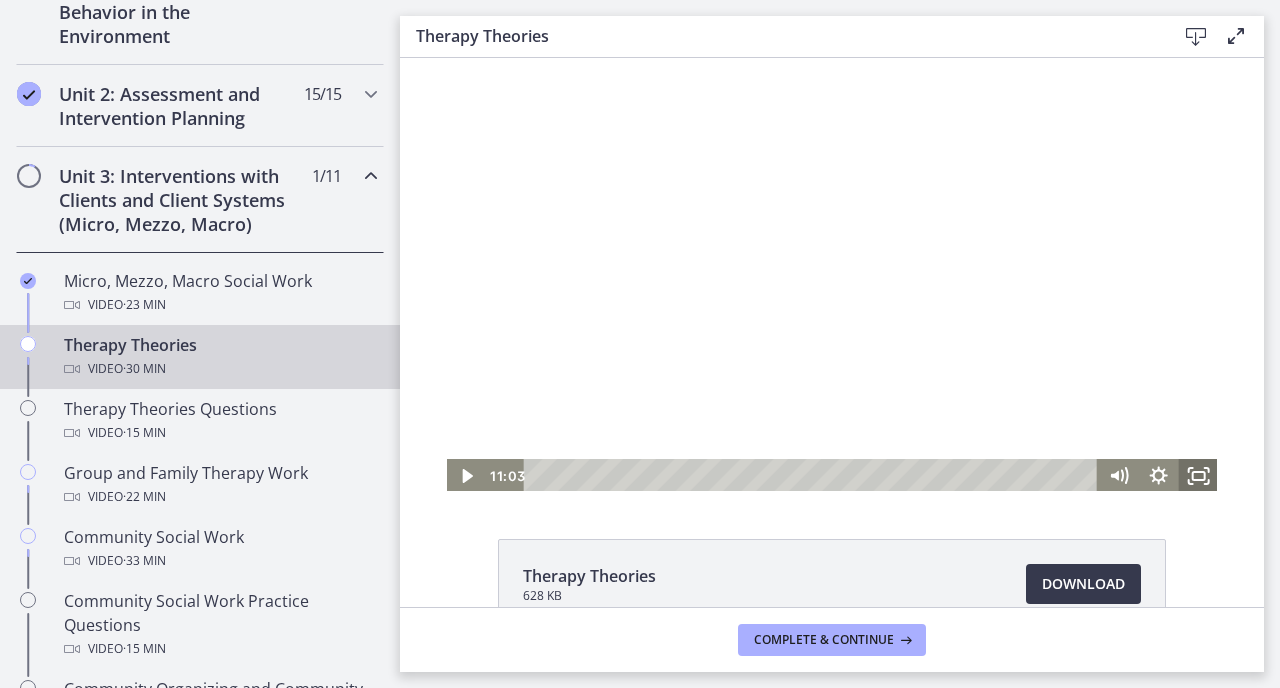 click 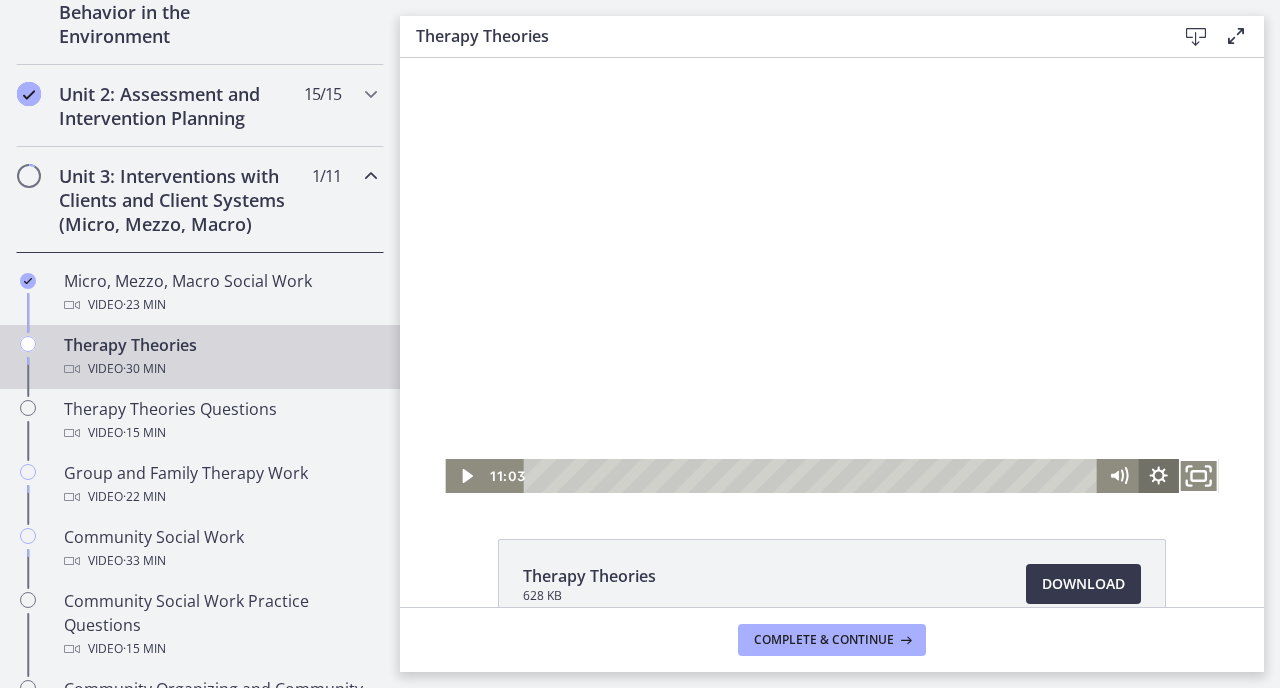 click 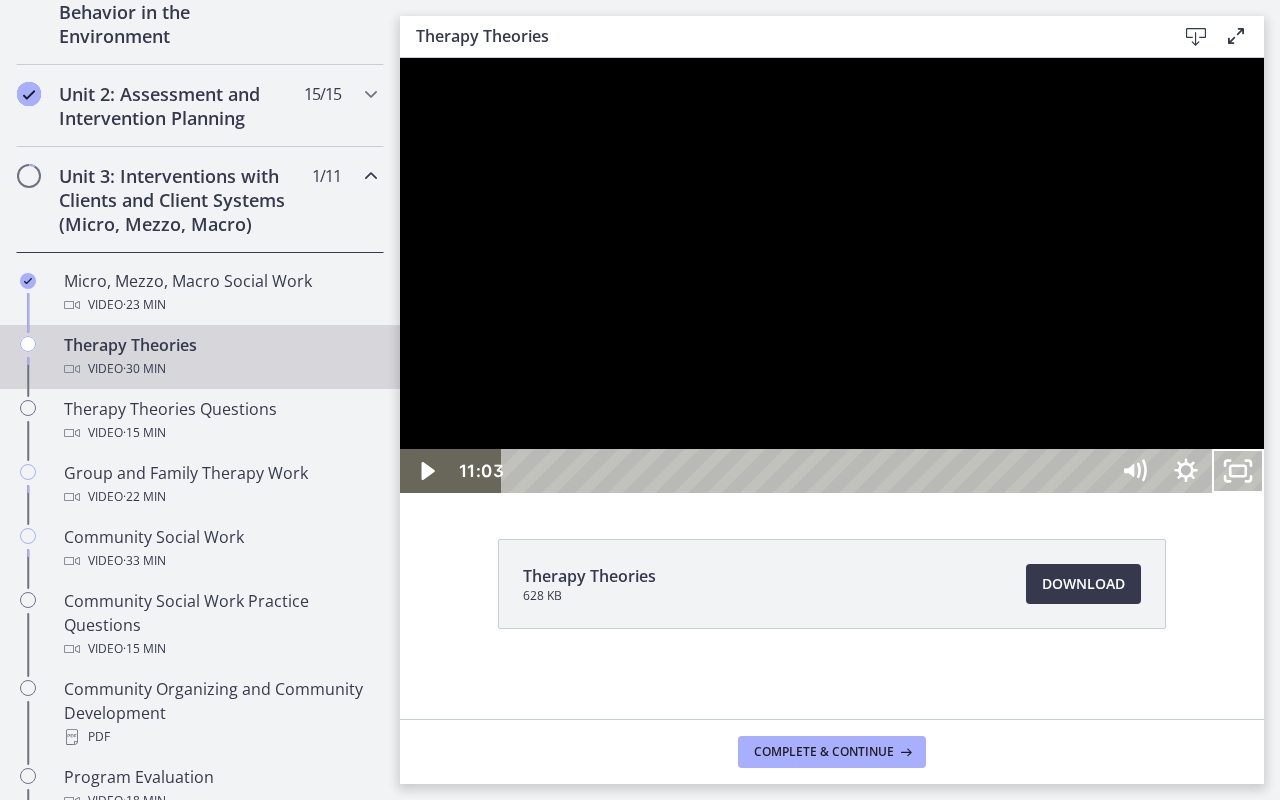 drag, startPoint x: 1243, startPoint y: 529, endPoint x: 1244, endPoint y: 511, distance: 18.027756 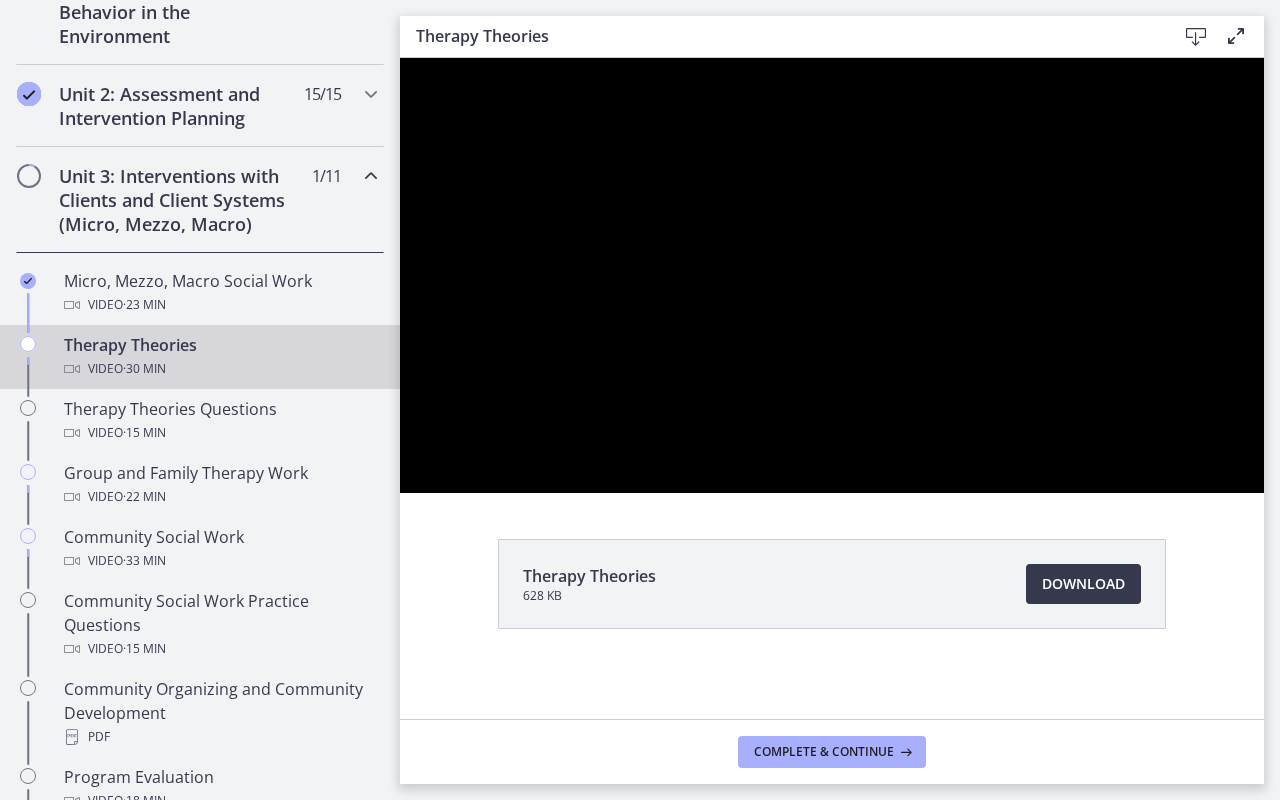 drag, startPoint x: 1244, startPoint y: 511, endPoint x: 1269, endPoint y: 492, distance: 31.400637 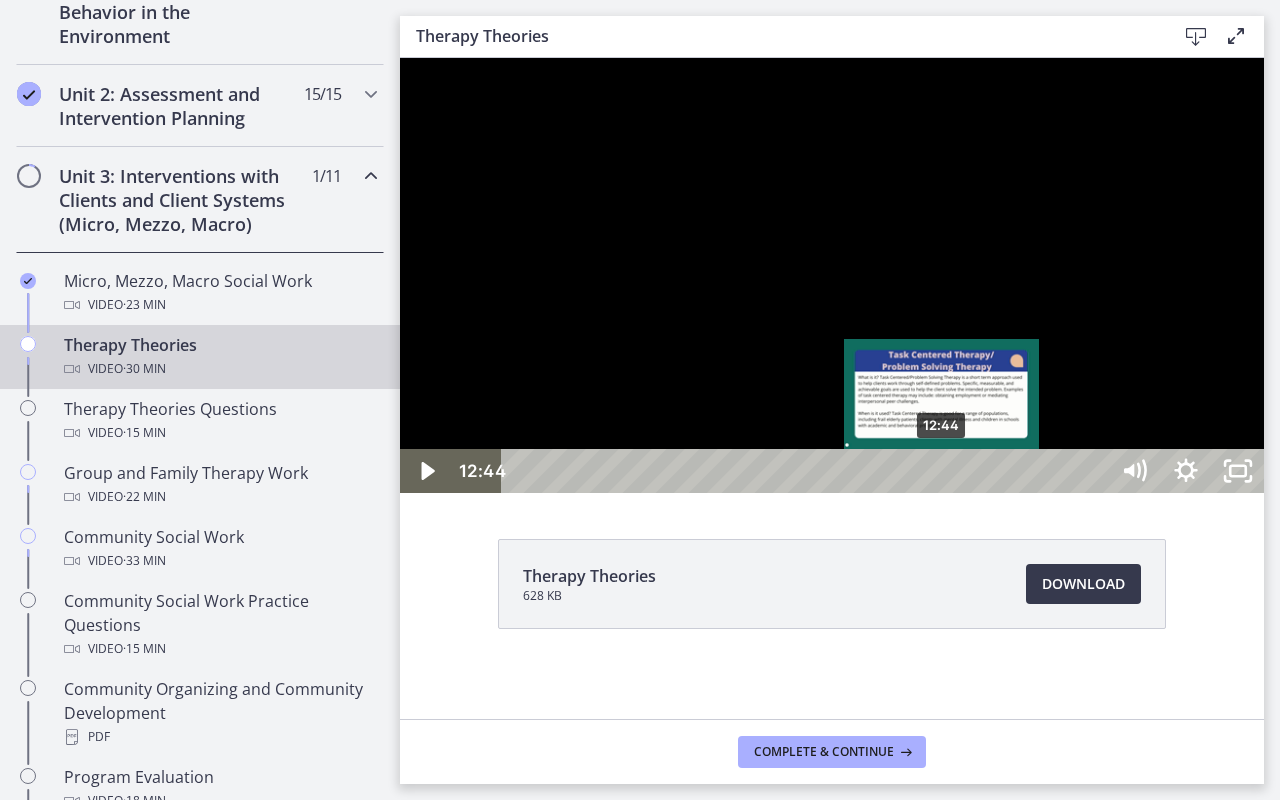 click on "12:44" at bounding box center (807, 471) 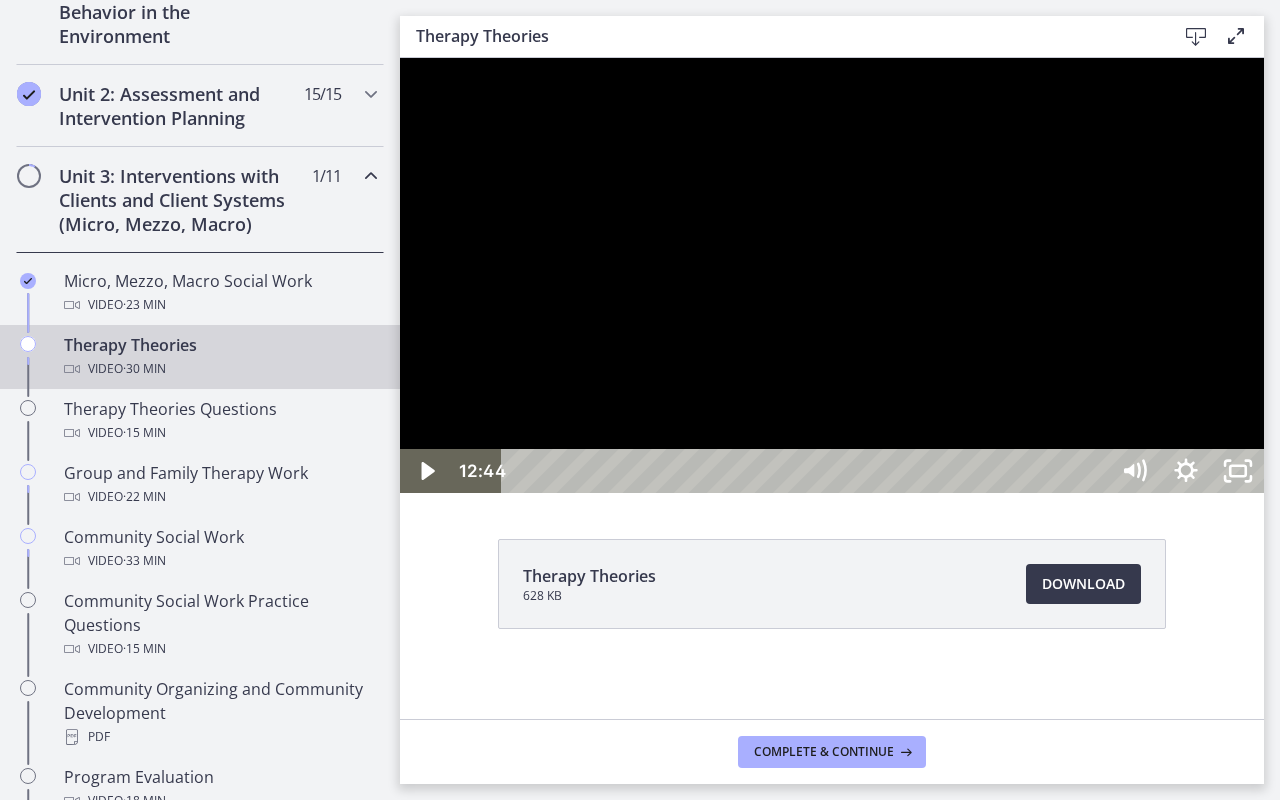 click at bounding box center [832, 275] 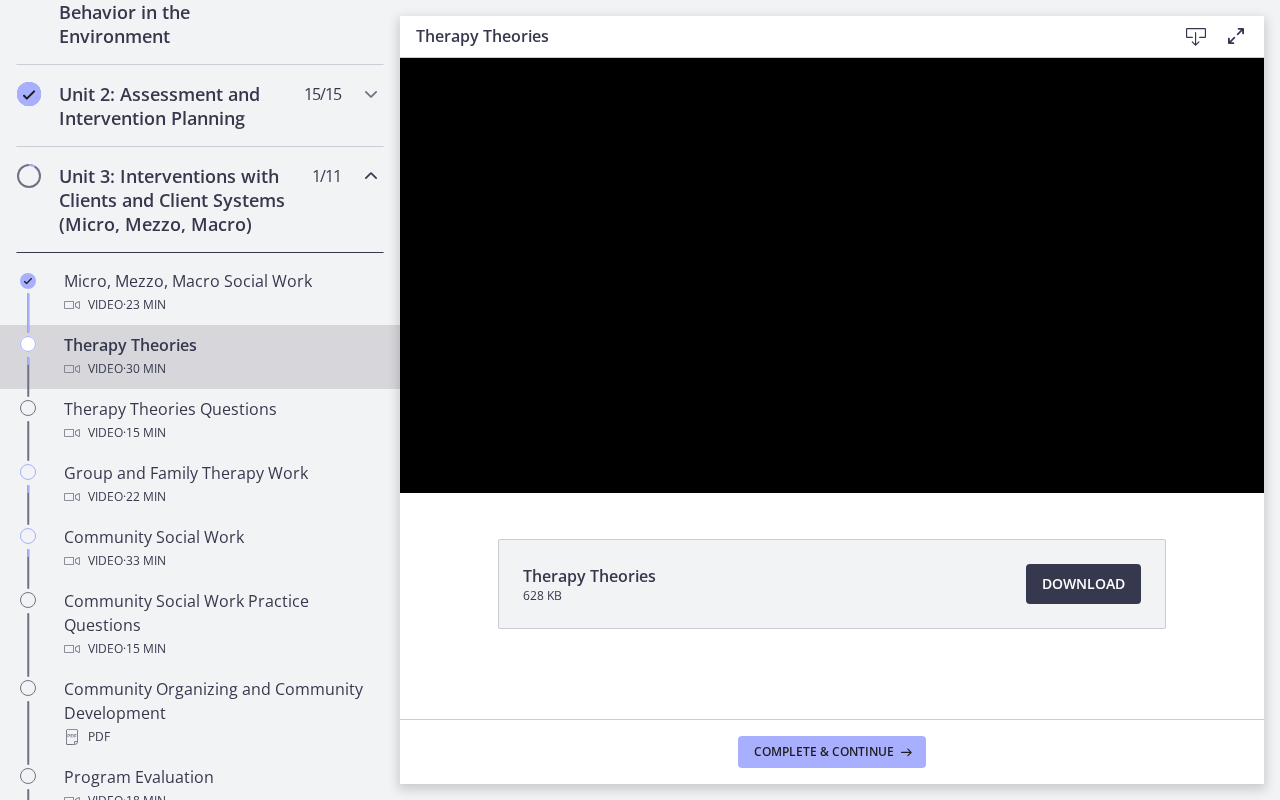 click at bounding box center (832, 275) 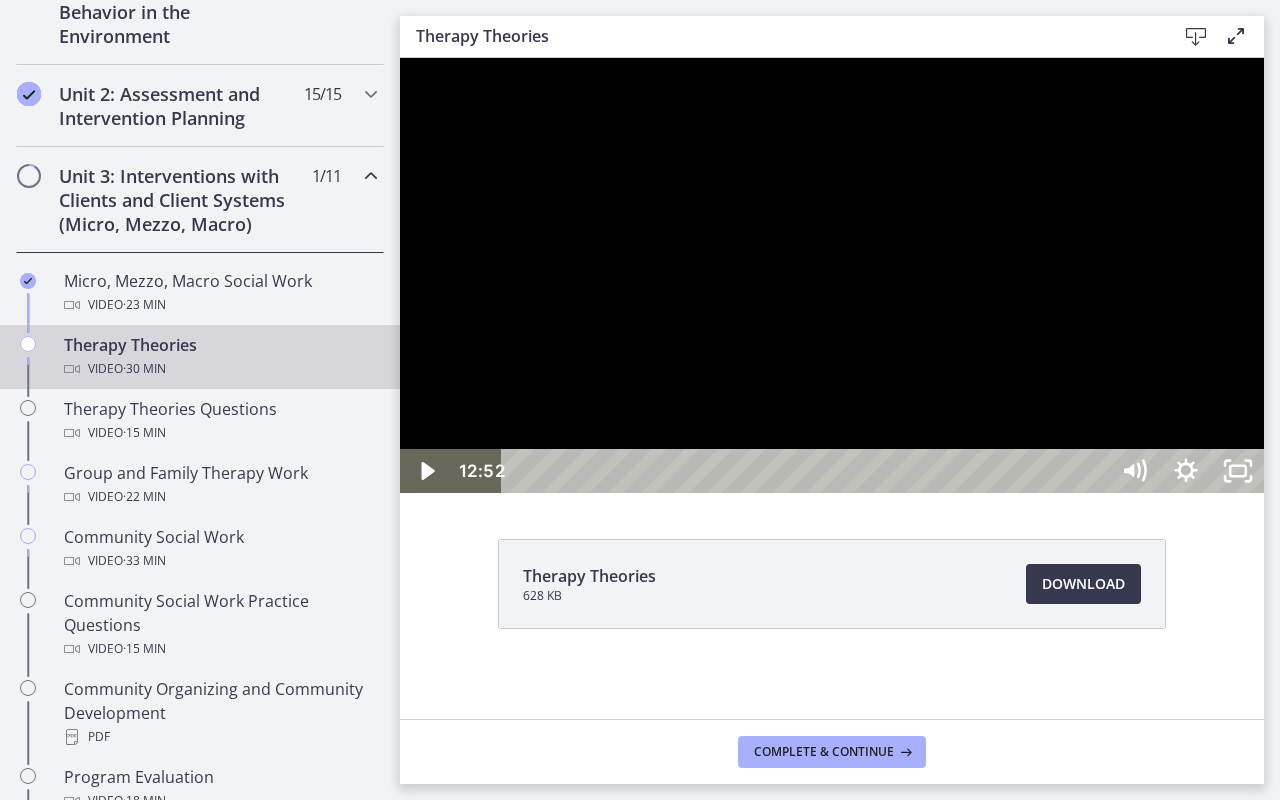 click at bounding box center (832, 275) 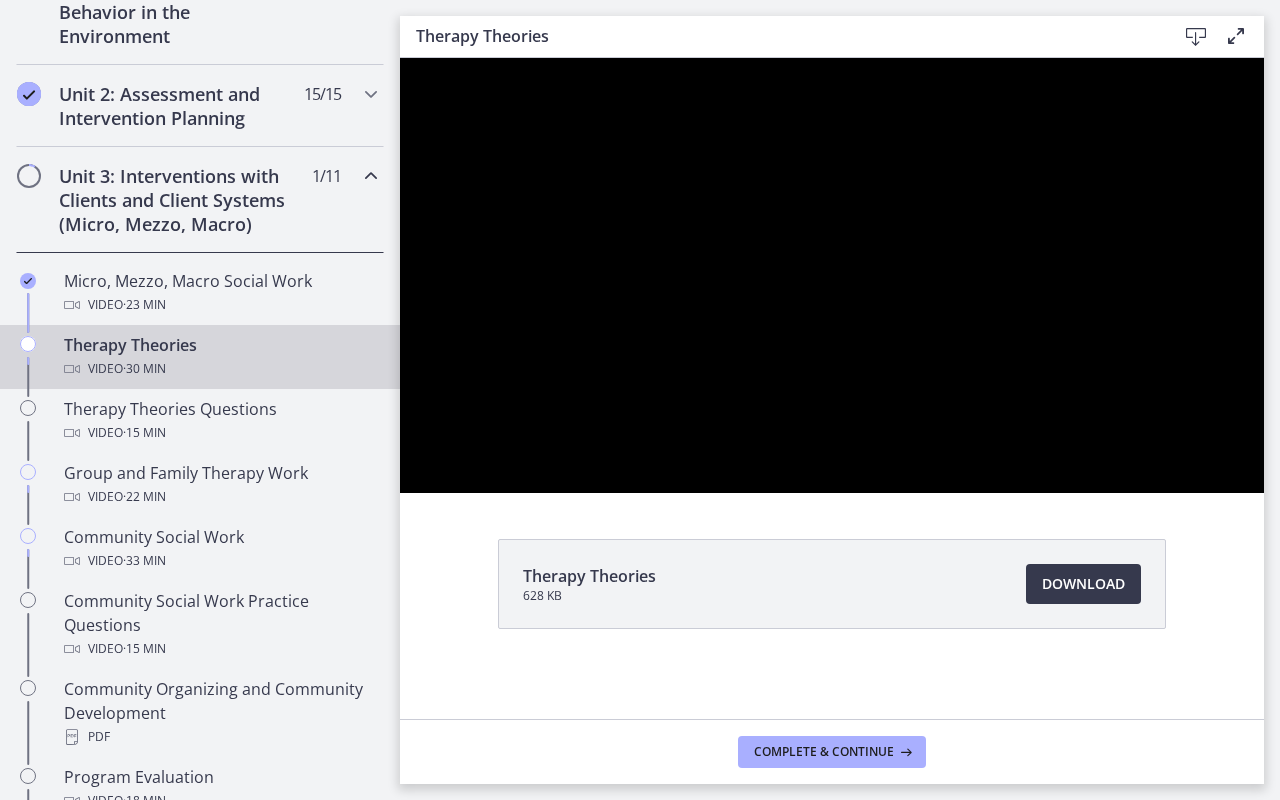 click at bounding box center (832, 275) 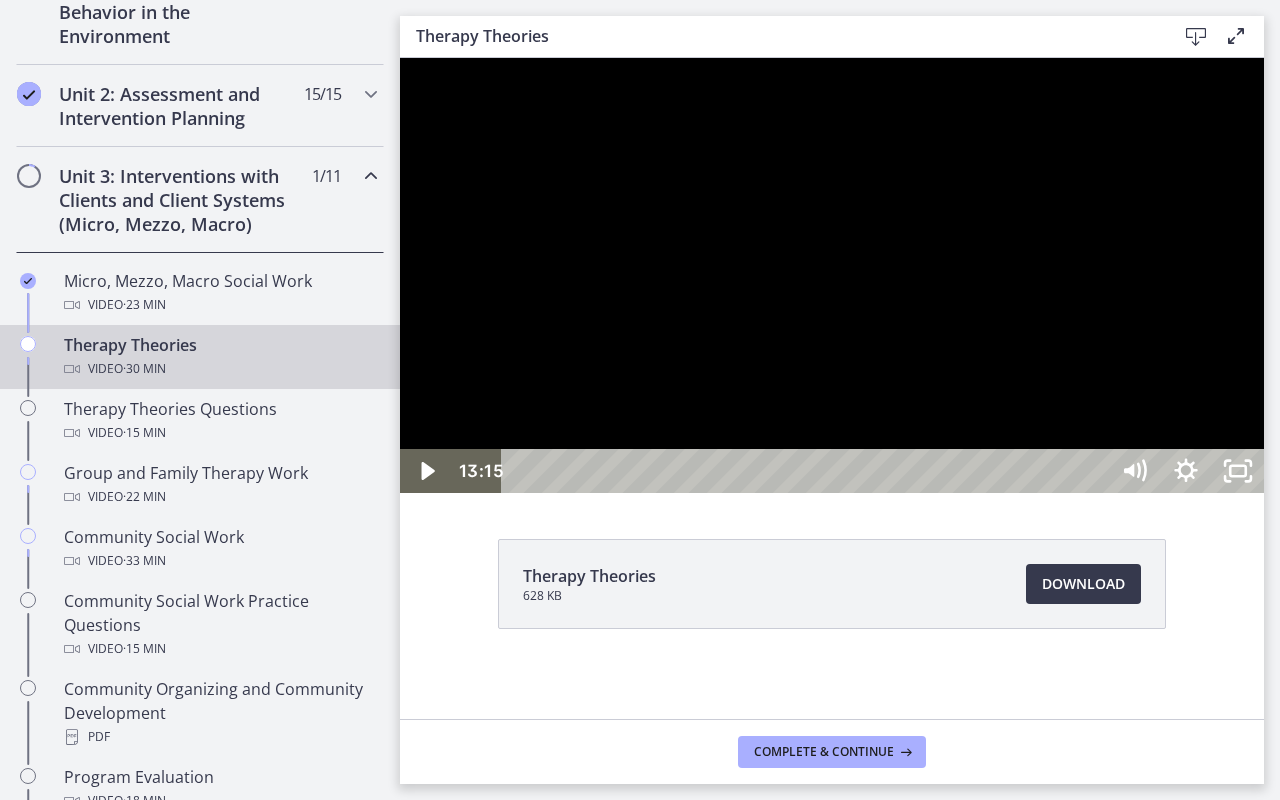 click at bounding box center [832, 275] 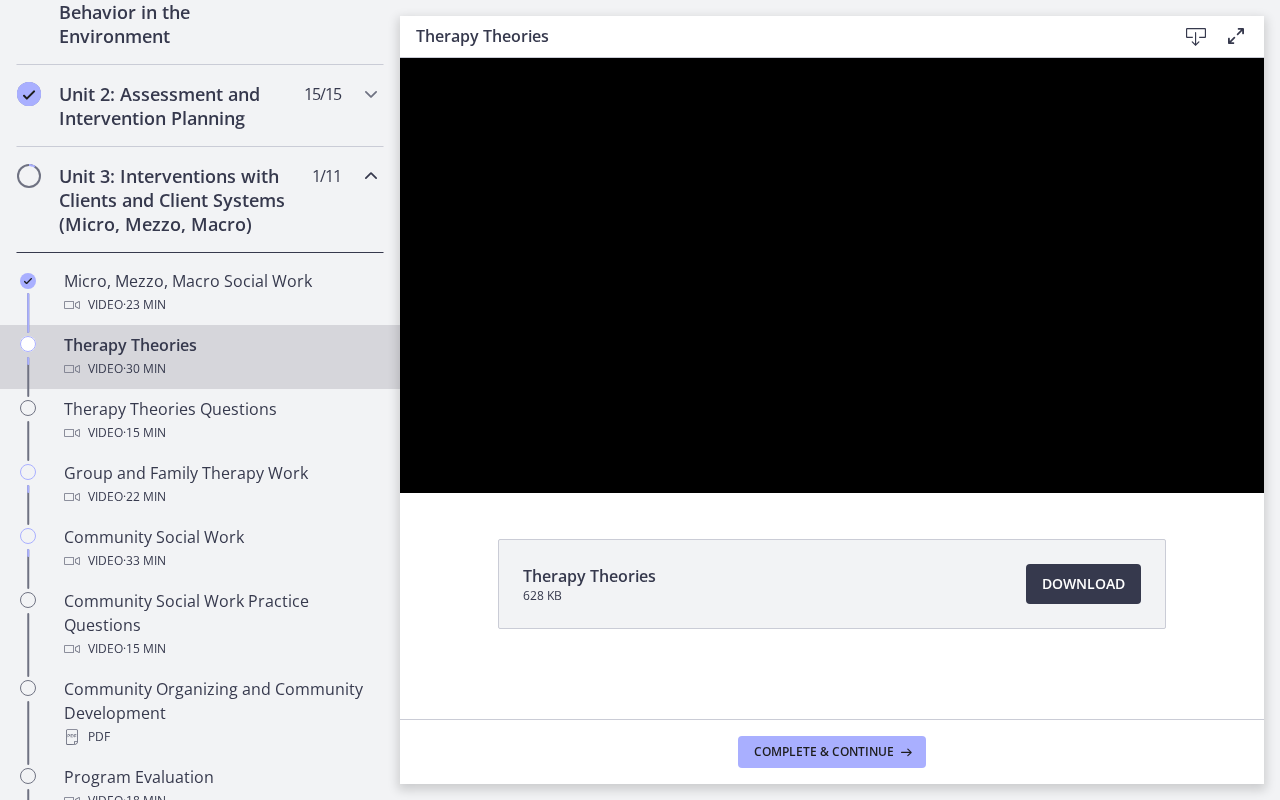 click at bounding box center (832, 275) 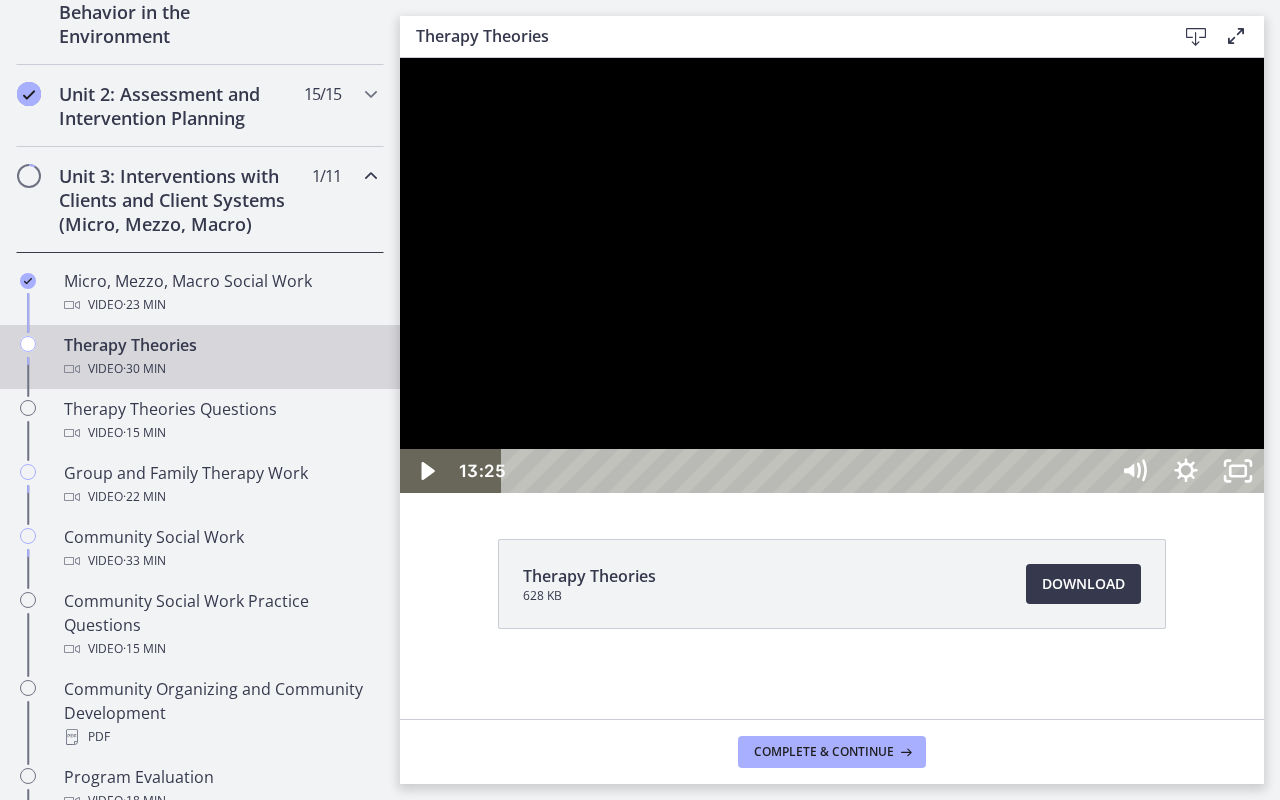 click at bounding box center (832, 275) 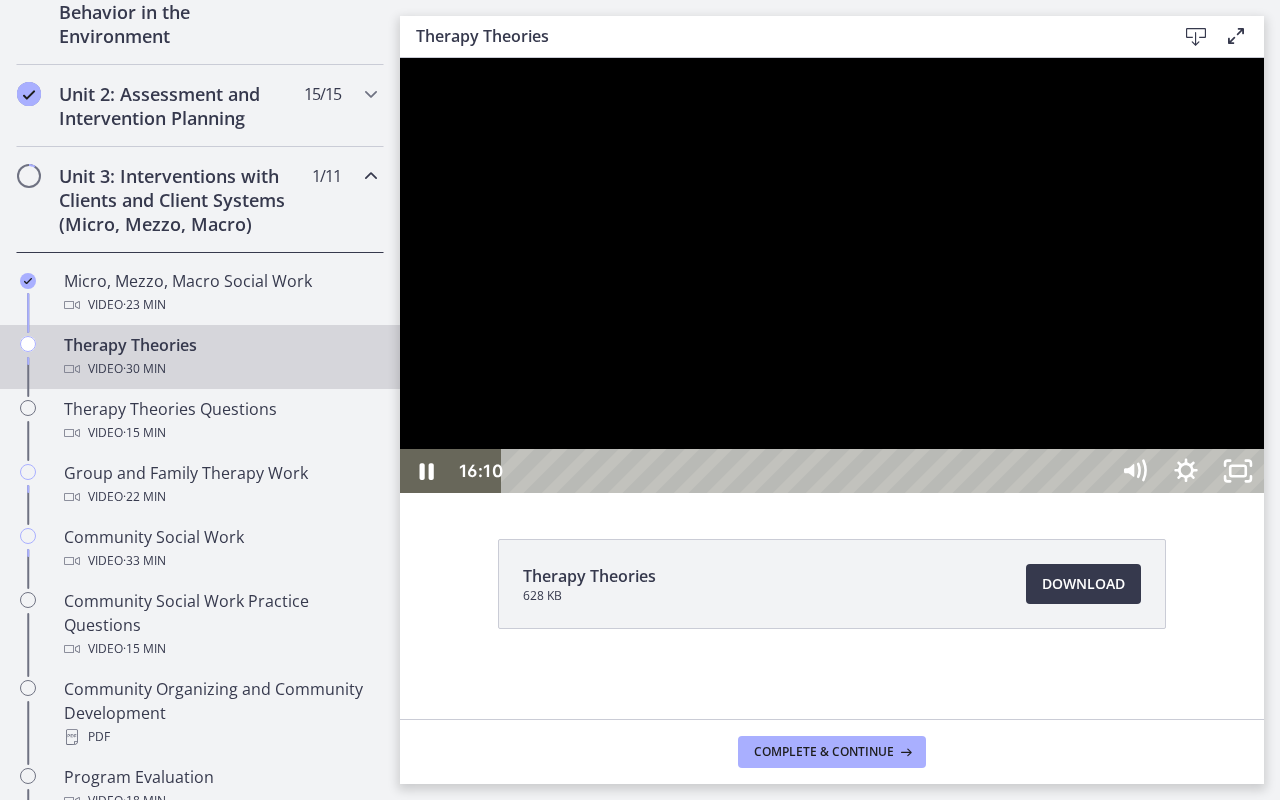 click at bounding box center [832, 275] 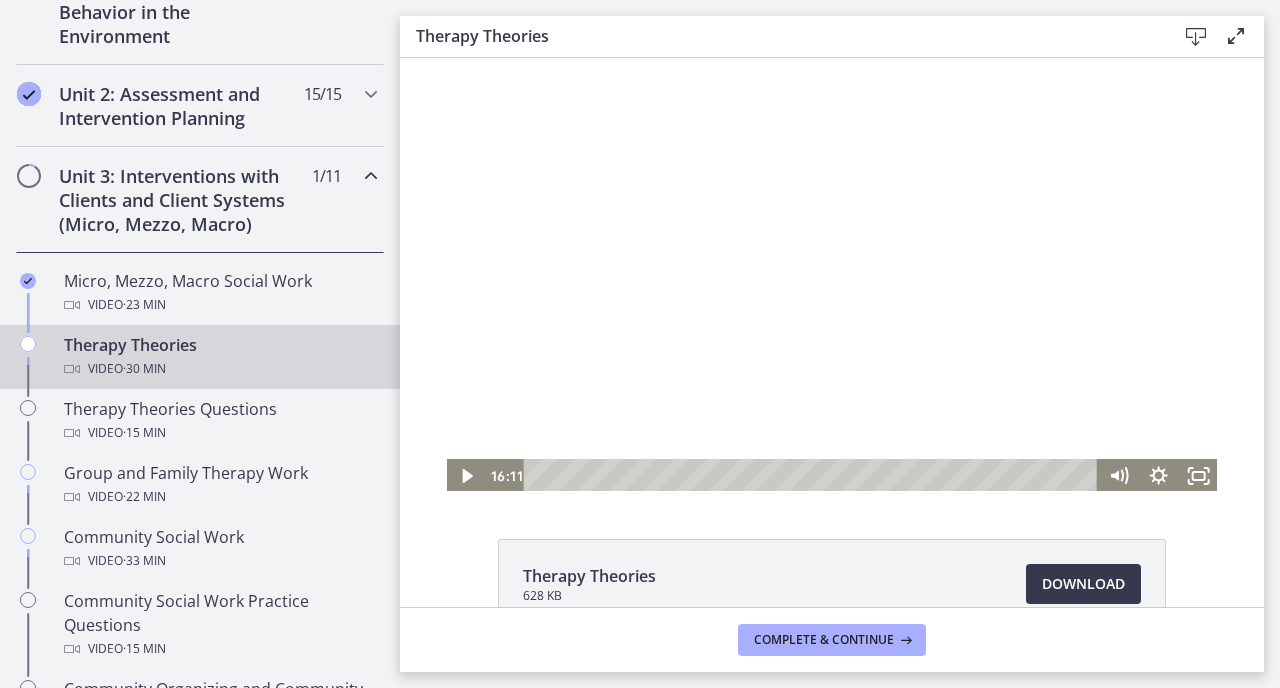 click at bounding box center (831, 275) 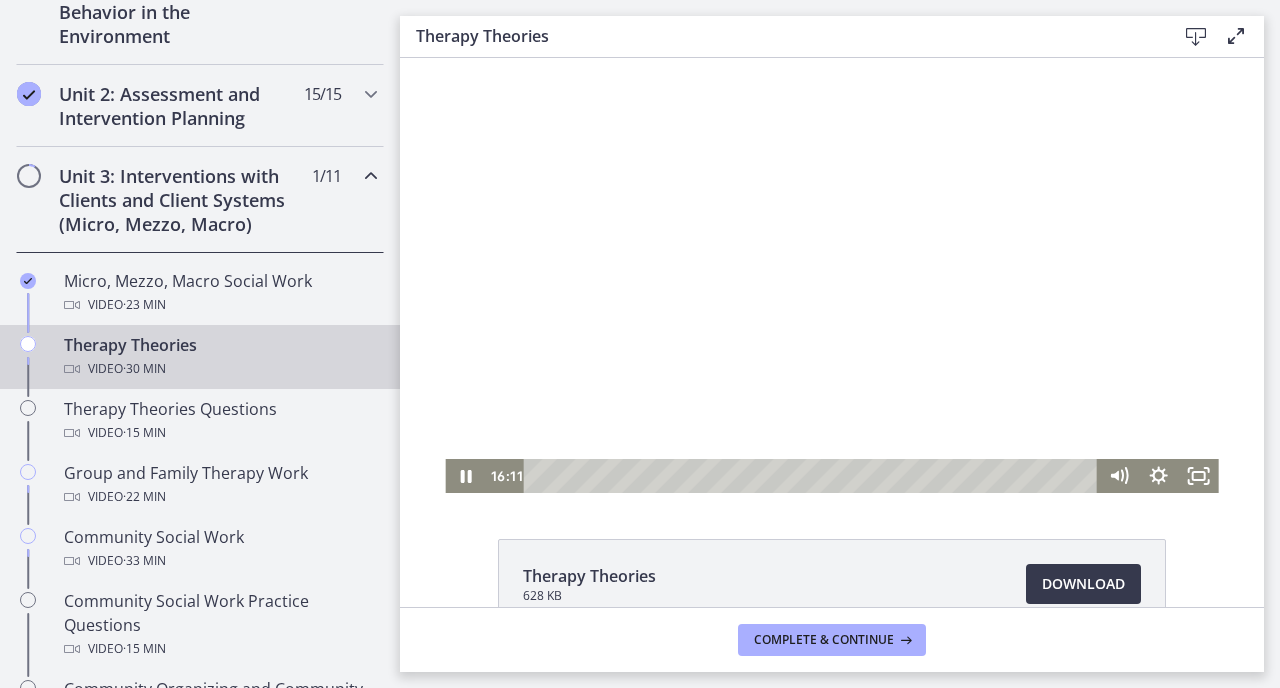 click at bounding box center (831, 275) 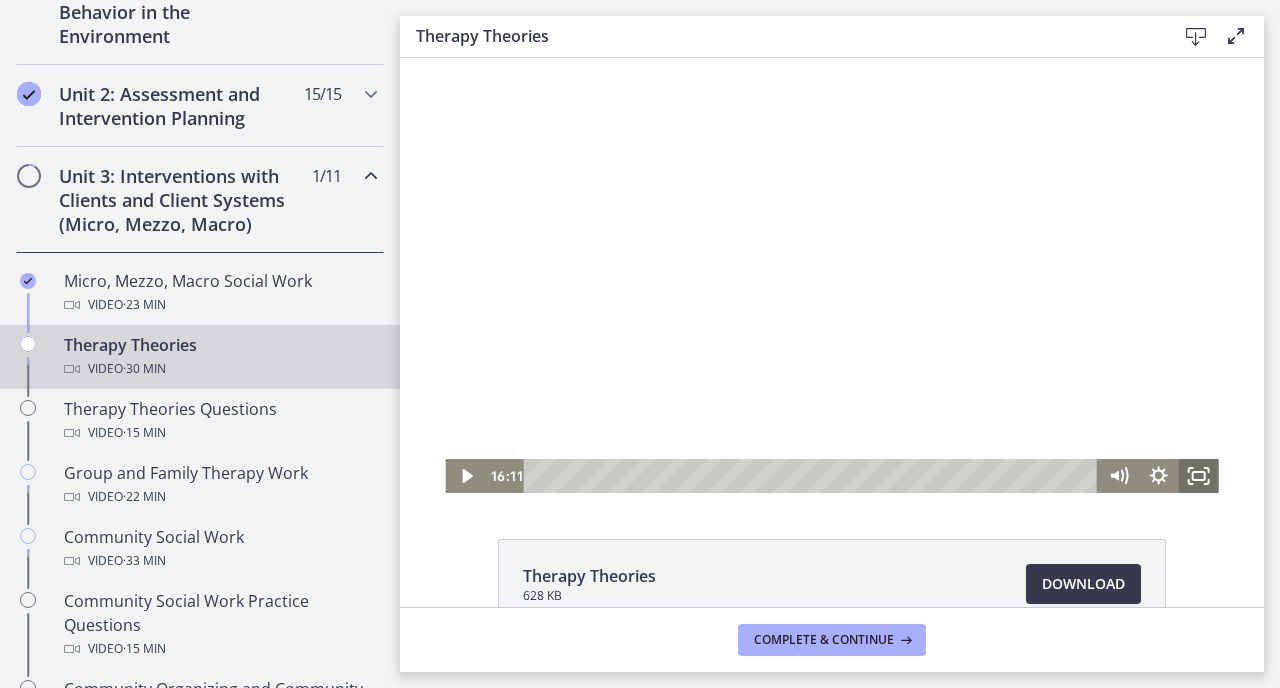 click 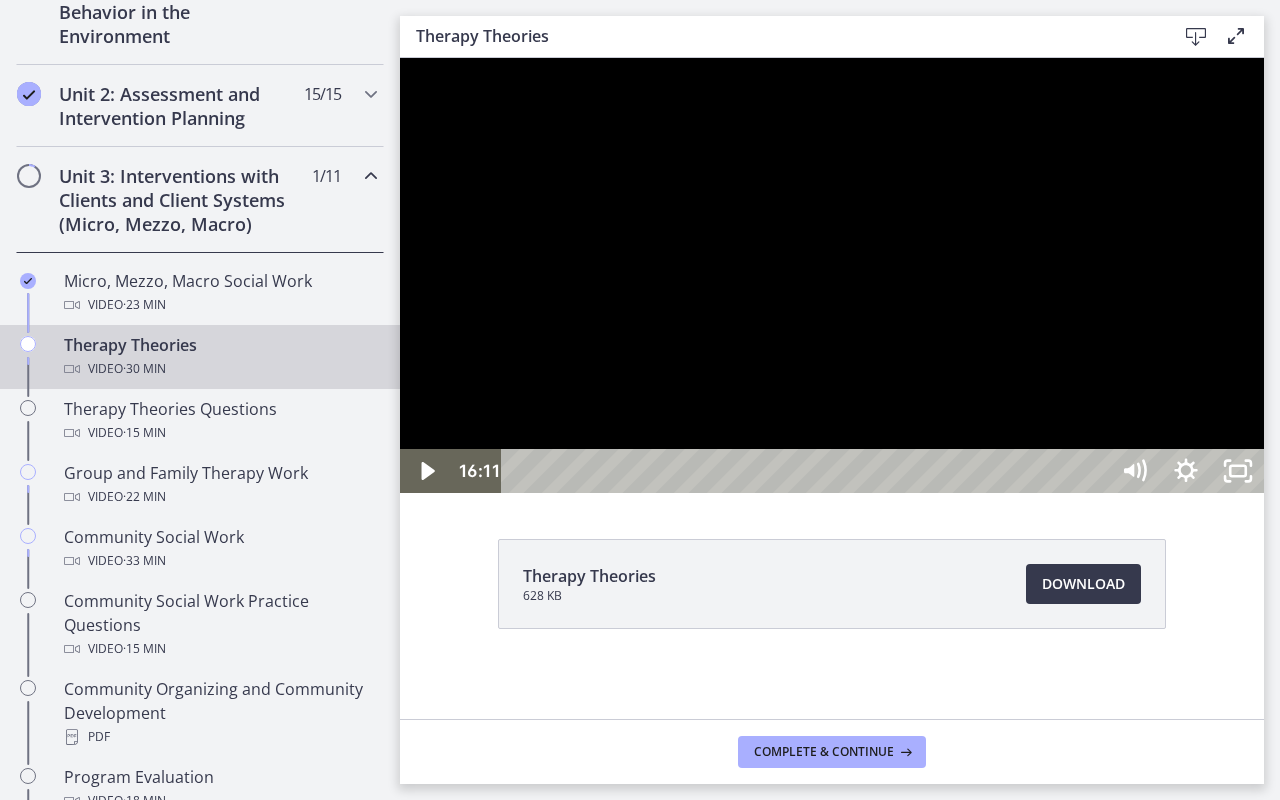 click at bounding box center (832, 275) 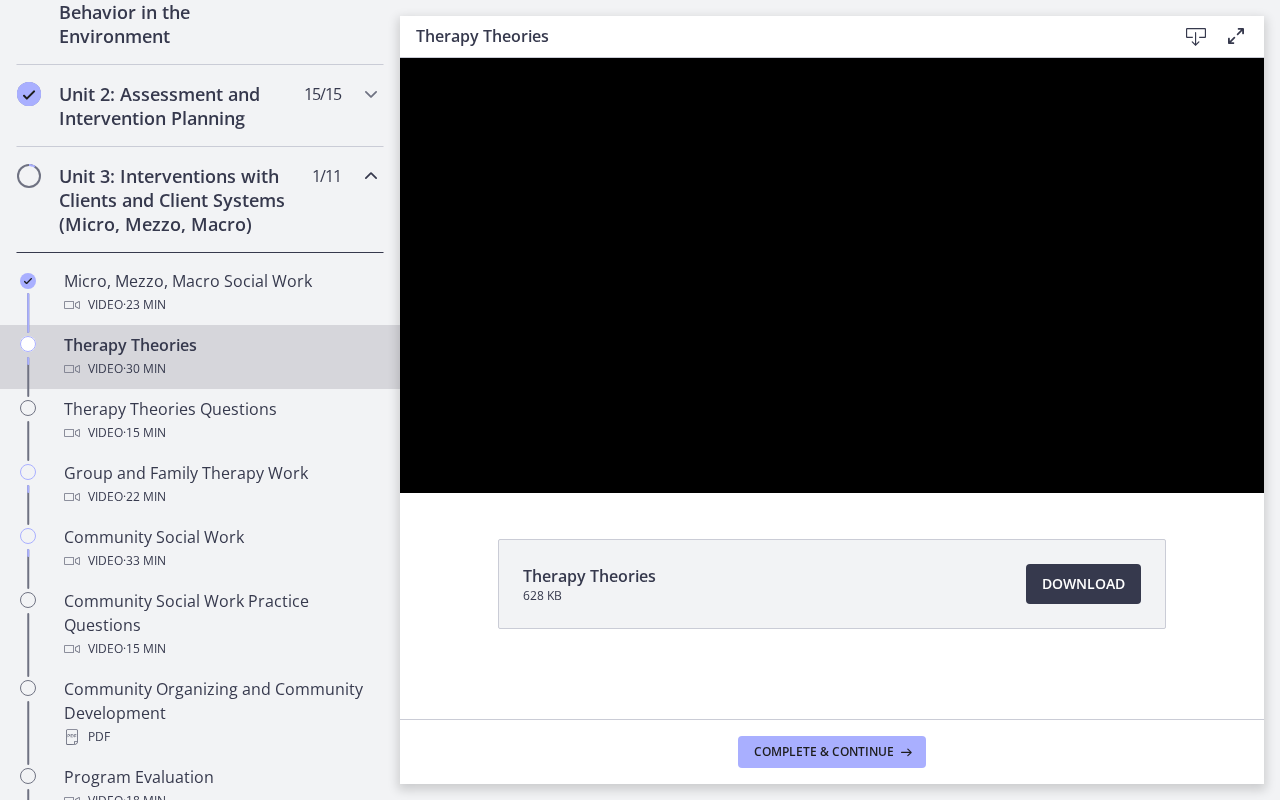 click at bounding box center [832, 275] 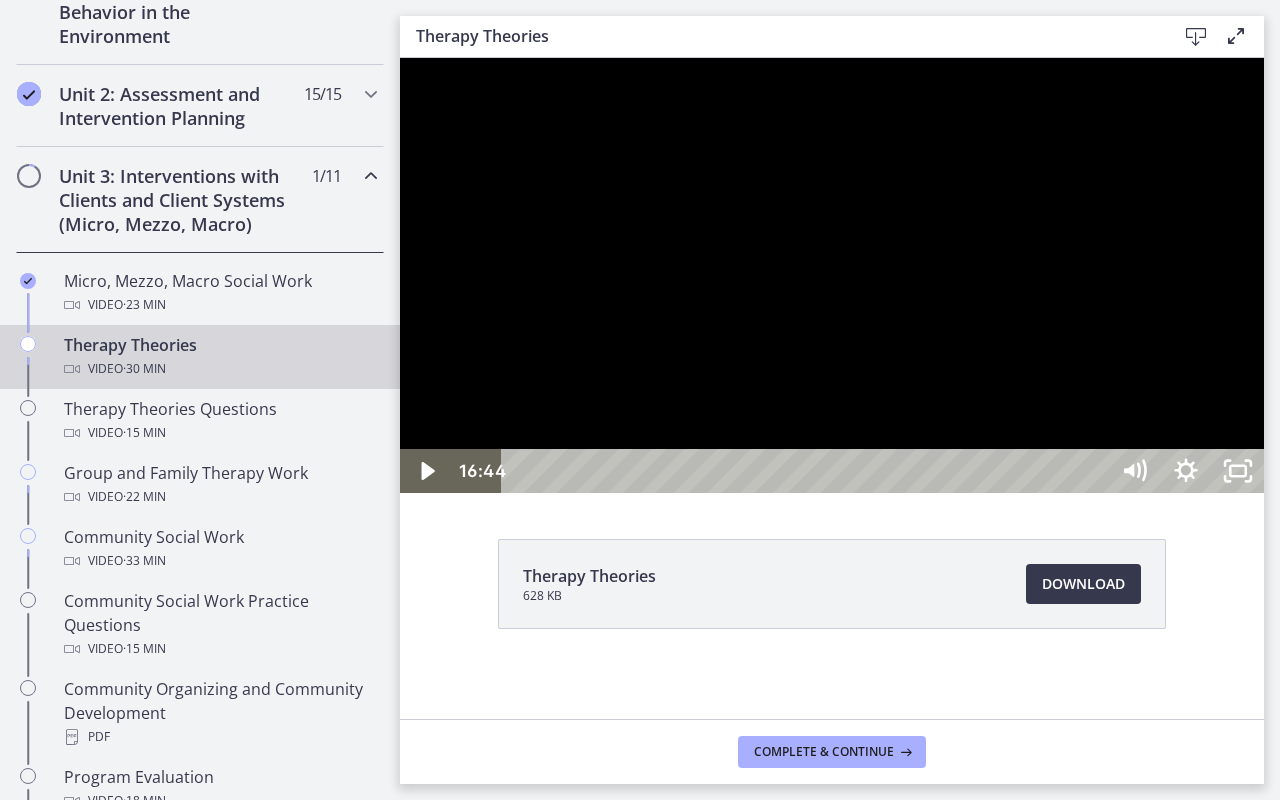 click at bounding box center [832, 275] 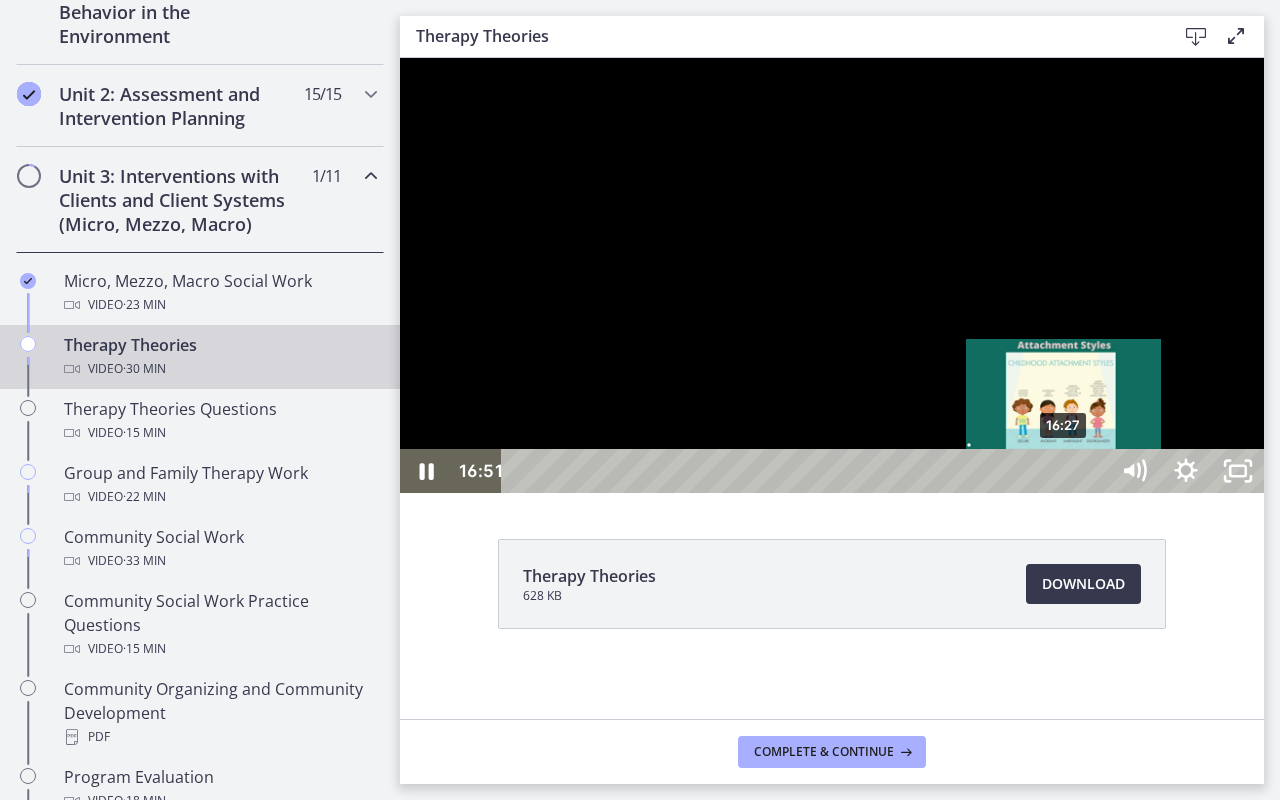 click on "16:27" at bounding box center [807, 471] 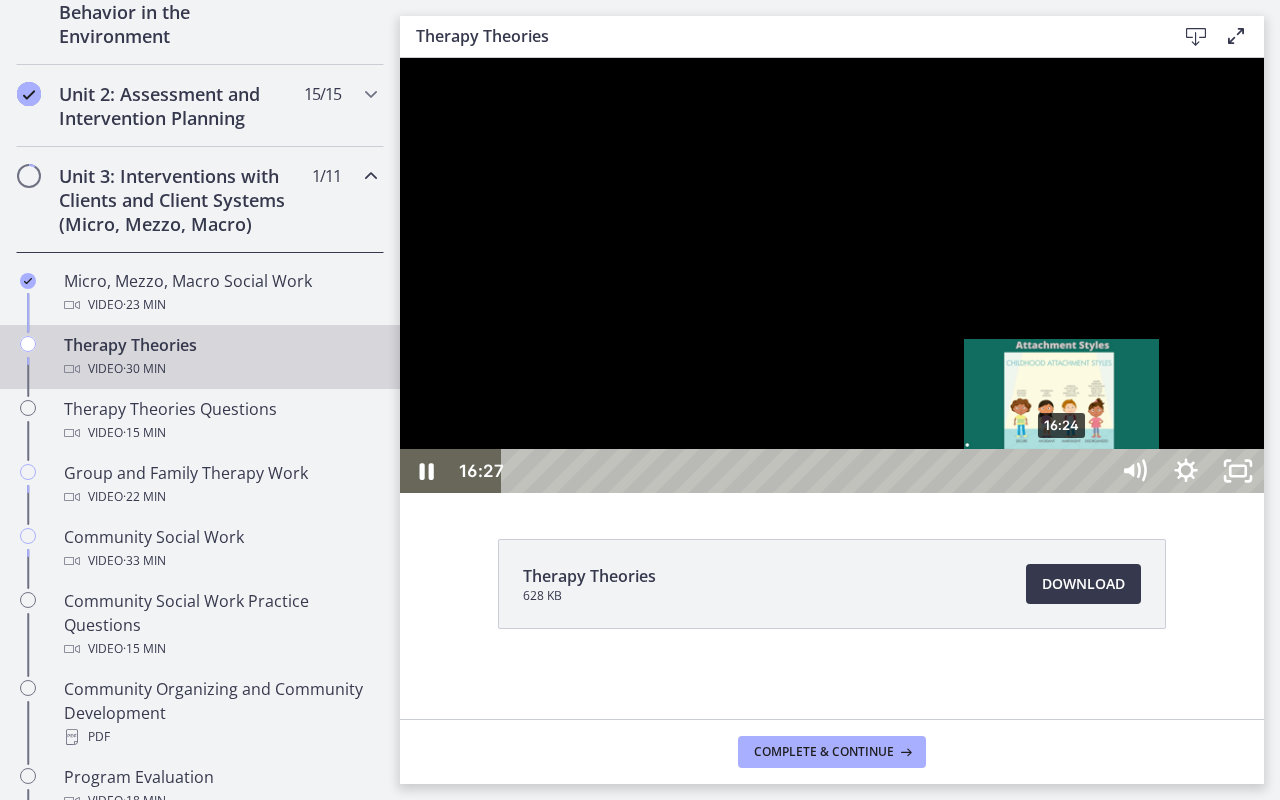 click at bounding box center (1063, 471) 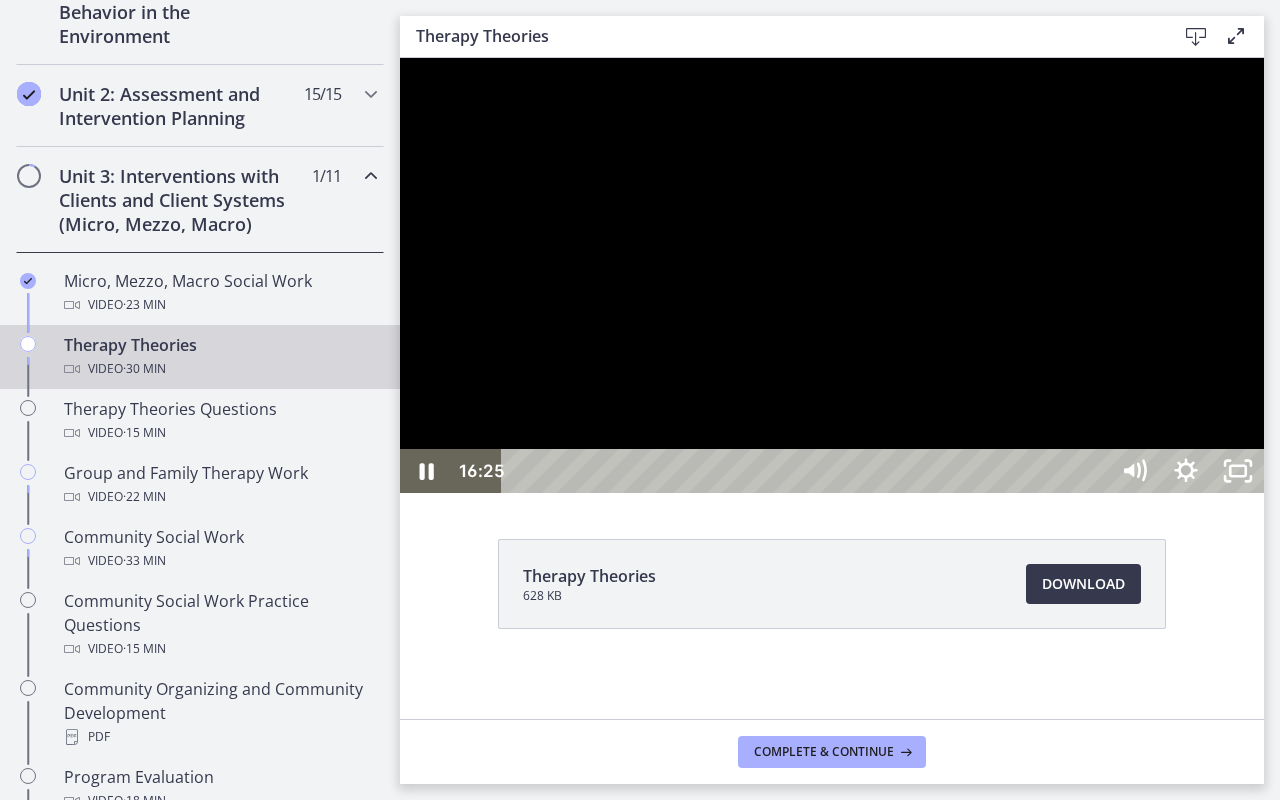 click at bounding box center (832, 275) 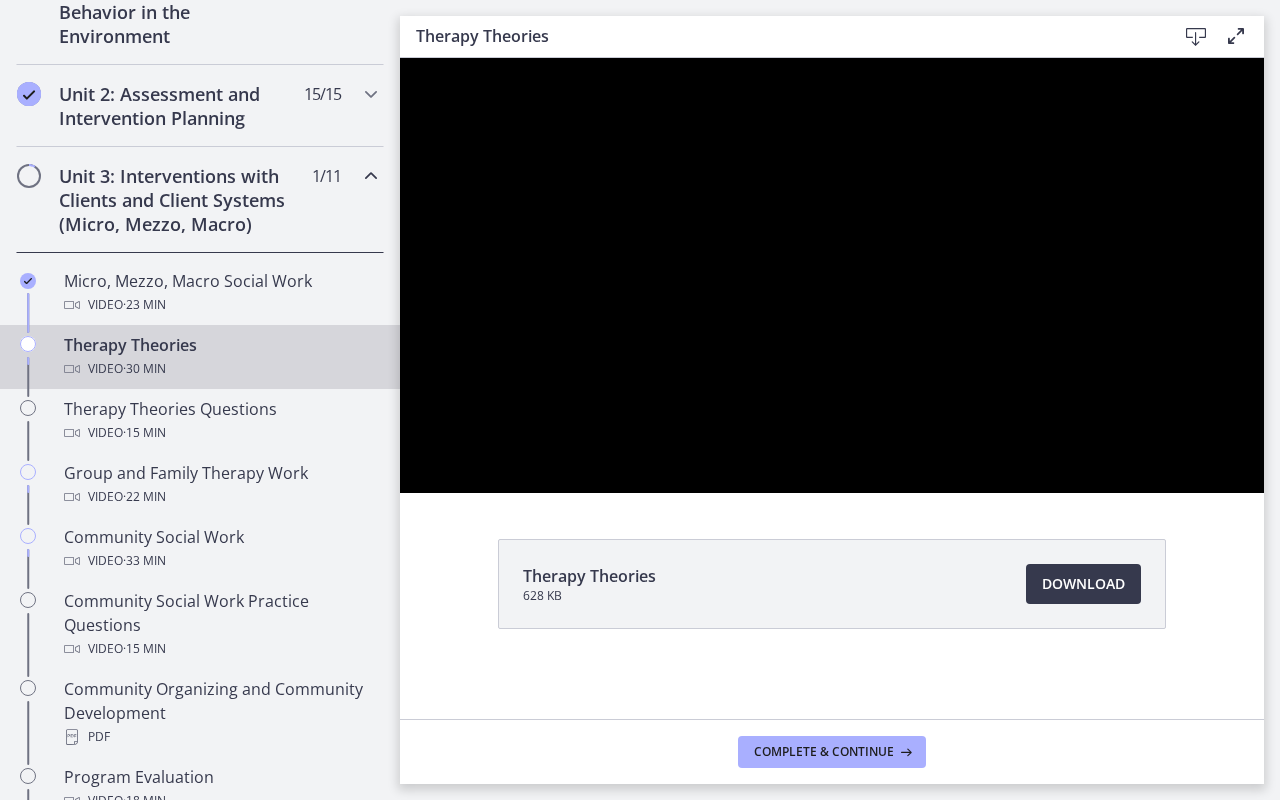 click on "Skip to main content
Go to Dashboard
Go to Dashboard
Go to Dashboard
Agents of Change - Social Work Test Prep - MASTERS
32%  complete
Search by lesson title
Getting Started: Studying for Success
10  /  11
Completed
Welcome to Agents of Change!" at bounding box center [640, 400] 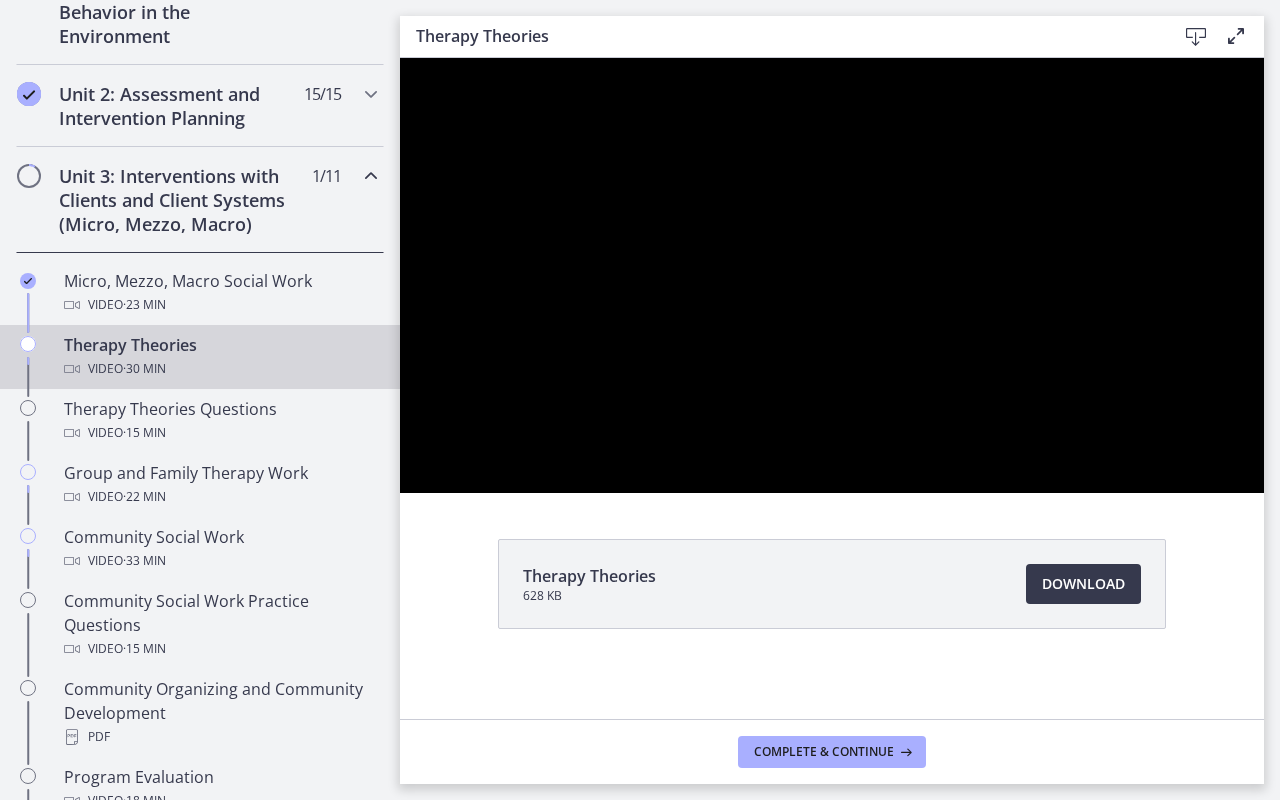 click on "Skip to main content
Go to Dashboard
Go to Dashboard
Go to Dashboard
Agents of Change - Social Work Test Prep - MASTERS
32%  complete
Search by lesson title
Getting Started: Studying for Success
10  /  11
Completed
Welcome to Agents of Change!" at bounding box center [640, 400] 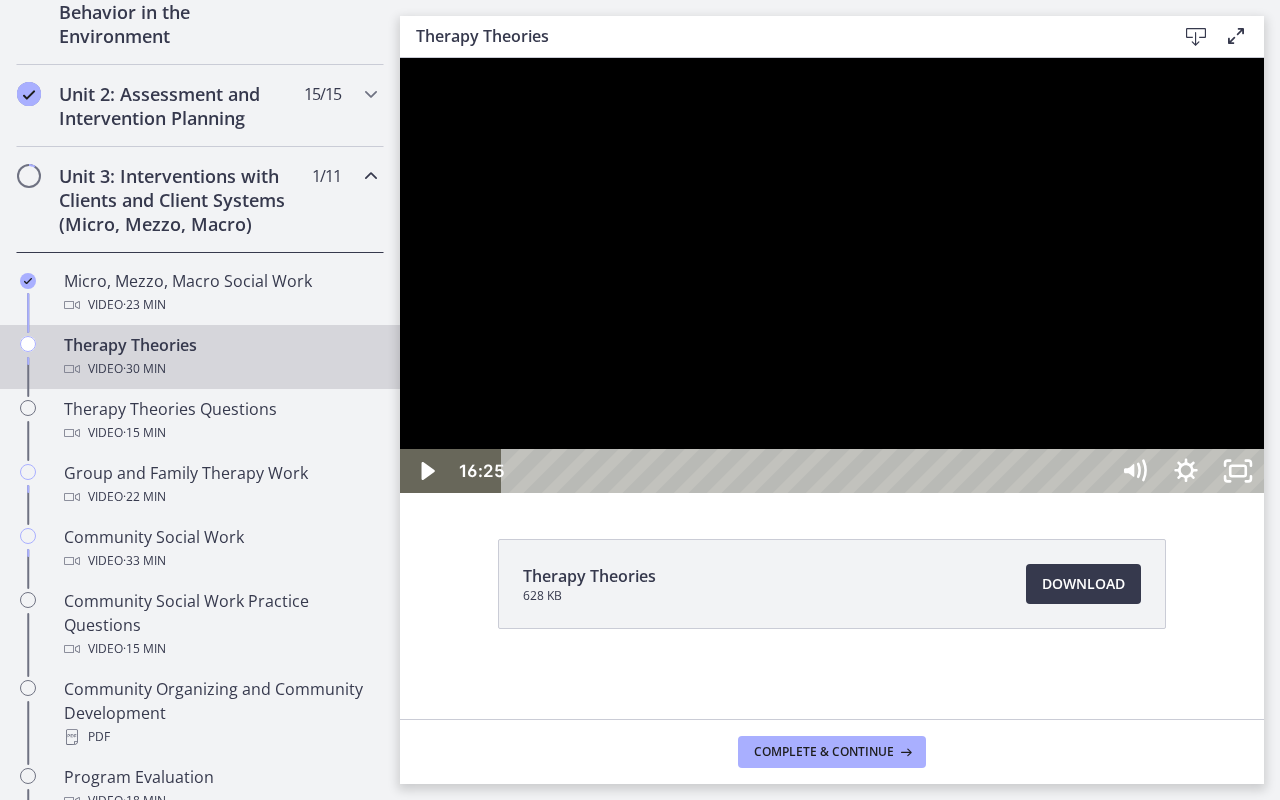 click at bounding box center [832, 275] 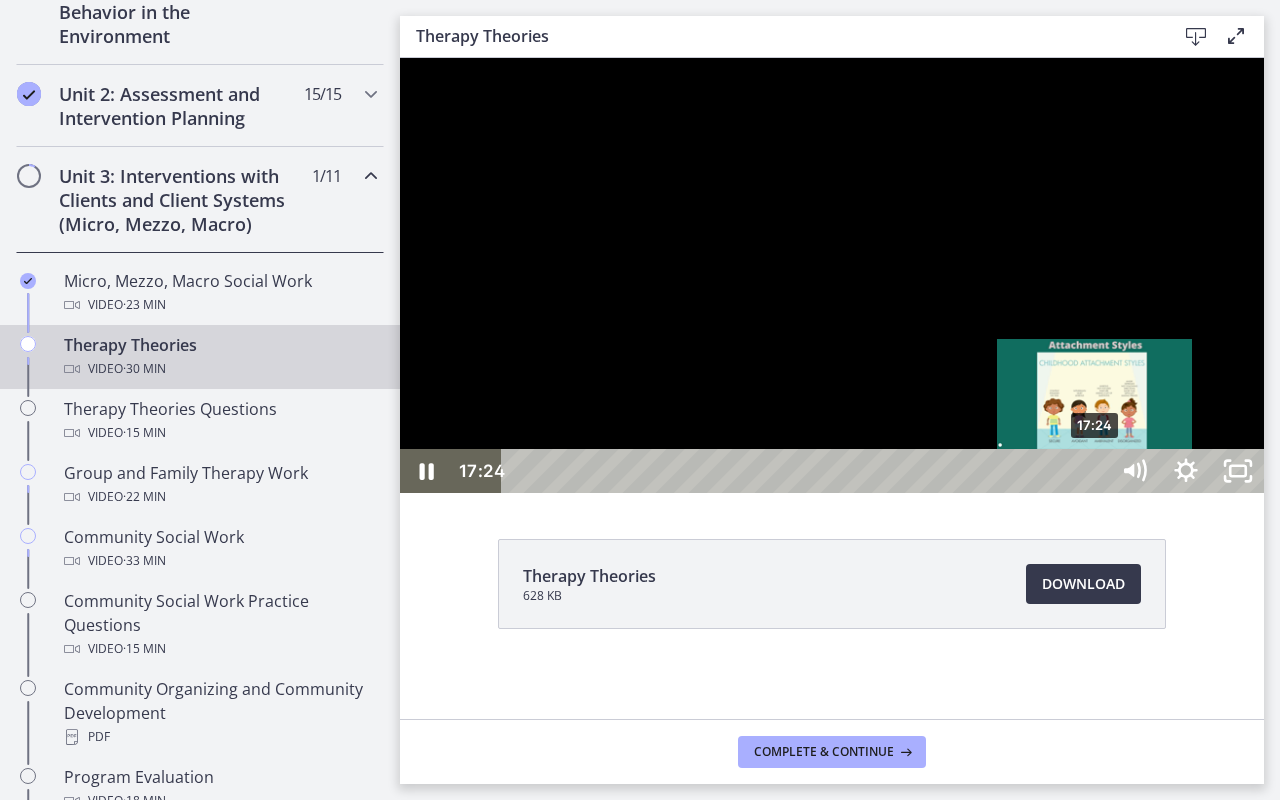 click on "17:24" at bounding box center (807, 471) 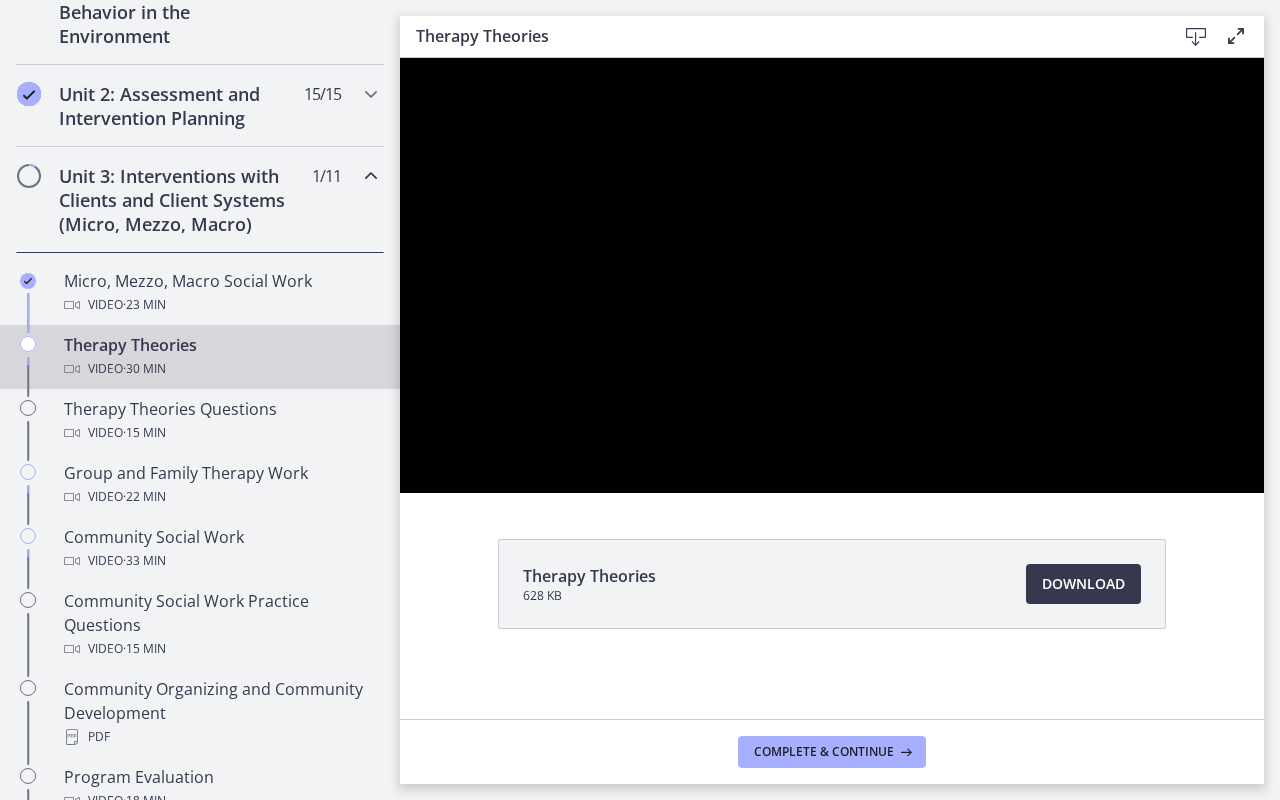click at bounding box center [832, 275] 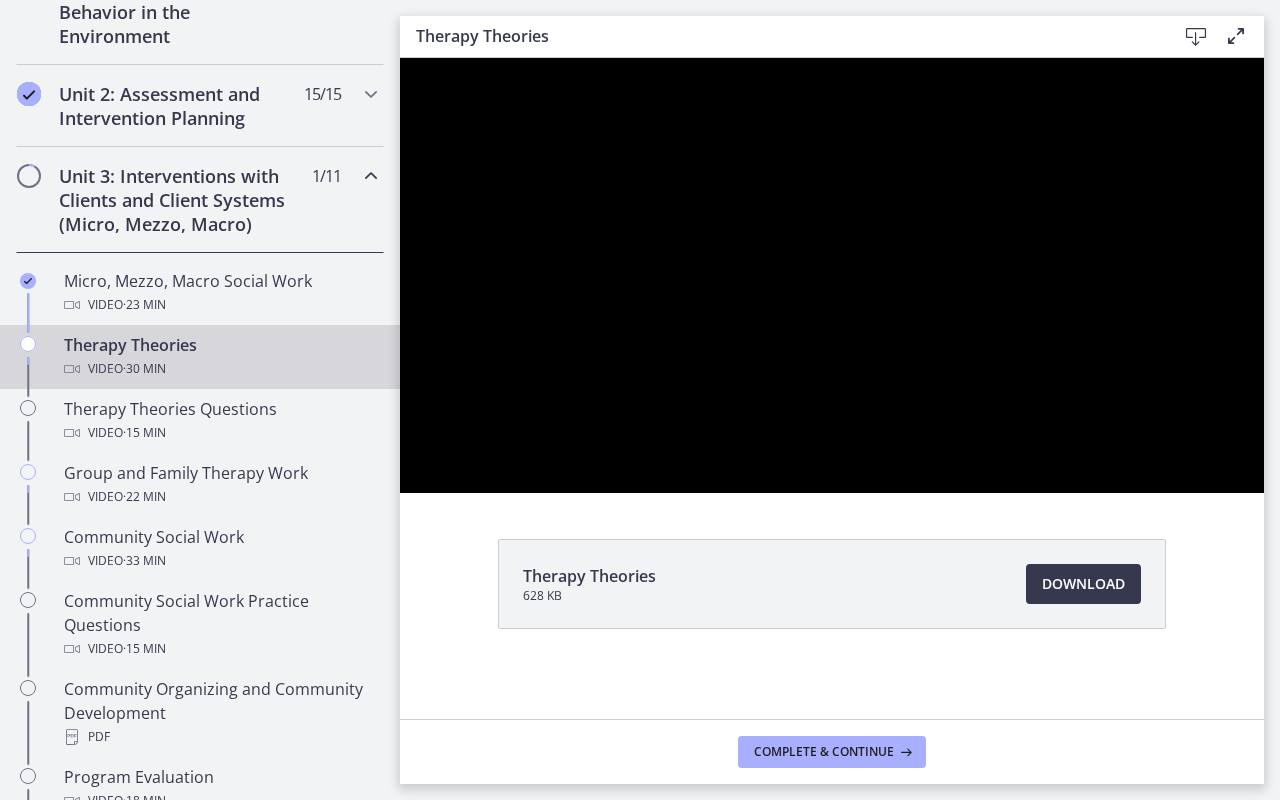 click at bounding box center [832, 275] 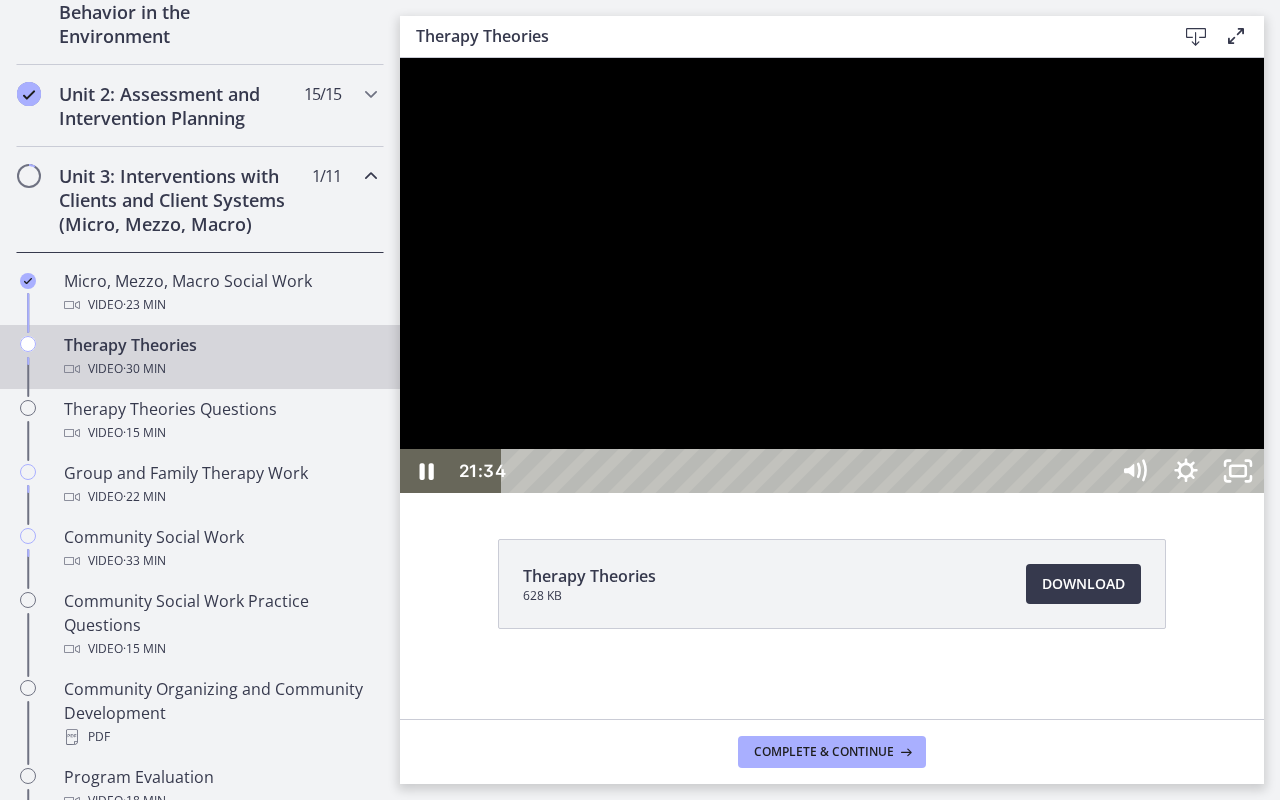 click at bounding box center (832, 275) 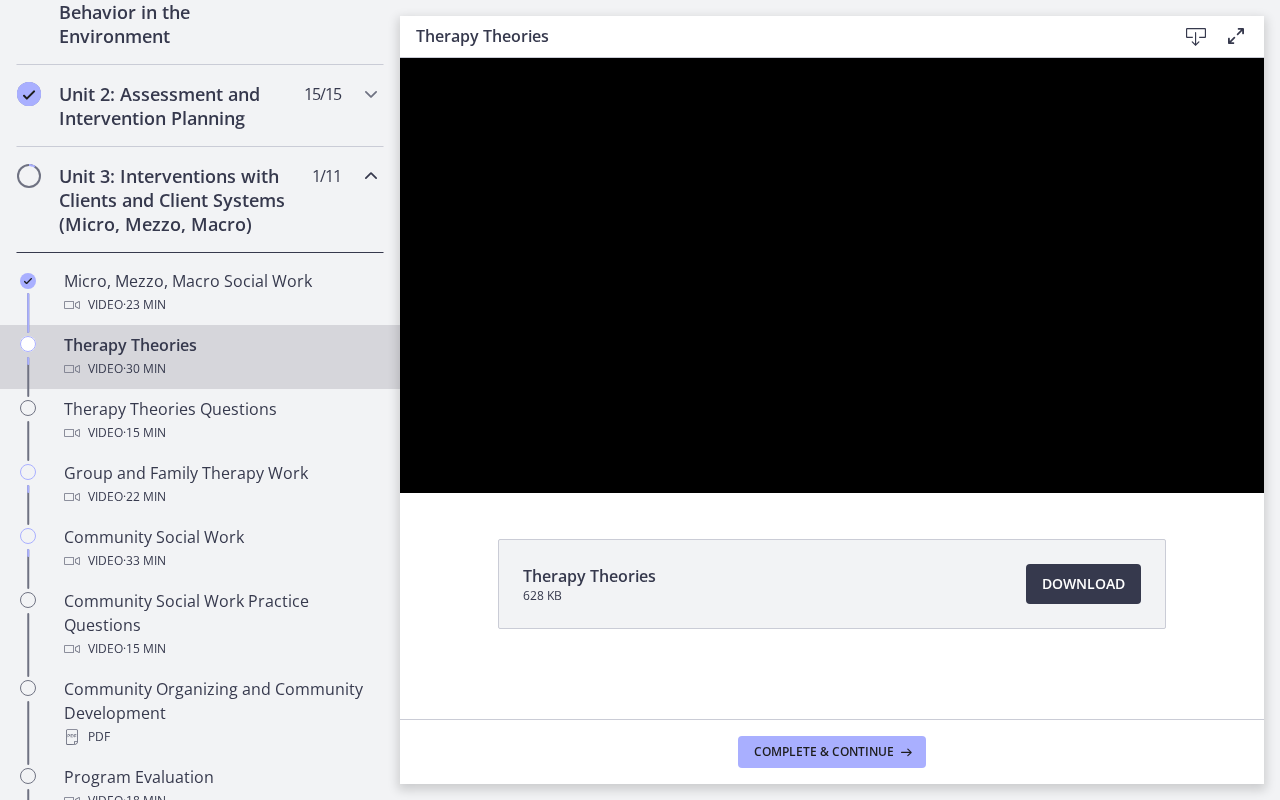 click at bounding box center (832, 275) 